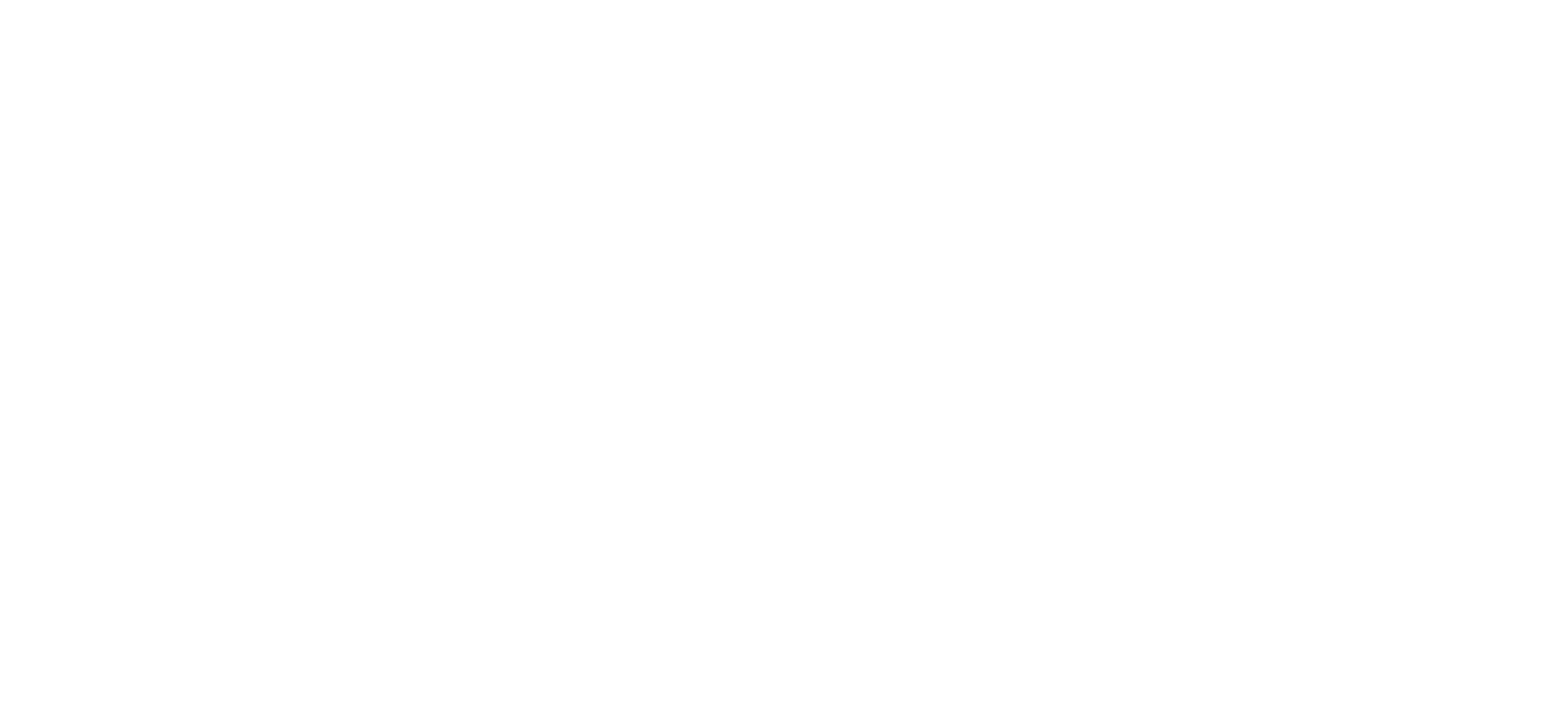 scroll, scrollTop: 0, scrollLeft: 0, axis: both 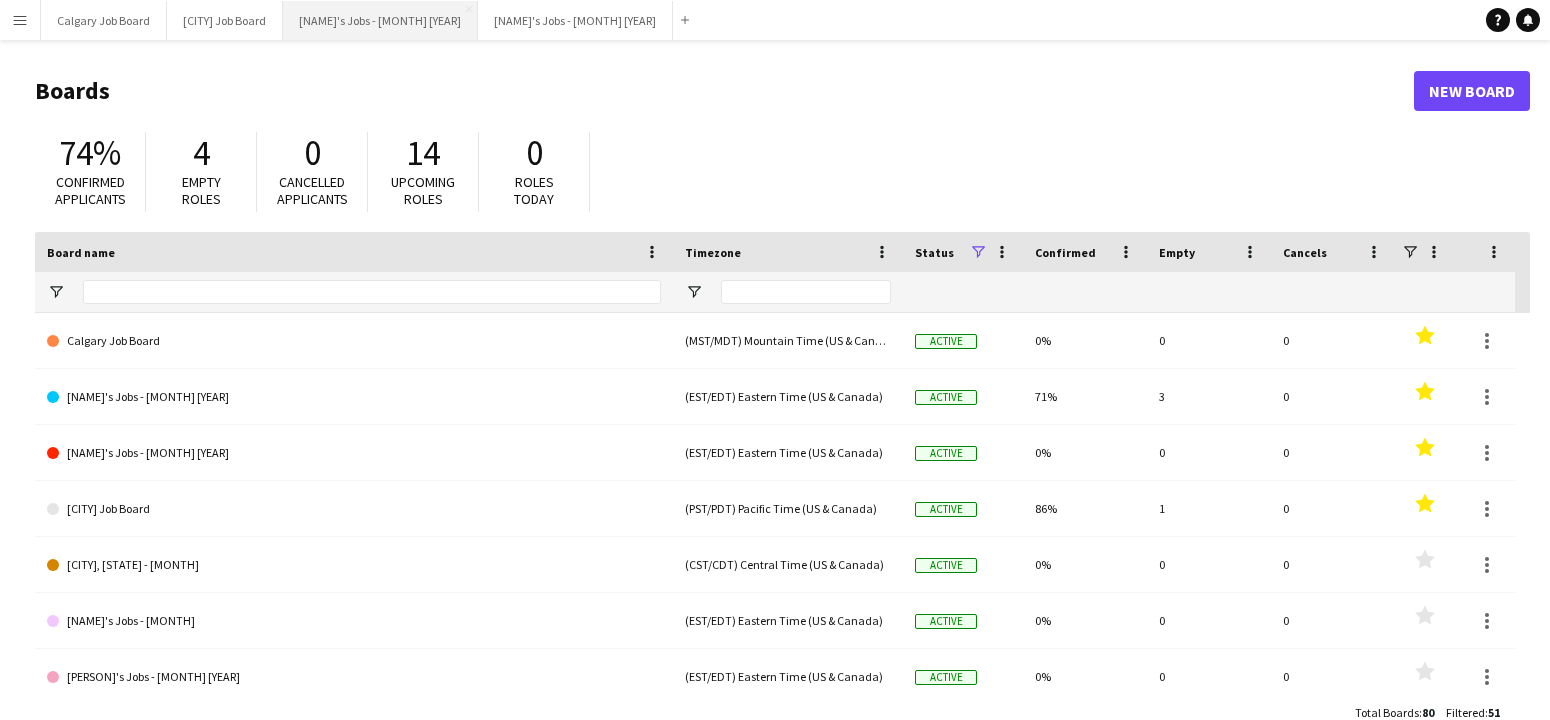 click on "[NAME]'s Jobs - [MONTH] [YEAR]" at bounding box center (380, 20) 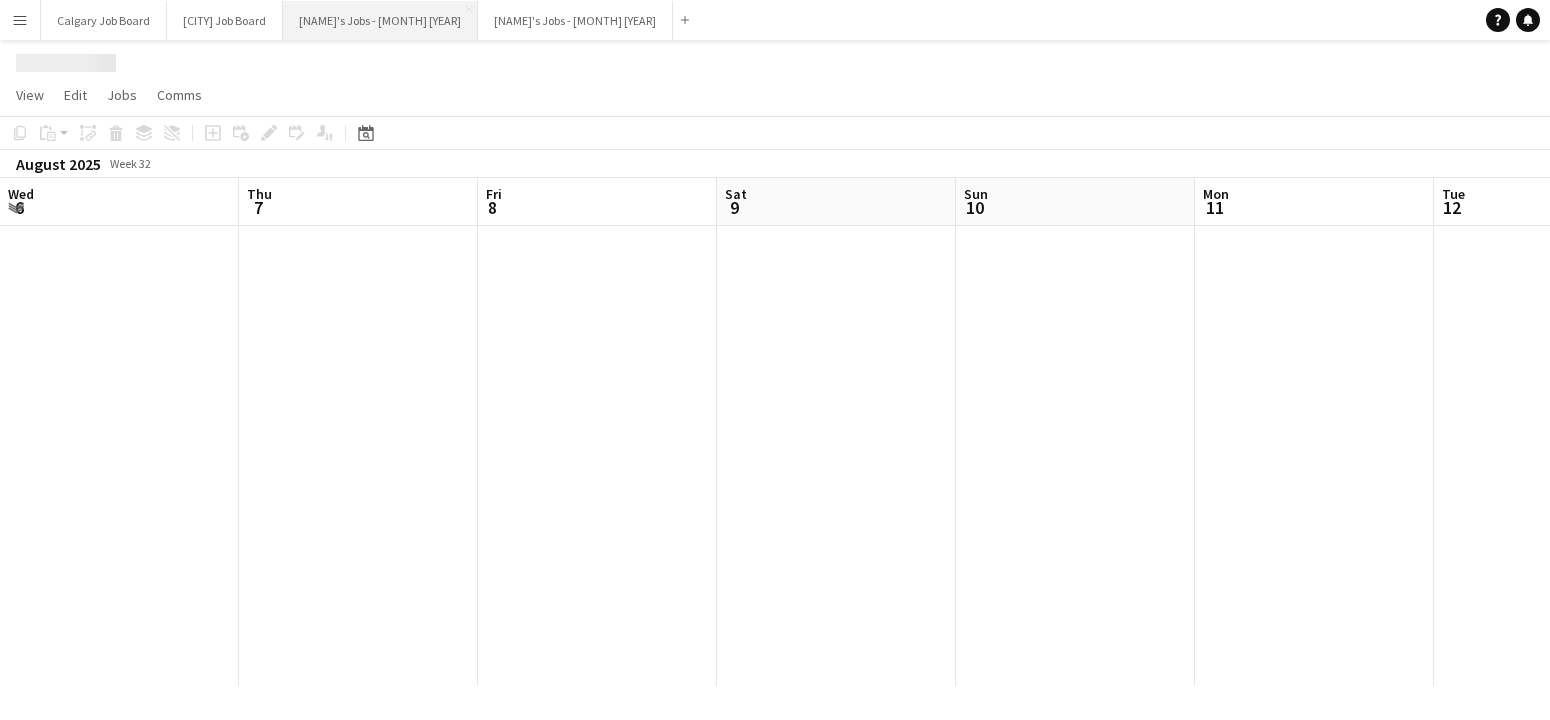 scroll, scrollTop: 0, scrollLeft: 792, axis: horizontal 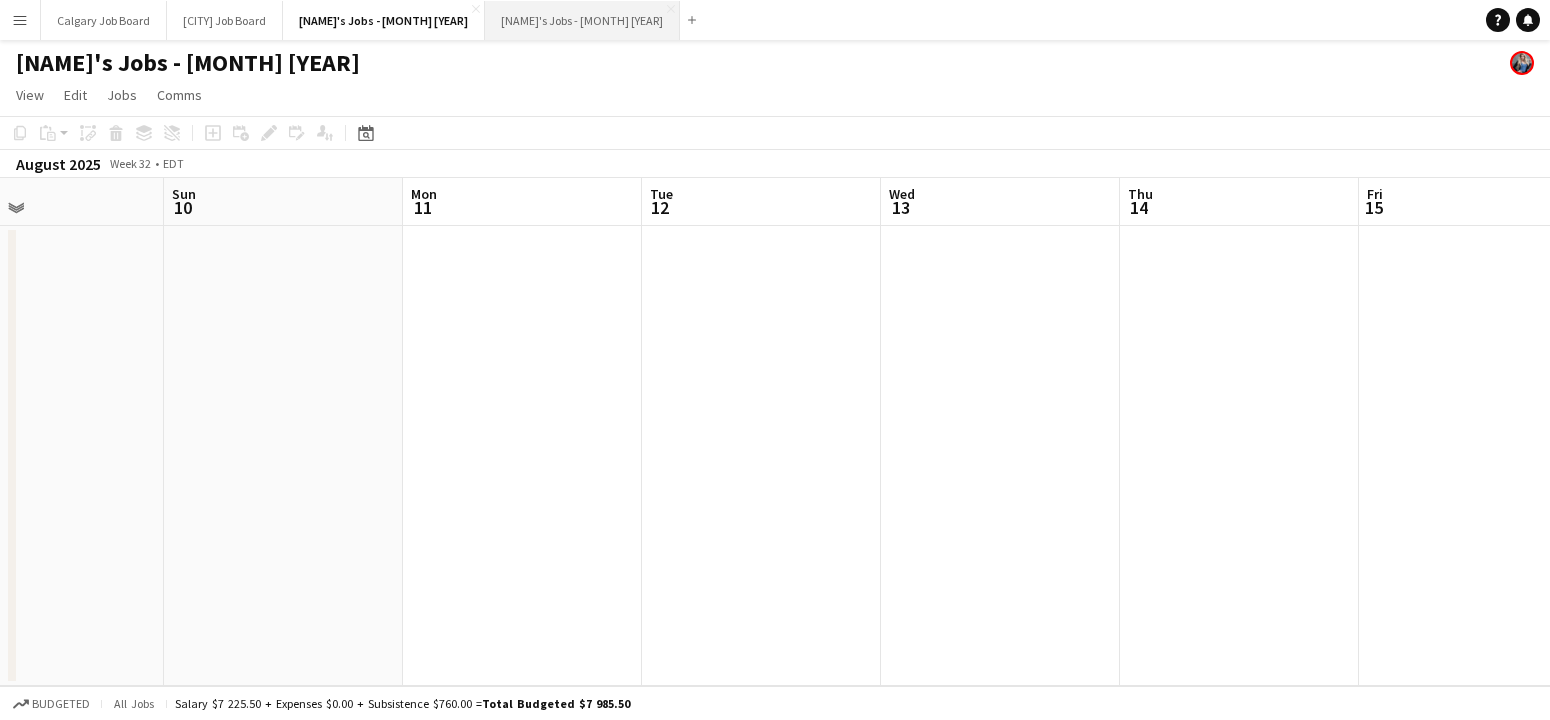 click on "[NAME]'s Jobs - [MONTH] [YEAR] Close" at bounding box center (582, 20) 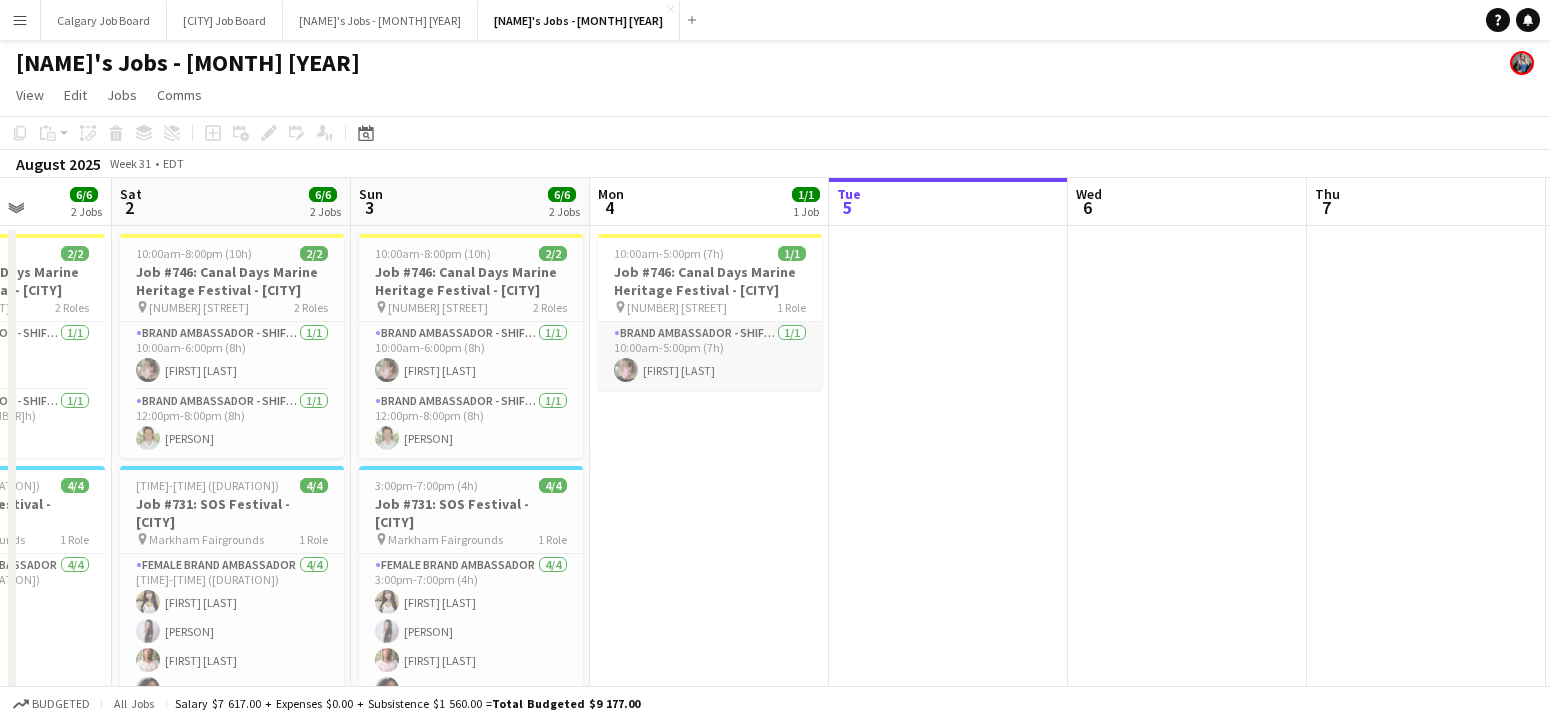 scroll, scrollTop: 0, scrollLeft: 574, axis: horizontal 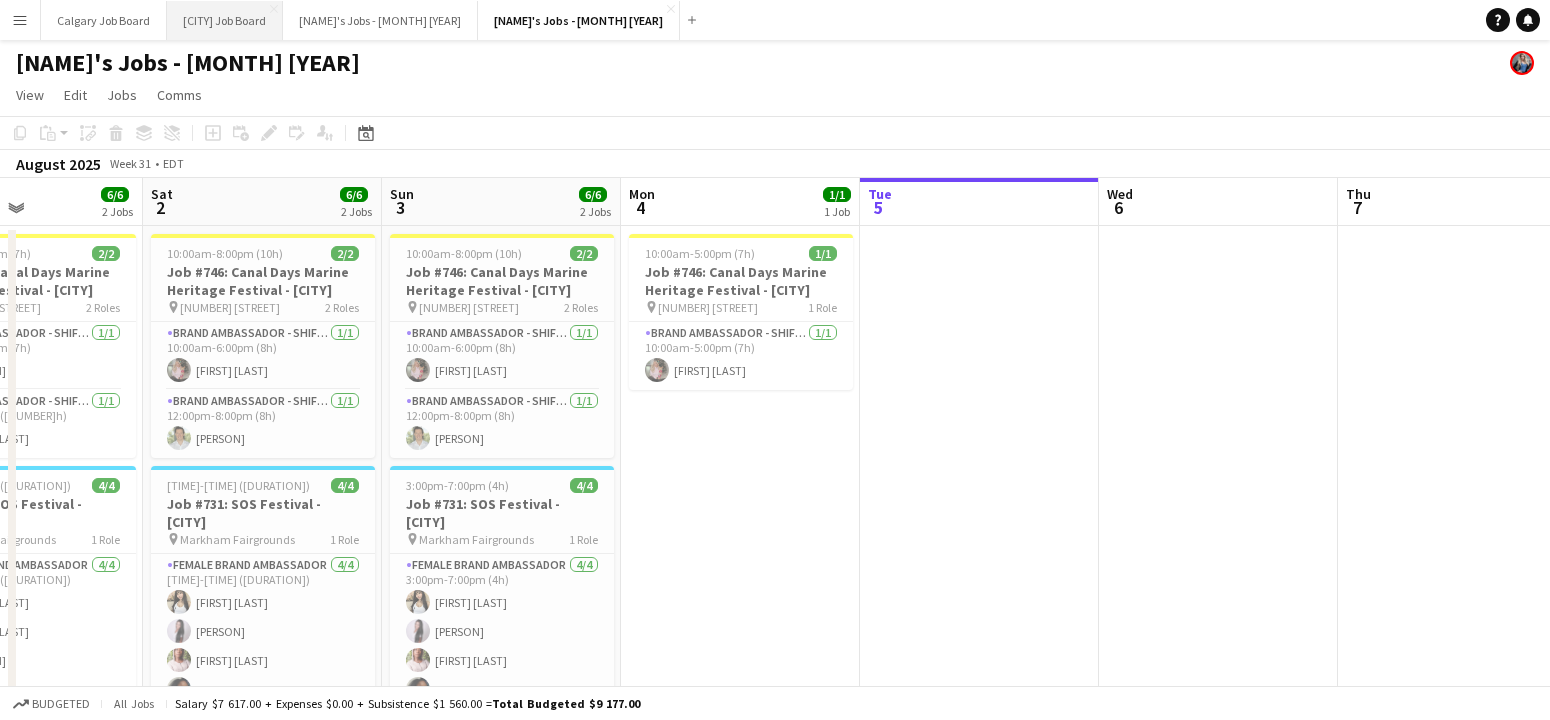 click on "Vancouver Job Board
Close" at bounding box center [225, 20] 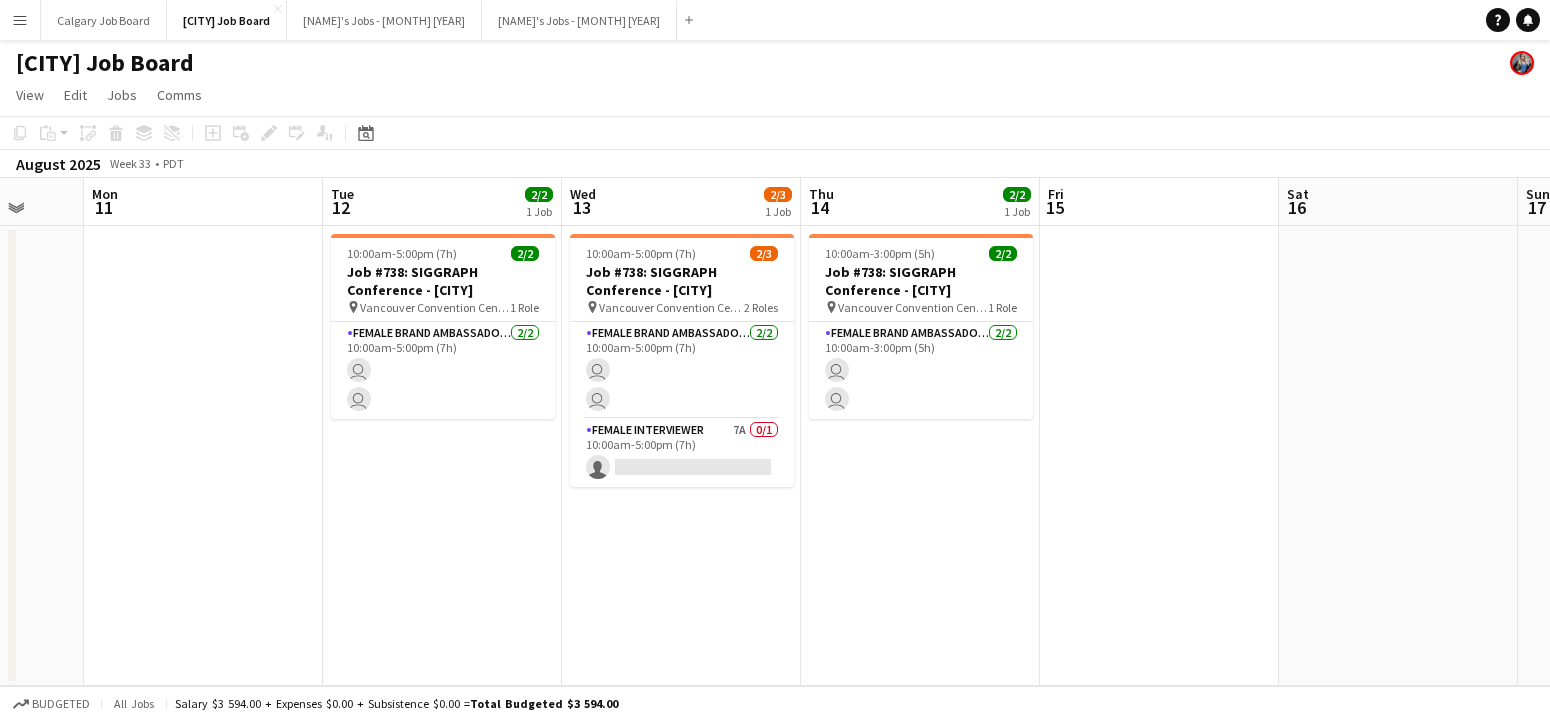 scroll, scrollTop: 0, scrollLeft: 617, axis: horizontal 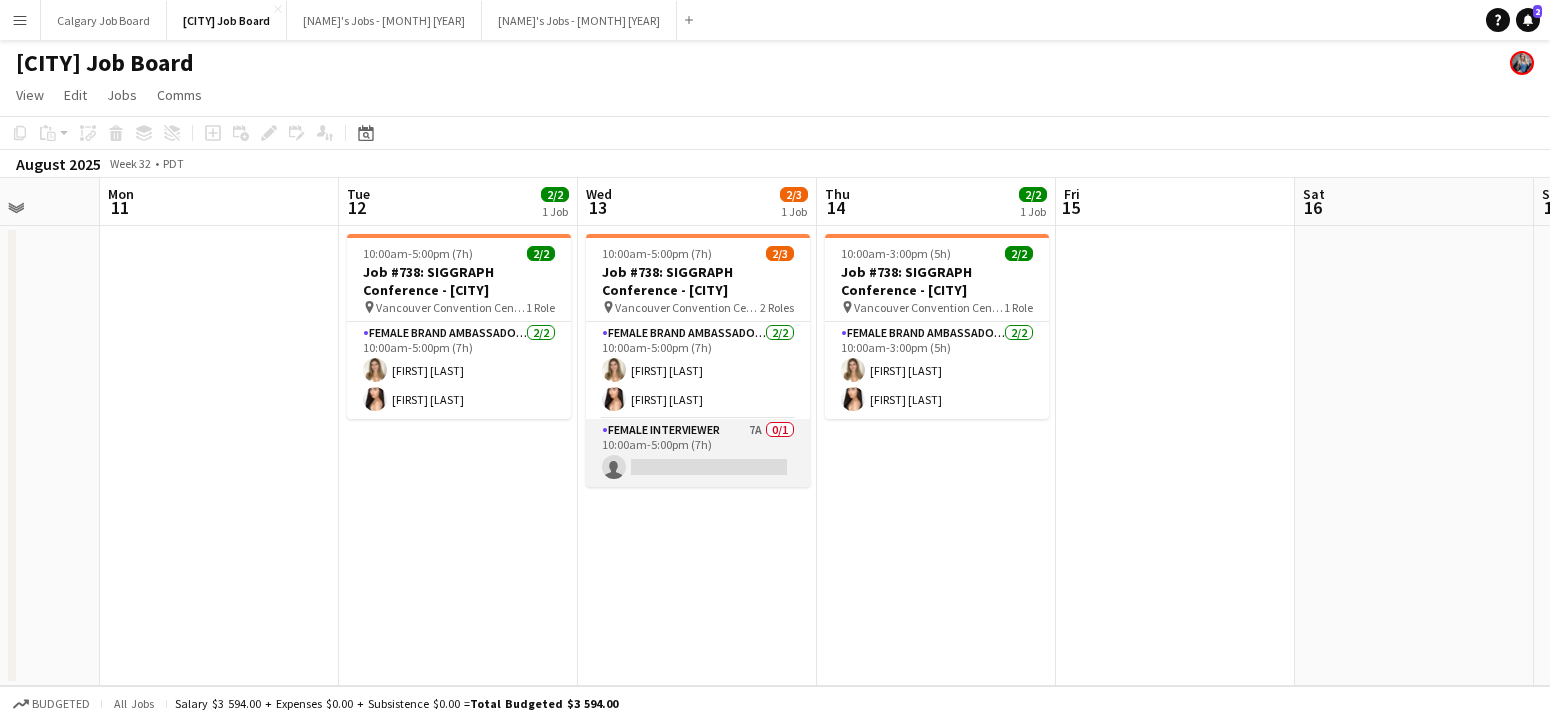 drag, startPoint x: 666, startPoint y: 459, endPoint x: 686, endPoint y: 456, distance: 20.22375 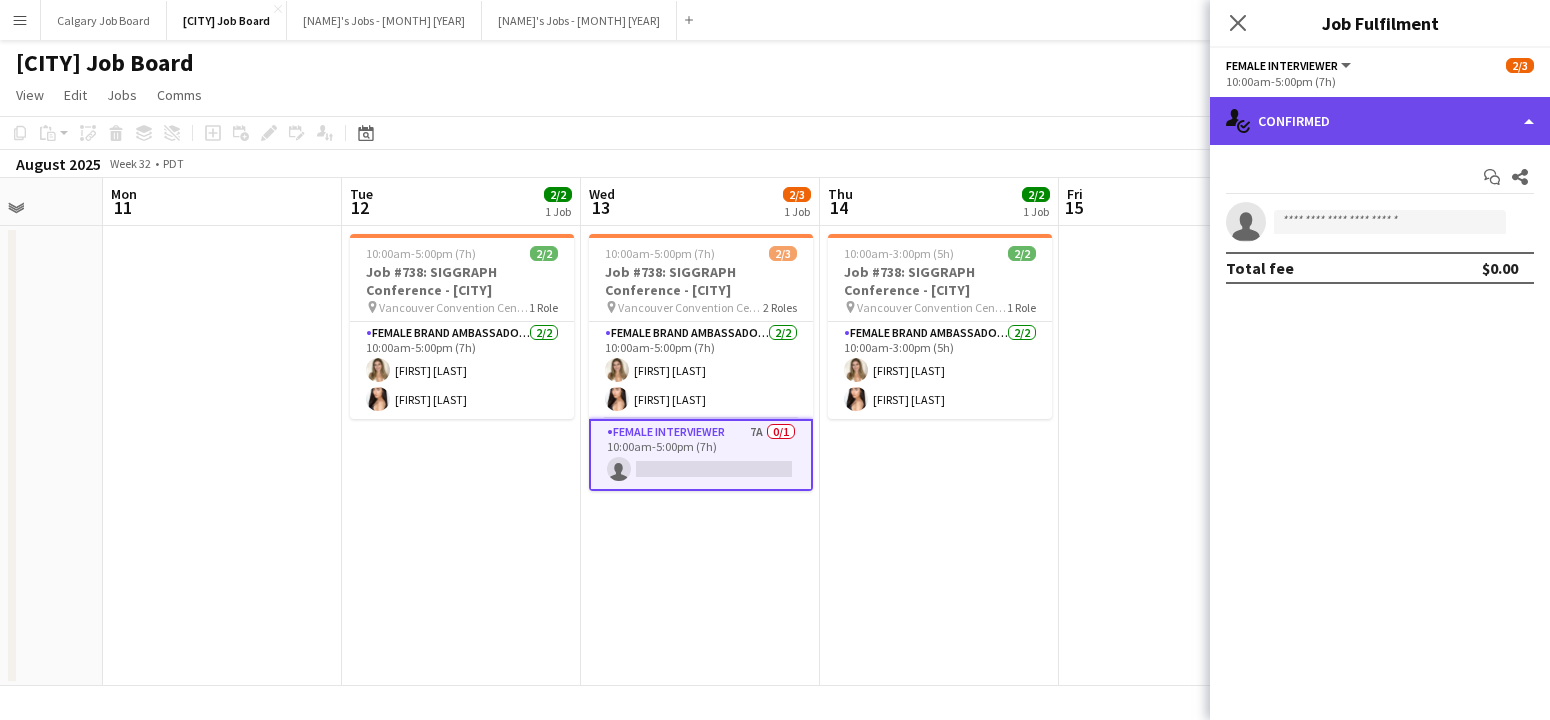 click on "single-neutral-actions-check-2
Confirmed" 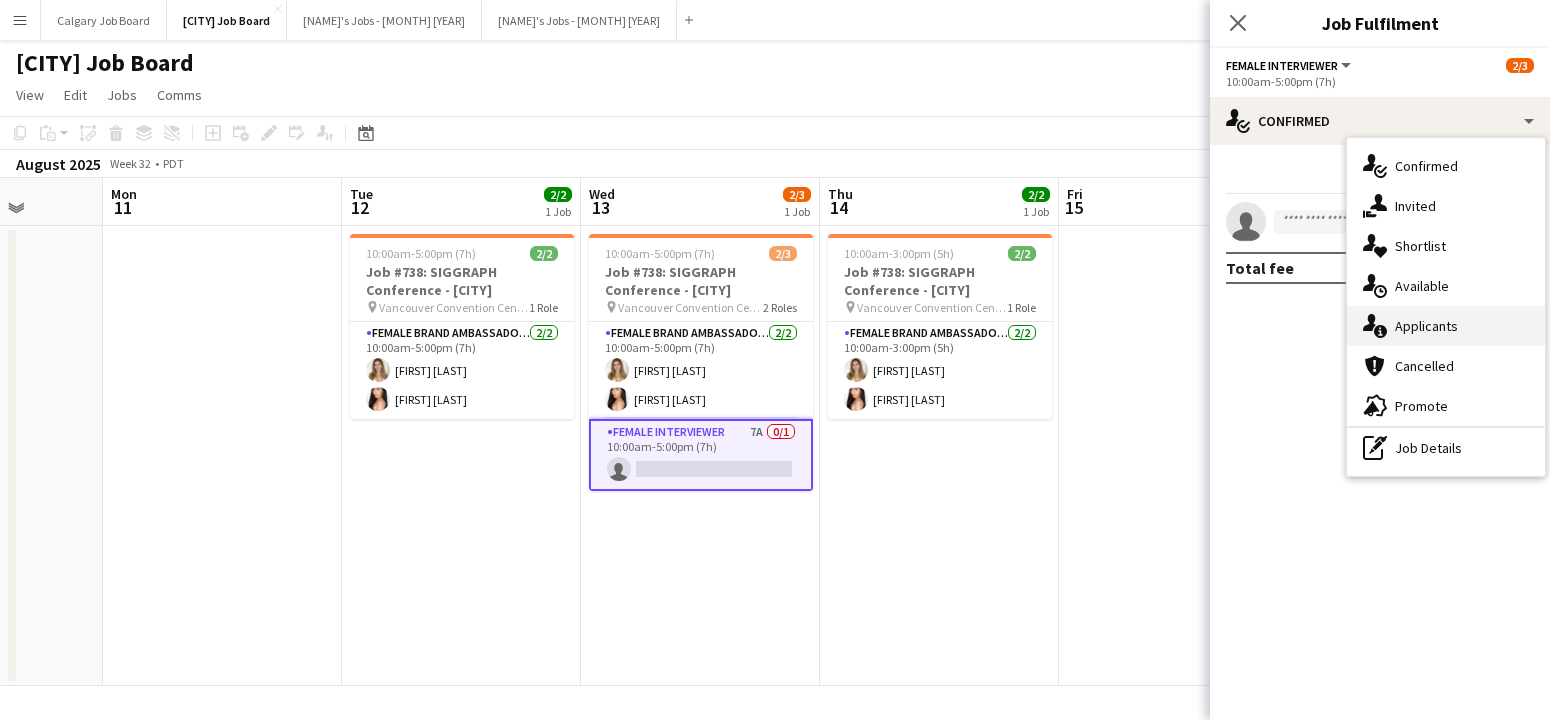 click on "single-neutral-actions-information
Applicants" at bounding box center (1446, 326) 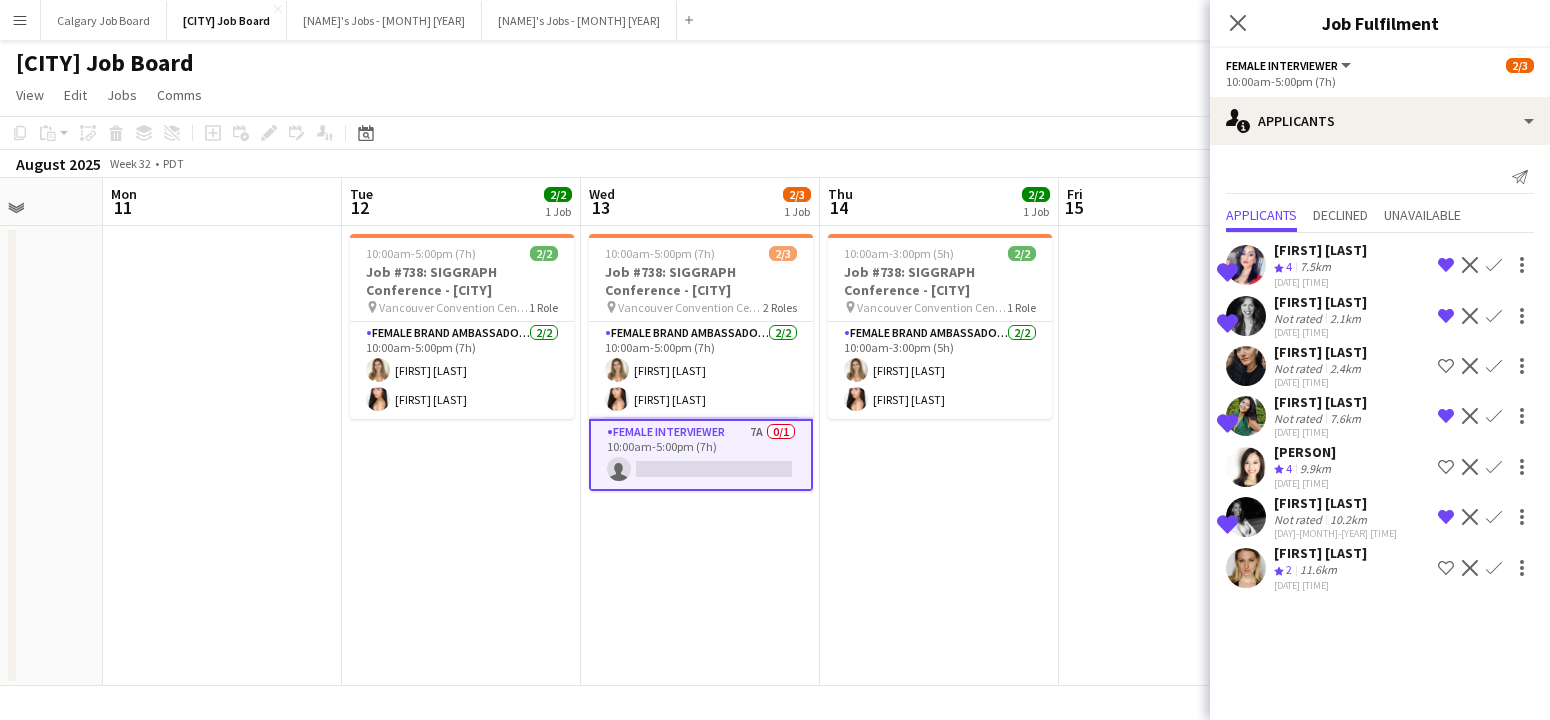scroll, scrollTop: 0, scrollLeft: 0, axis: both 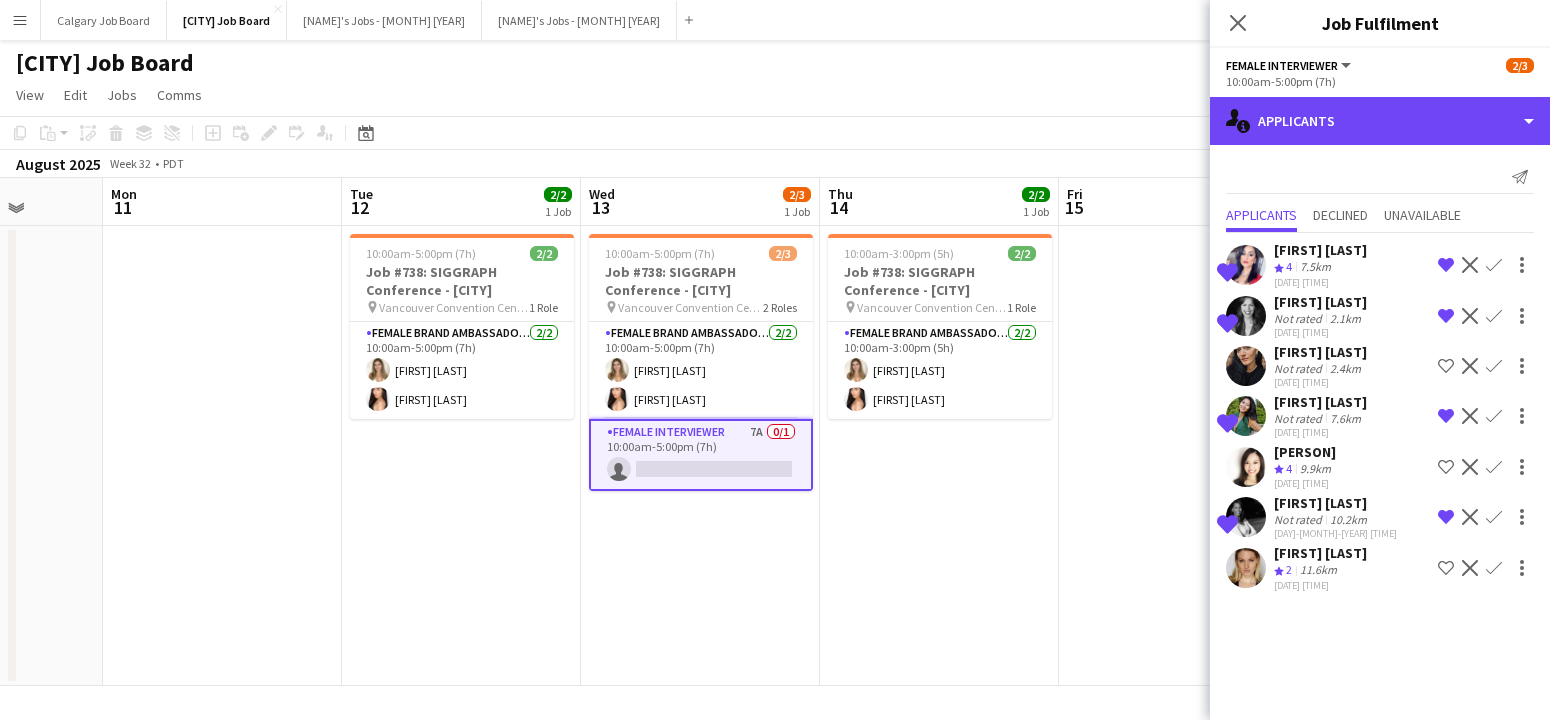 drag, startPoint x: 1452, startPoint y: 116, endPoint x: 1452, endPoint y: 186, distance: 70 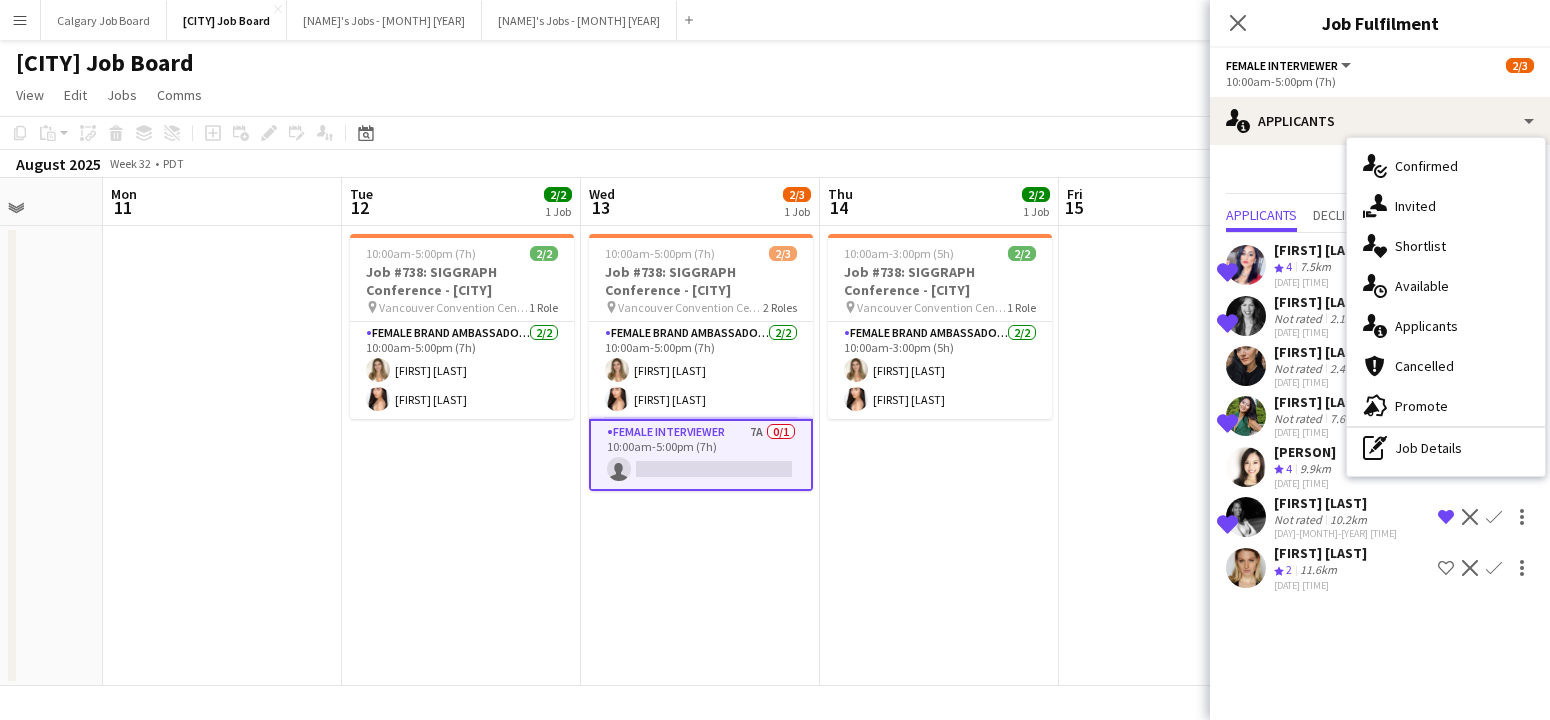 click on "single-neutral-actions-heart
Shortlist" at bounding box center (1446, 246) 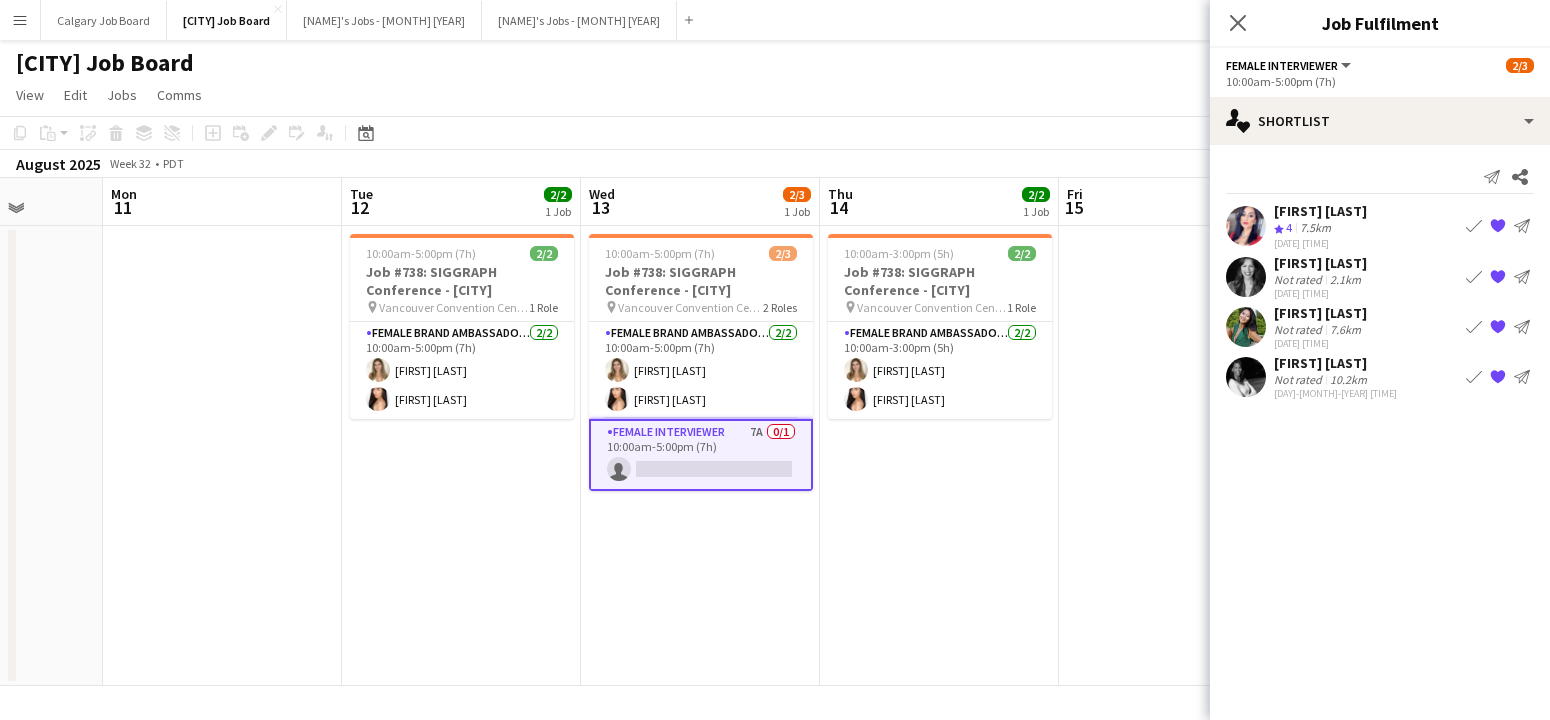 drag, startPoint x: 1522, startPoint y: 172, endPoint x: 1461, endPoint y: 246, distance: 95.90099 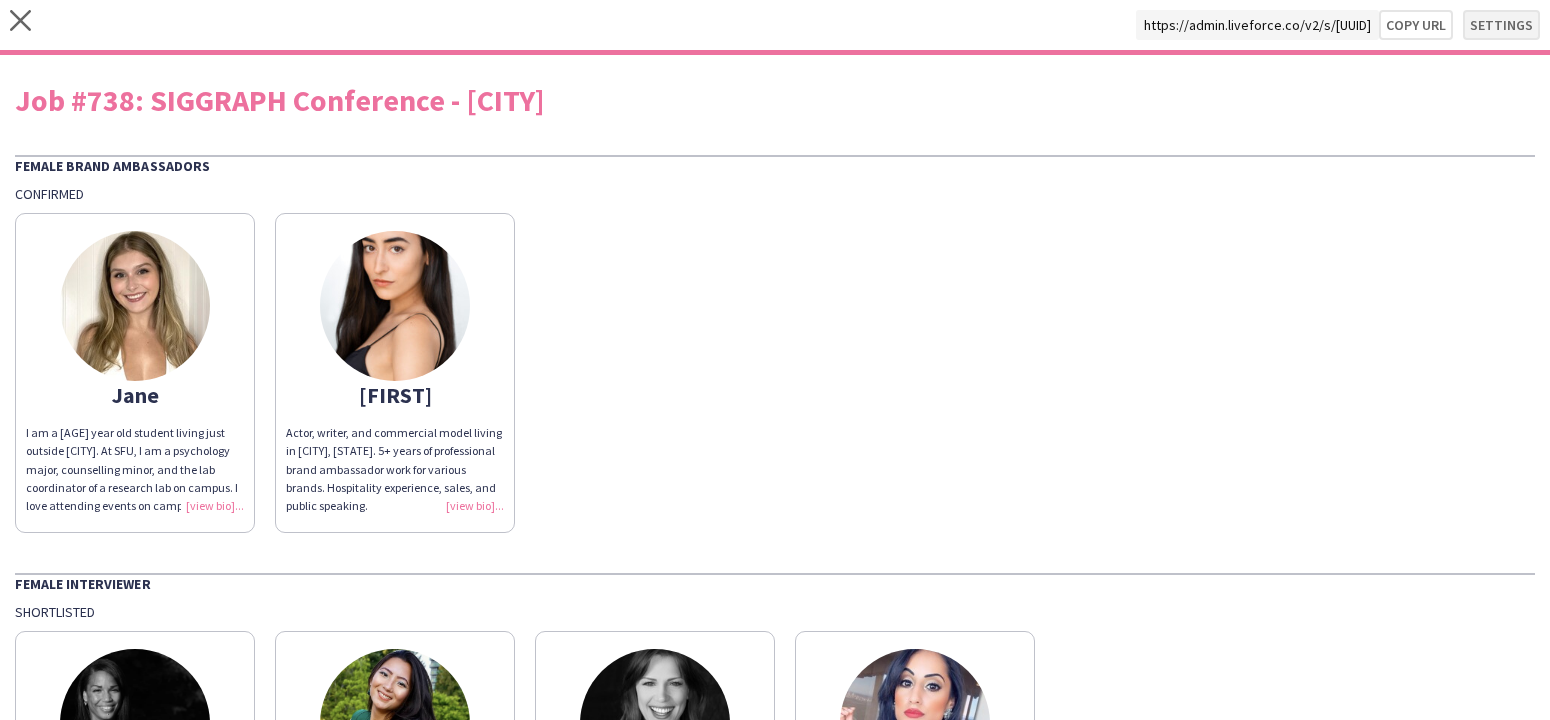 drag, startPoint x: 1488, startPoint y: 26, endPoint x: 1485, endPoint y: 37, distance: 11.401754 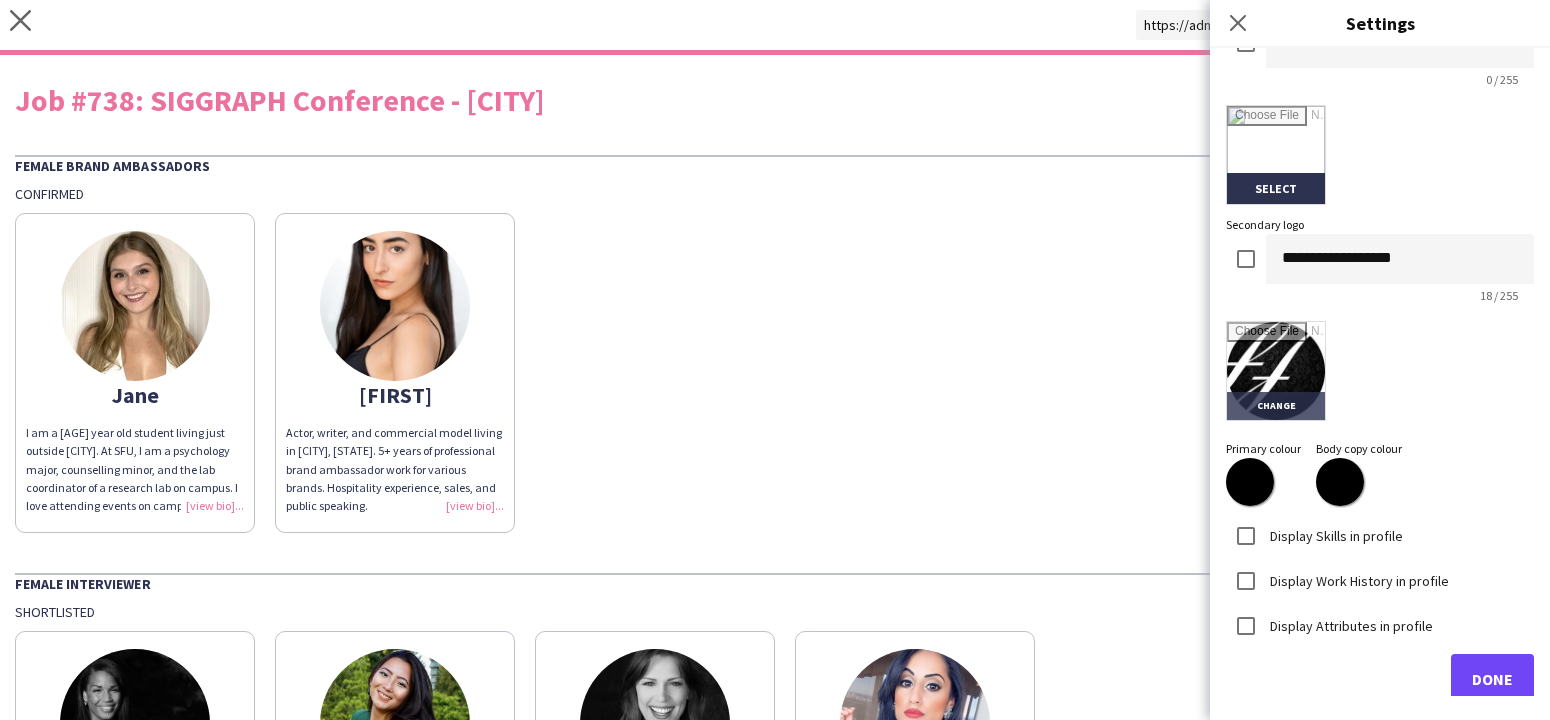 scroll, scrollTop: 448, scrollLeft: 0, axis: vertical 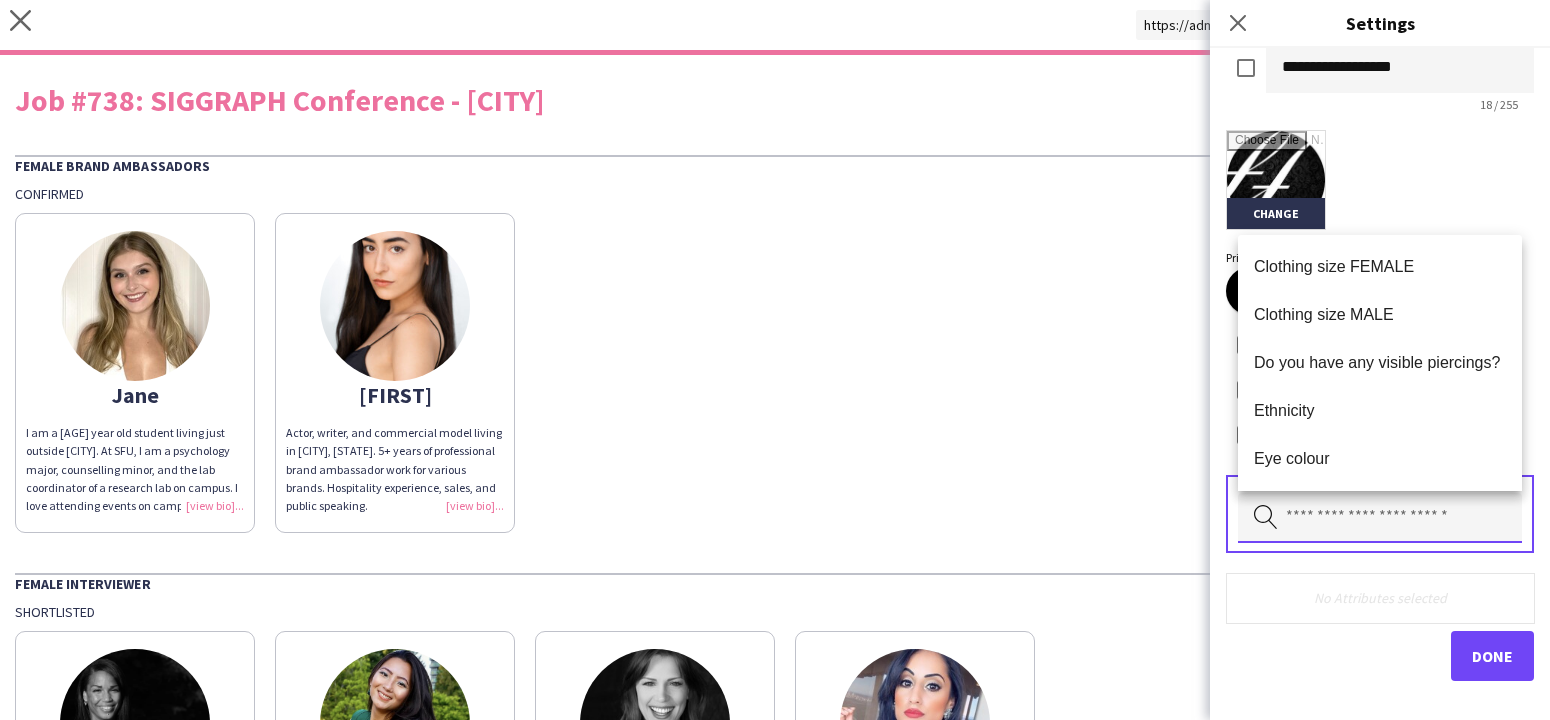 click at bounding box center [1380, 518] 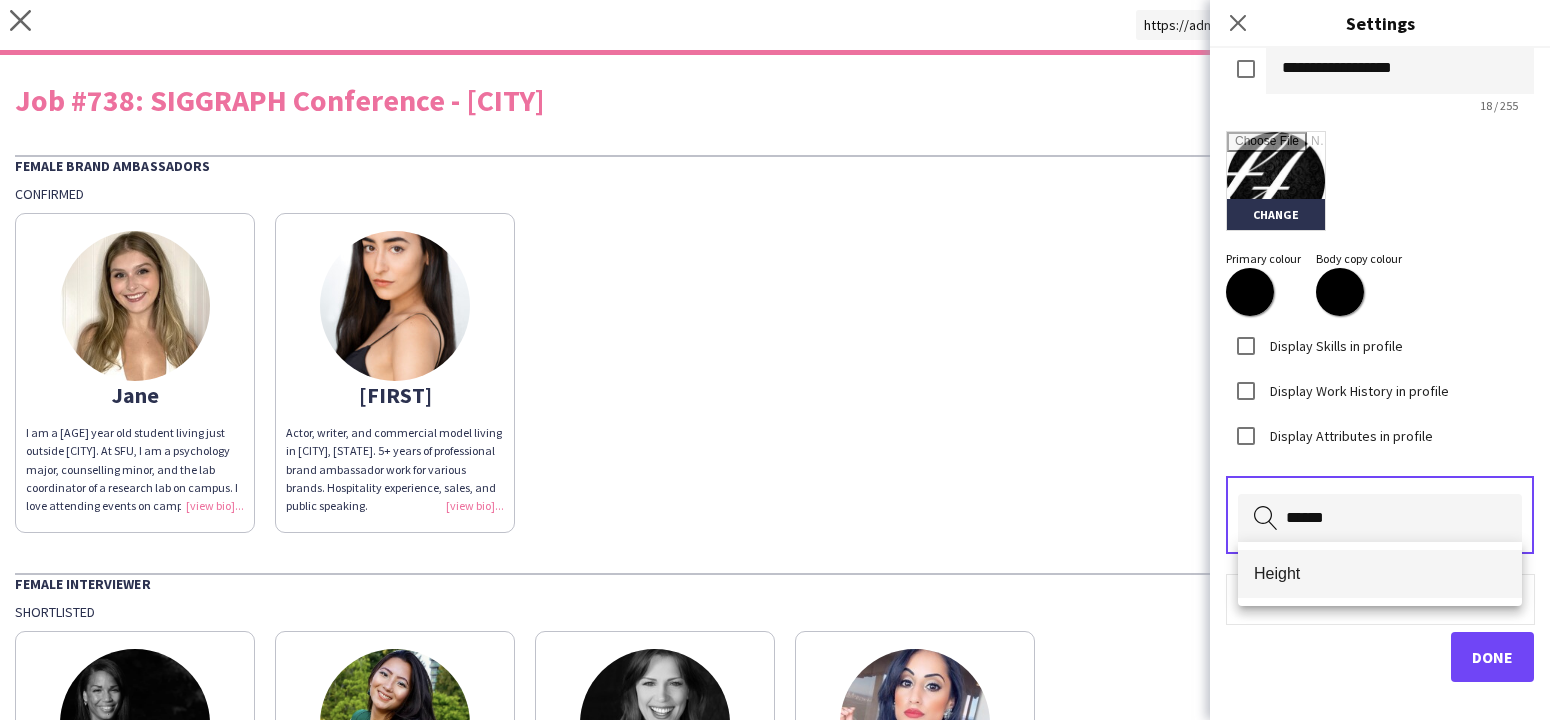 type on "******" 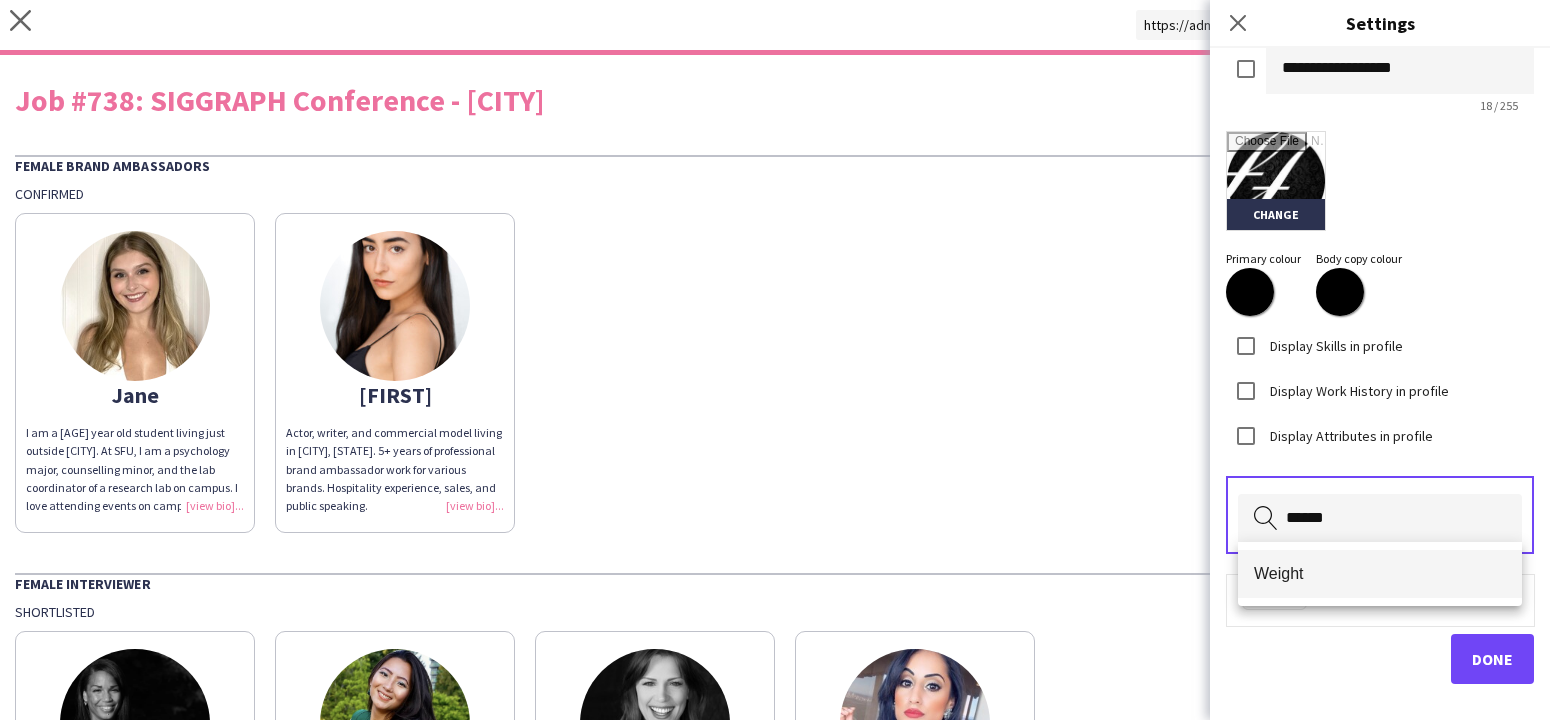 type on "******" 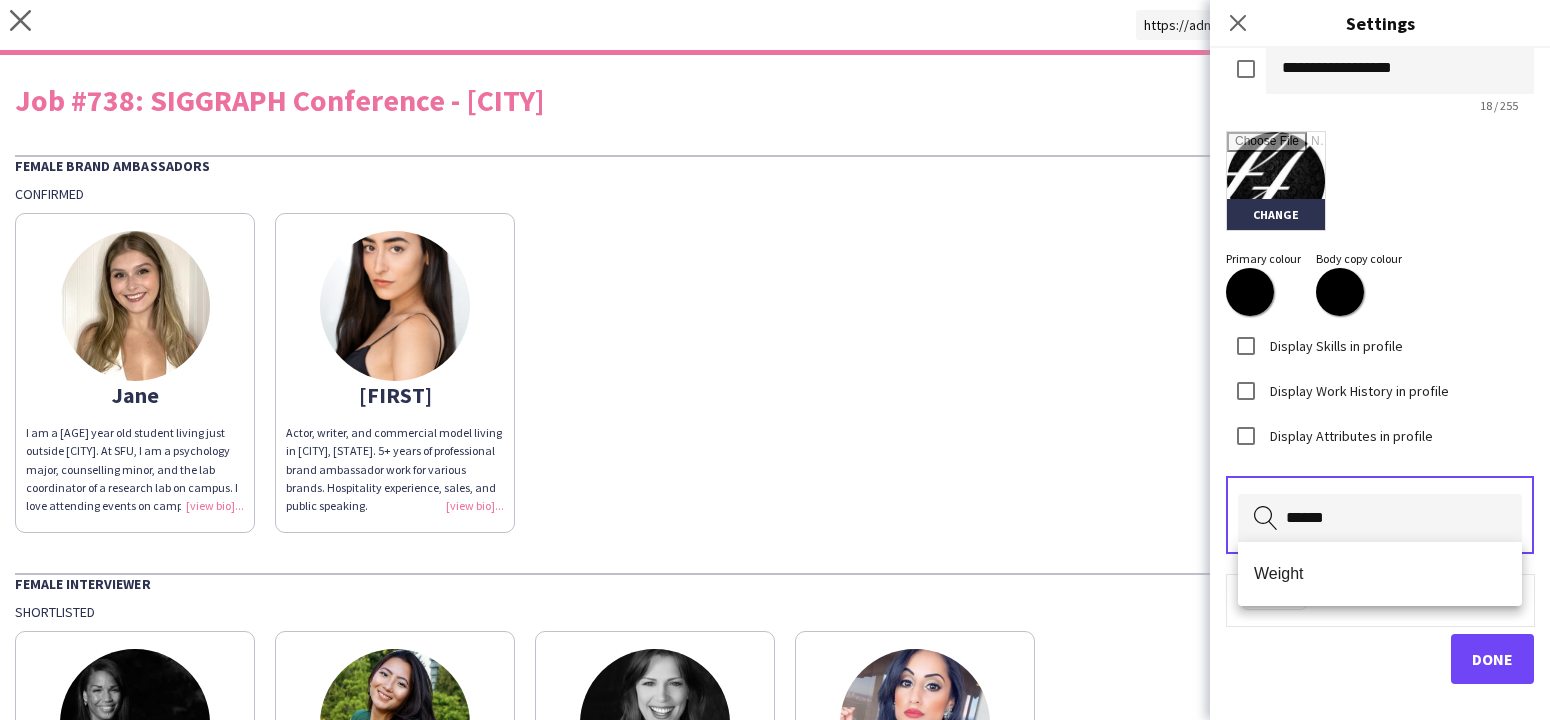 drag, startPoint x: 1294, startPoint y: 575, endPoint x: 1398, endPoint y: 609, distance: 109.41663 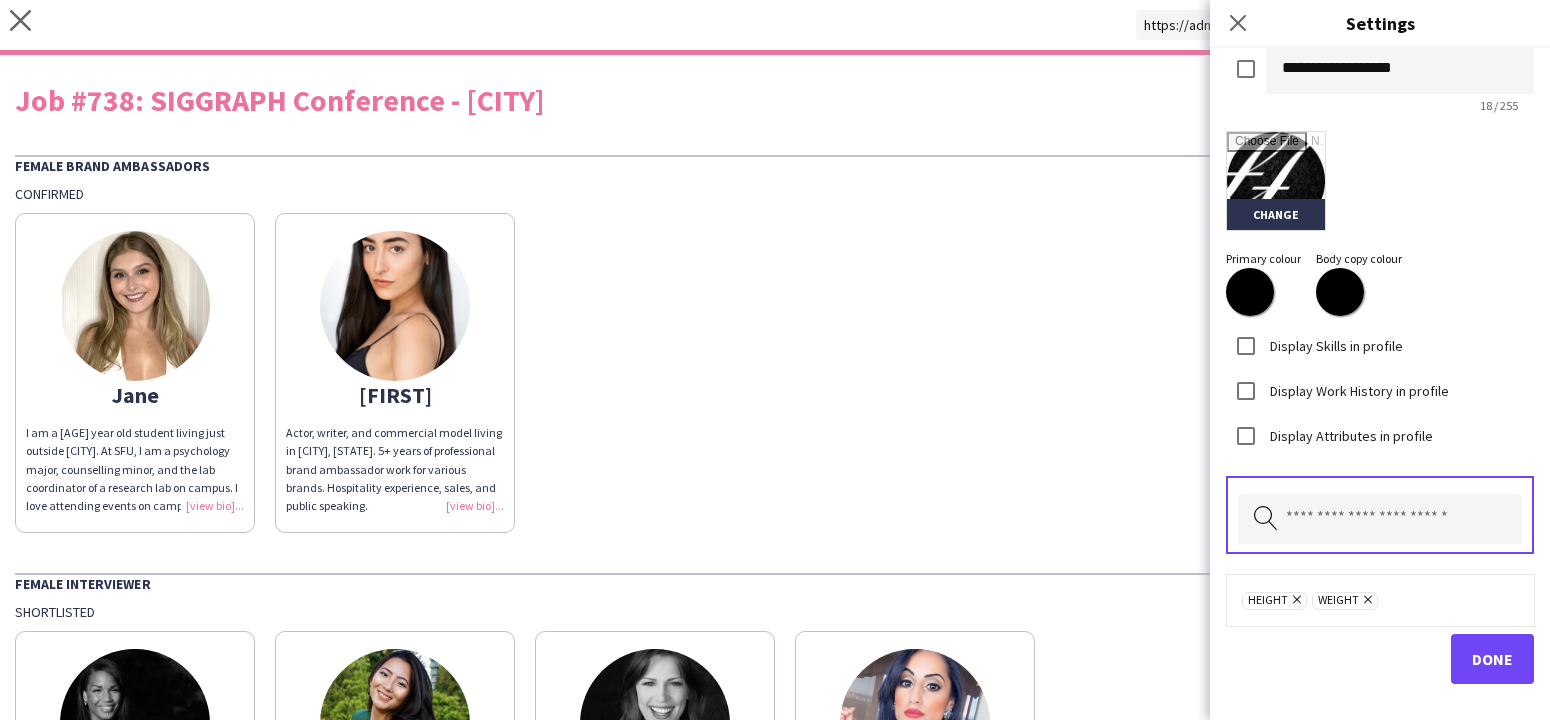 click on "Done" 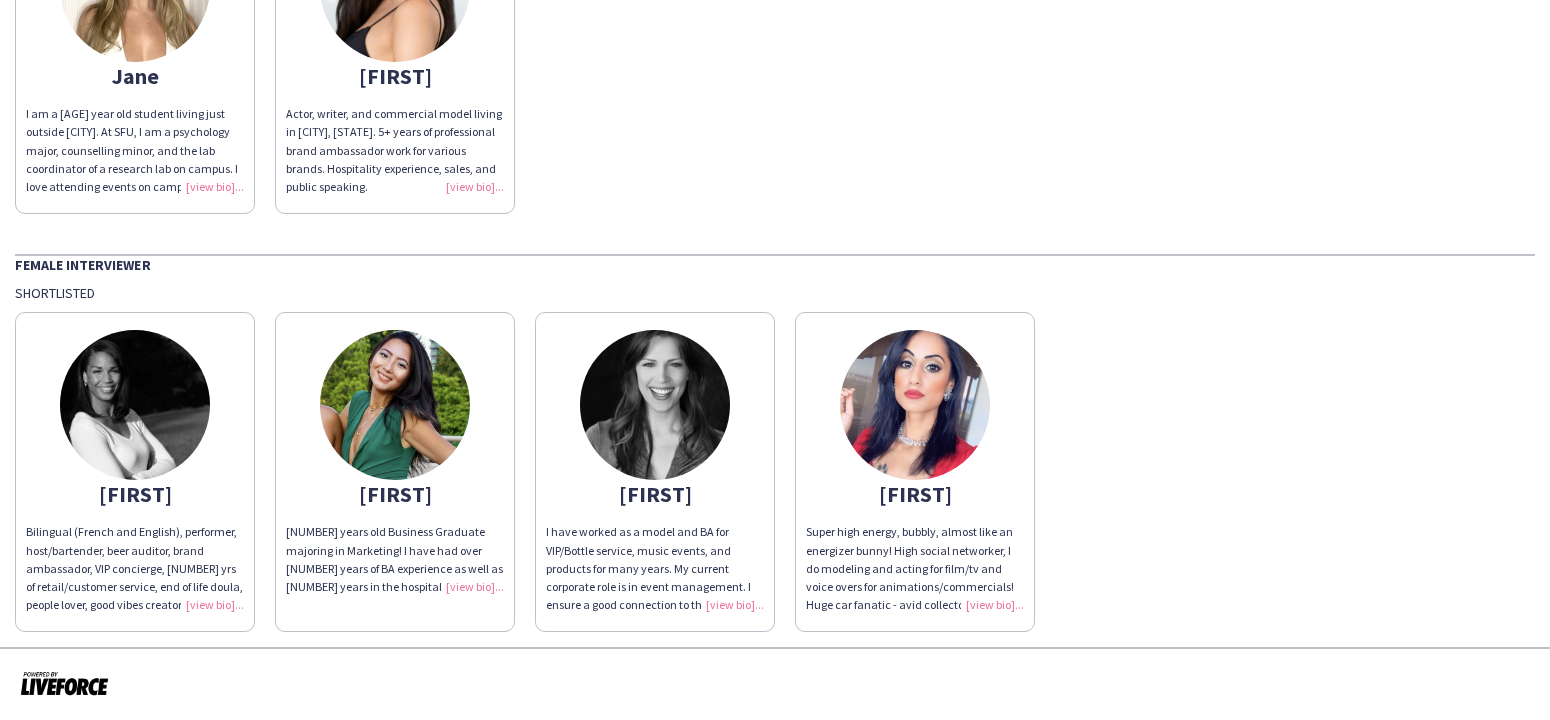 scroll, scrollTop: 303, scrollLeft: 0, axis: vertical 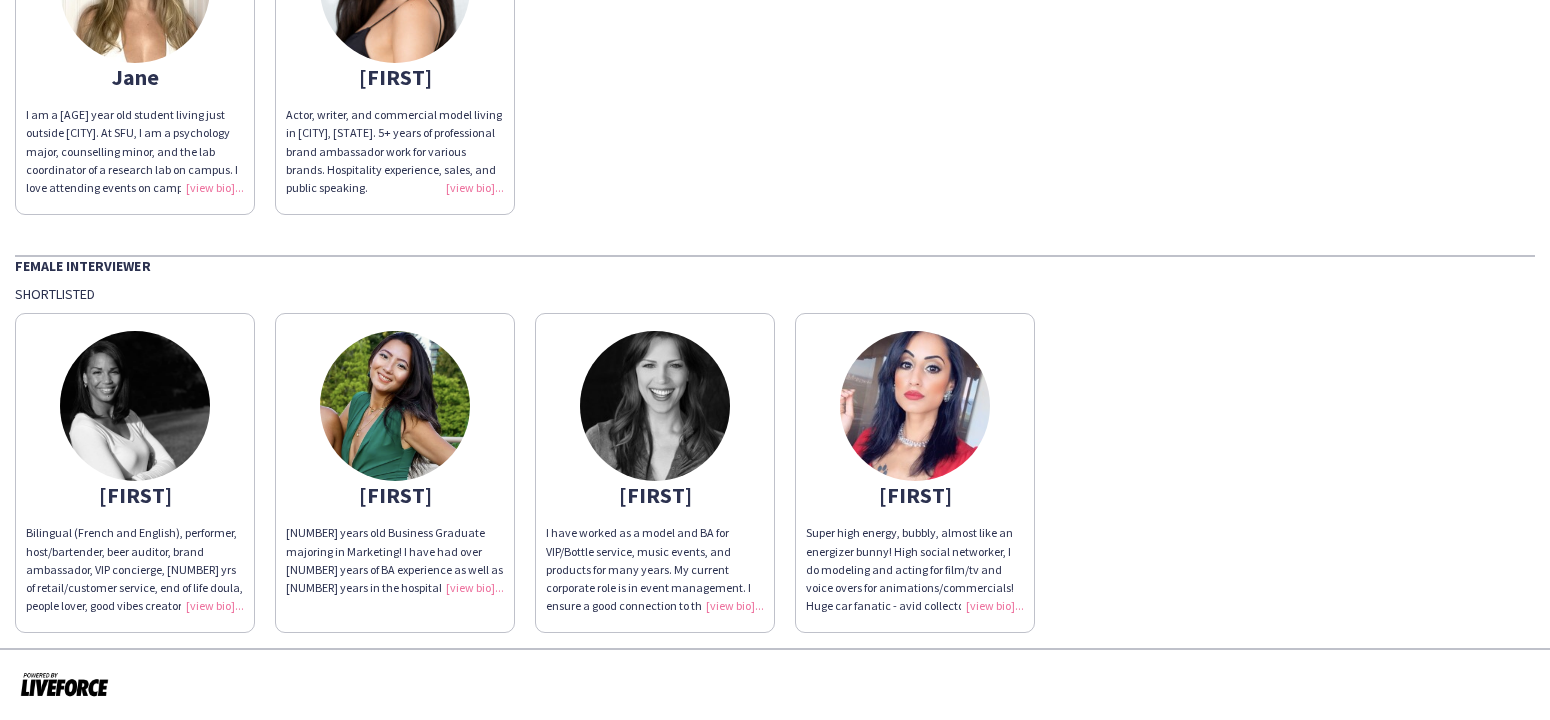 click on "I have worked as a model and BA for VIP/Bottle service, music events, and products for many years. My current corporate role is in event management. I ensure a good connection to the product or service is a priority as a Brand Ambassador. I am an advocate for health and wellness above all else! I have worked for sports companies like Bauer and sexual health companies like Durex as a part of large scale and national brand ambassador programs. My knowledge and expertise of fitness, skincare, and wellness and human wellbeing are what make me stand out as a good candidate. I am a professional content creator, and professionally trained actor represented by one of Vancouvers largest talent companies, and I have worked and booked as a commercial actor for large companies with and outside of Canada." 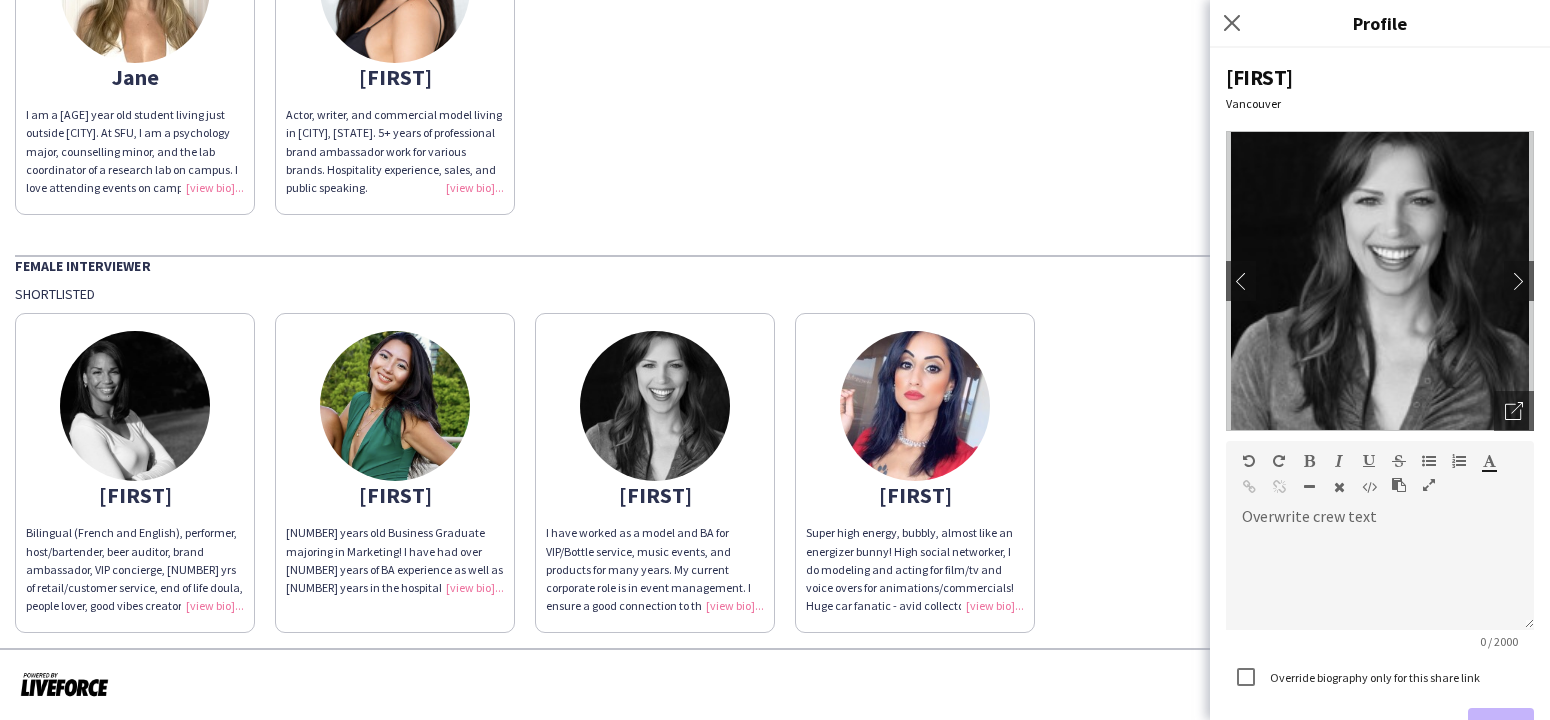 drag, startPoint x: 1513, startPoint y: 408, endPoint x: 1205, endPoint y: 404, distance: 308.02597 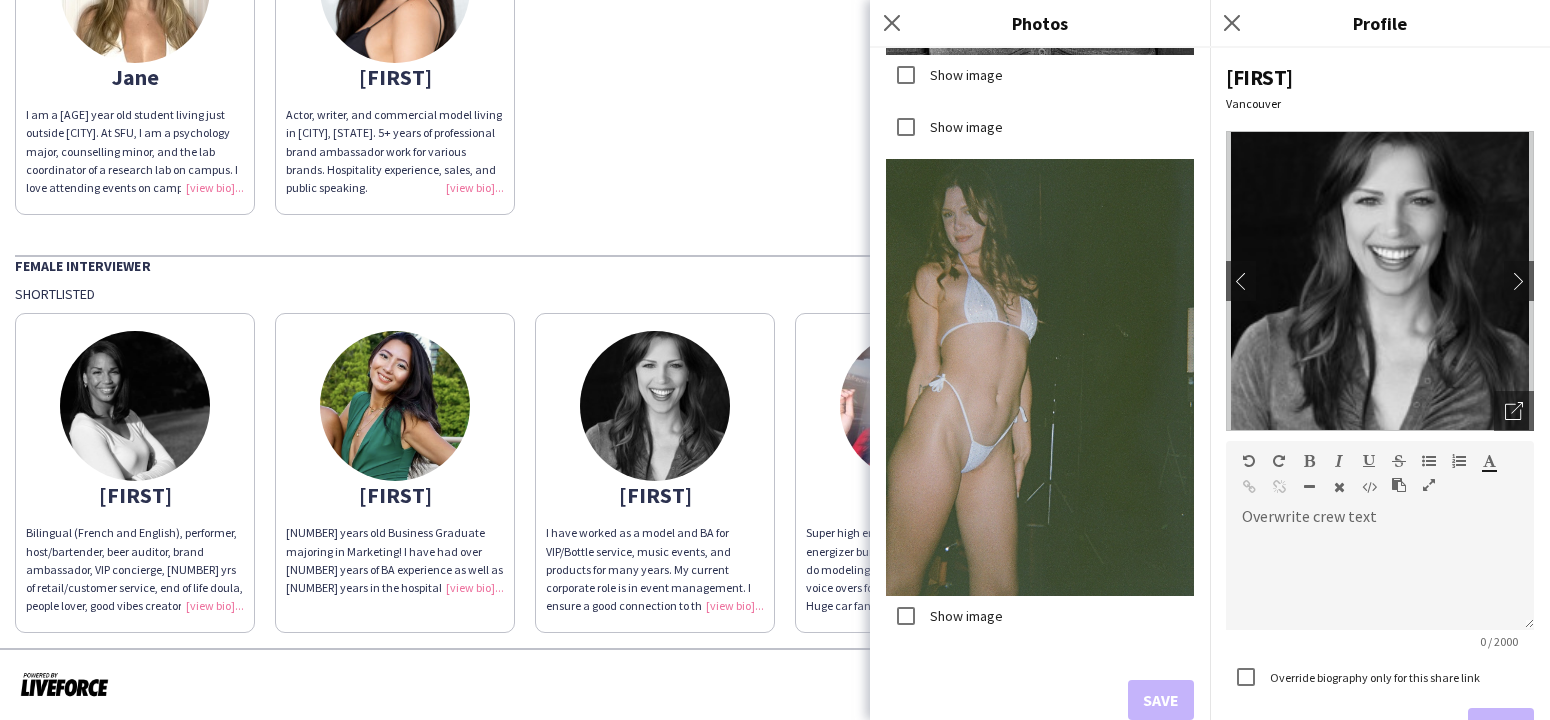 scroll, scrollTop: 1249, scrollLeft: 0, axis: vertical 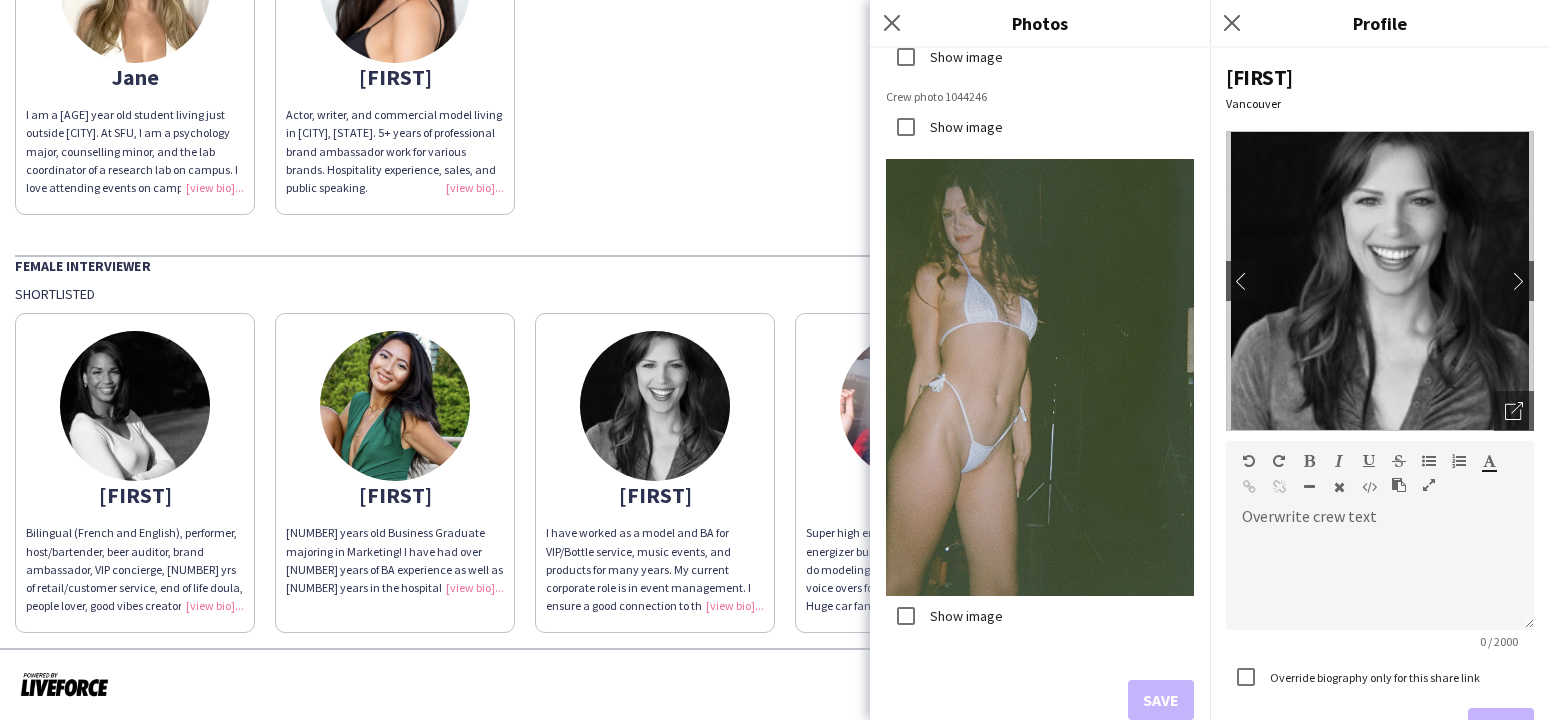 click on "[NUMBER] years old Business Graduate majoring in Marketing! I have had over [NUMBER] years of BA experience as well as [NUMBER] years in the hospitality industry." 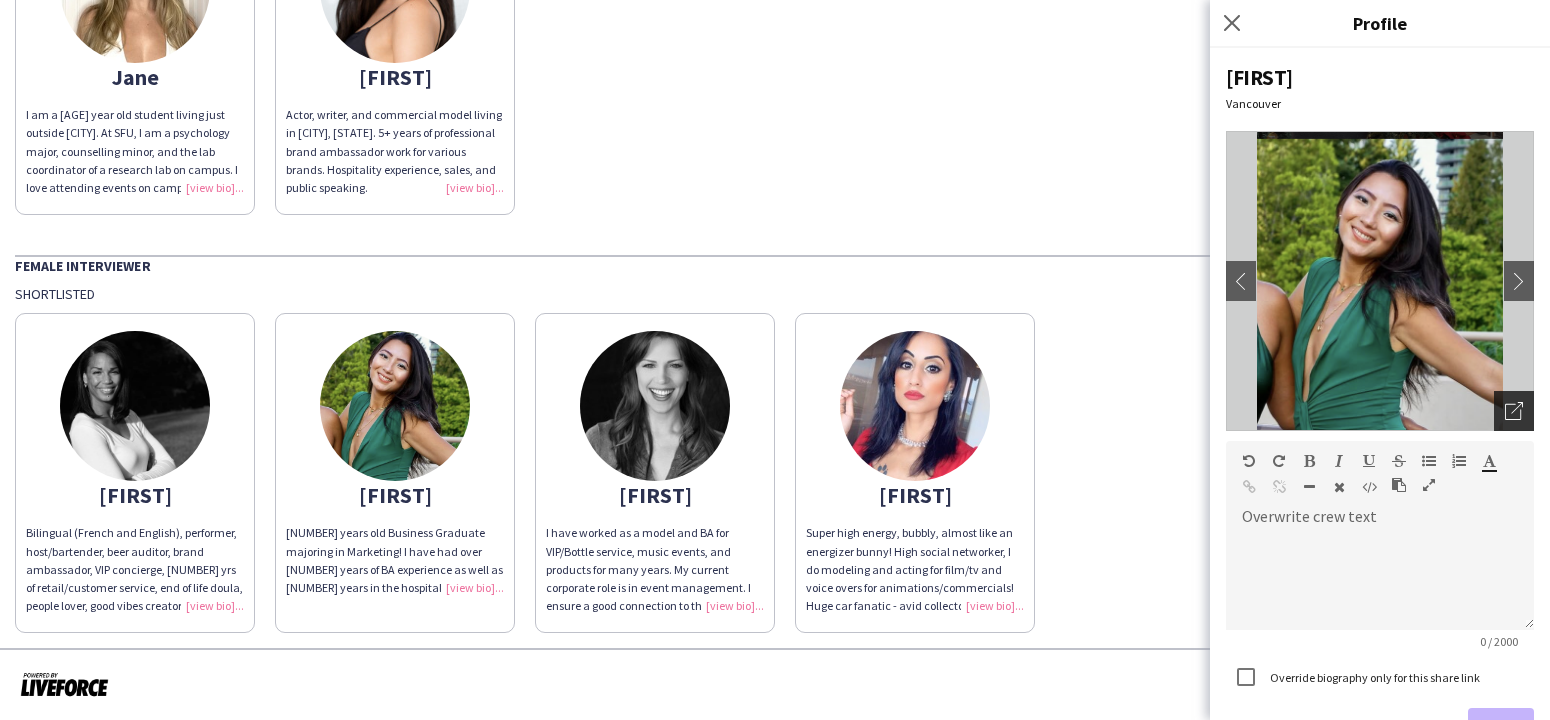 click on "Open photos pop-in" 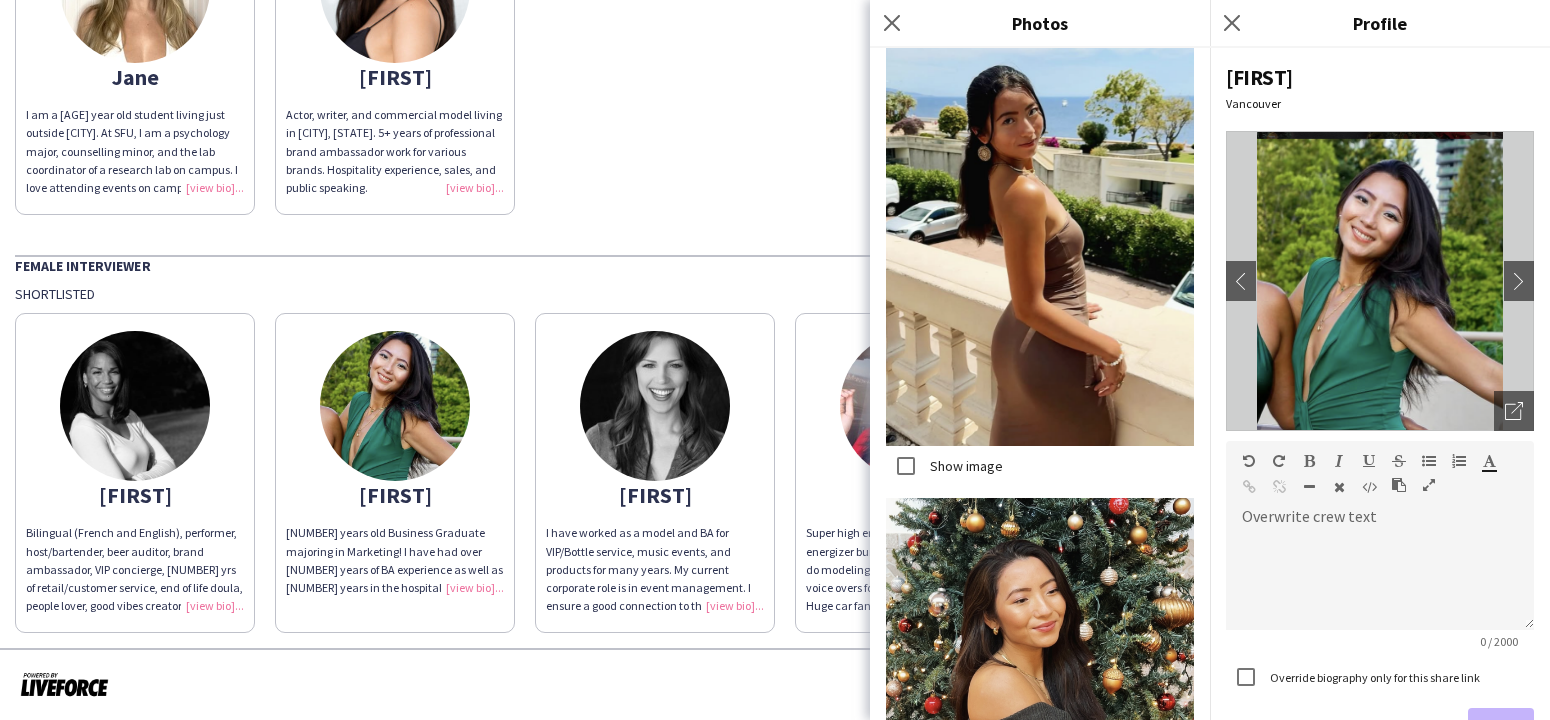 scroll, scrollTop: 762, scrollLeft: 0, axis: vertical 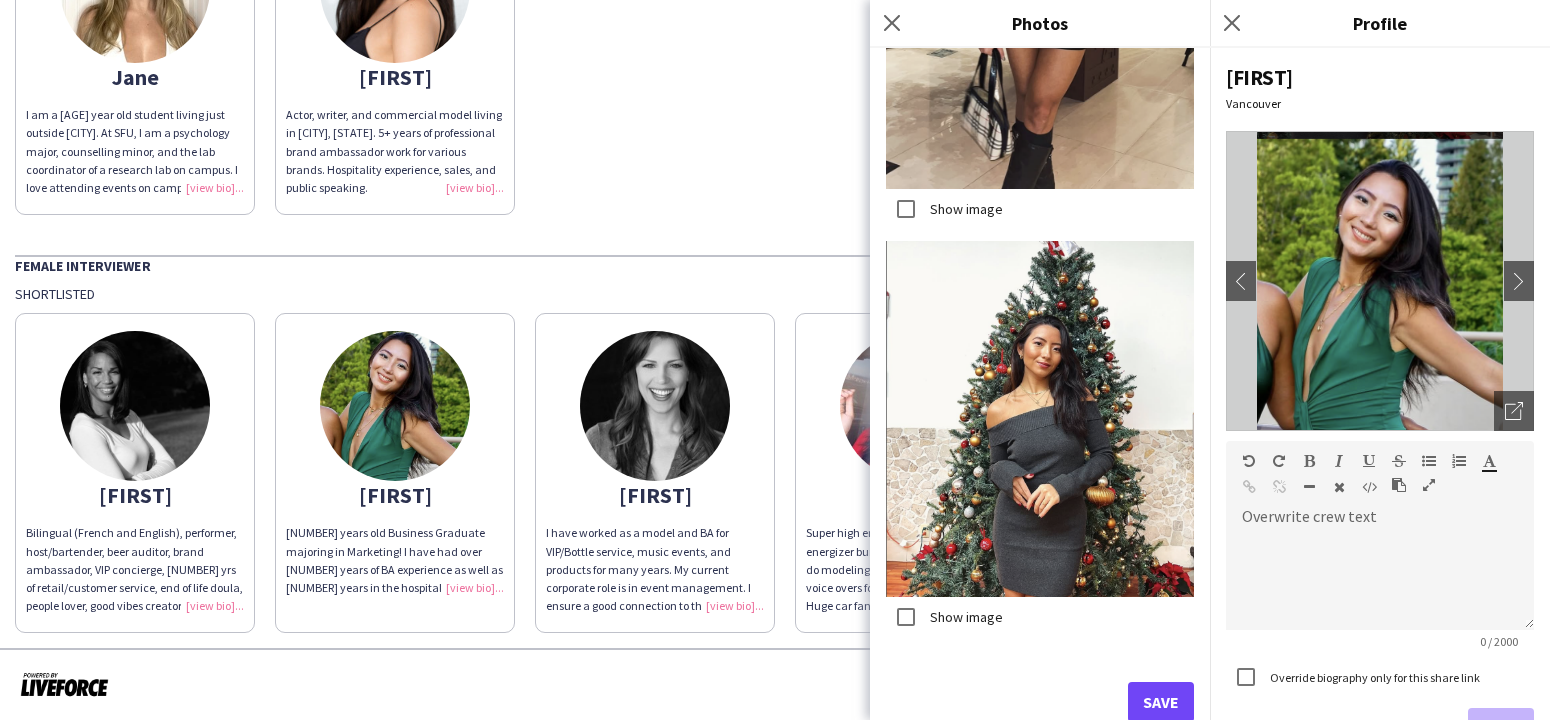 drag, startPoint x: 1169, startPoint y: 706, endPoint x: 1156, endPoint y: 699, distance: 14.764823 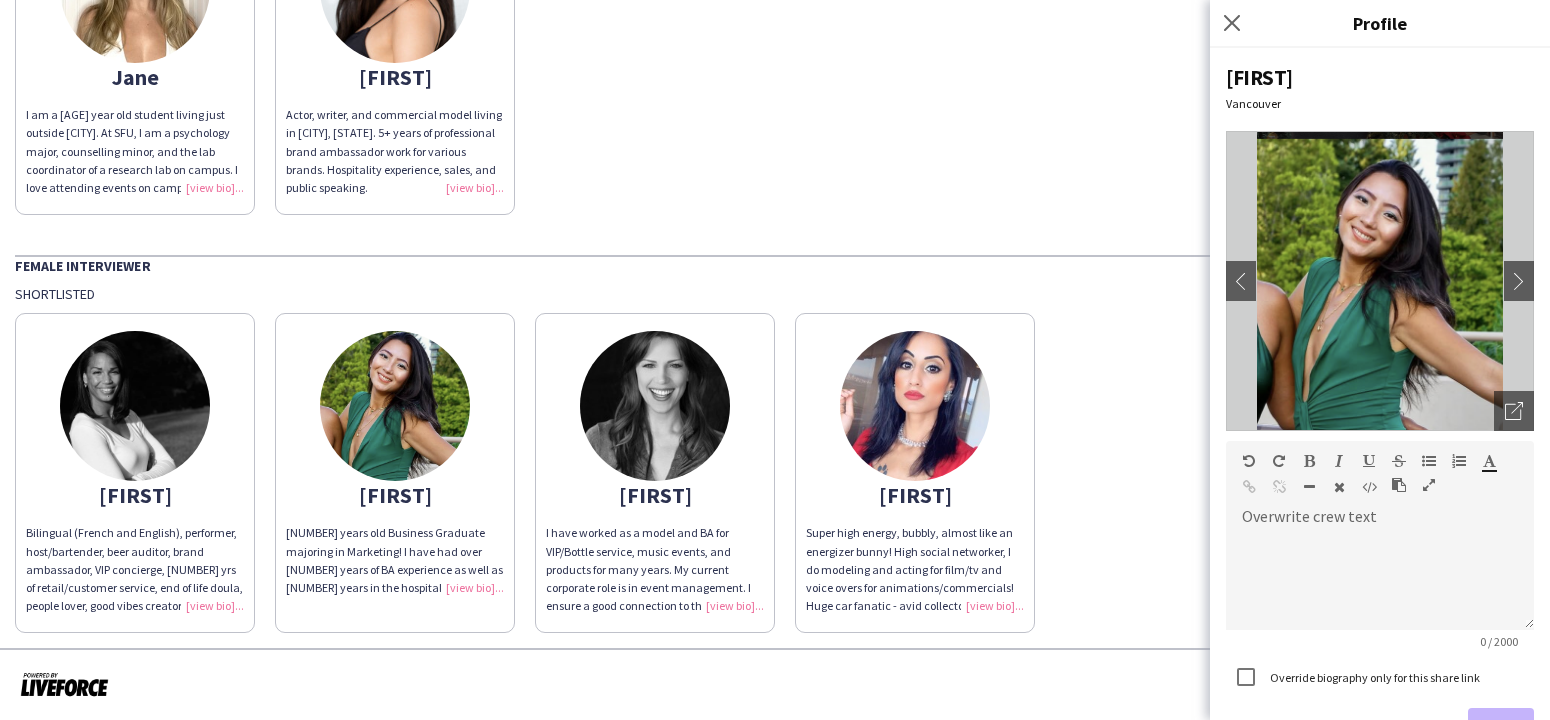 click on "[FIRST] Super high energy, bubbly, almost like an energizer bunny! High social networker, I do modeling and acting for film/tv and voice overs for animations/commercials! Huge car fanatic - avid collector of Lamborghini keychains, hats, attire, model cars, hot wheels- still in mint condition packages! Vegan for [NUMBER] years and love animal charities. Love traveling all over the map because life is short so Be AWESOME!!!!" 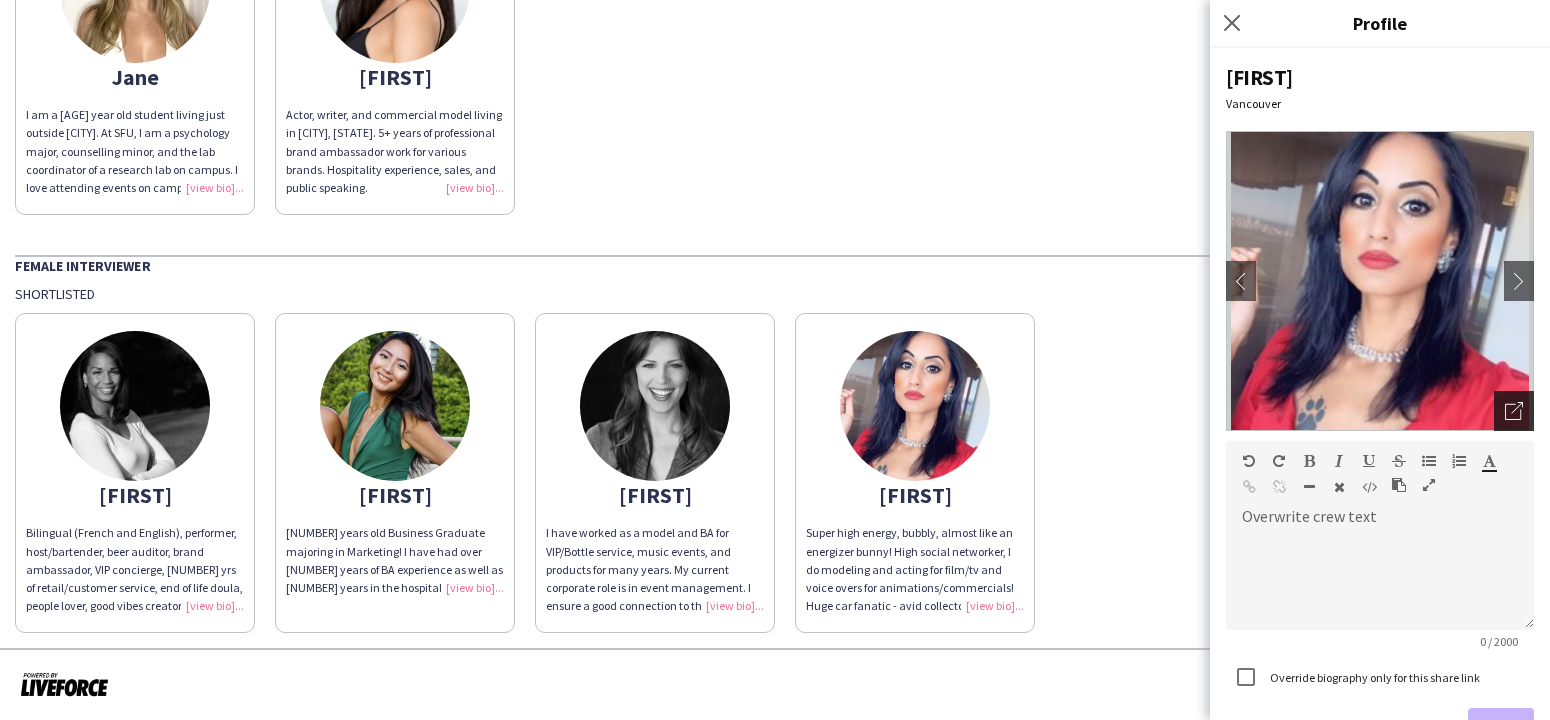 click on "Open photos pop-in" 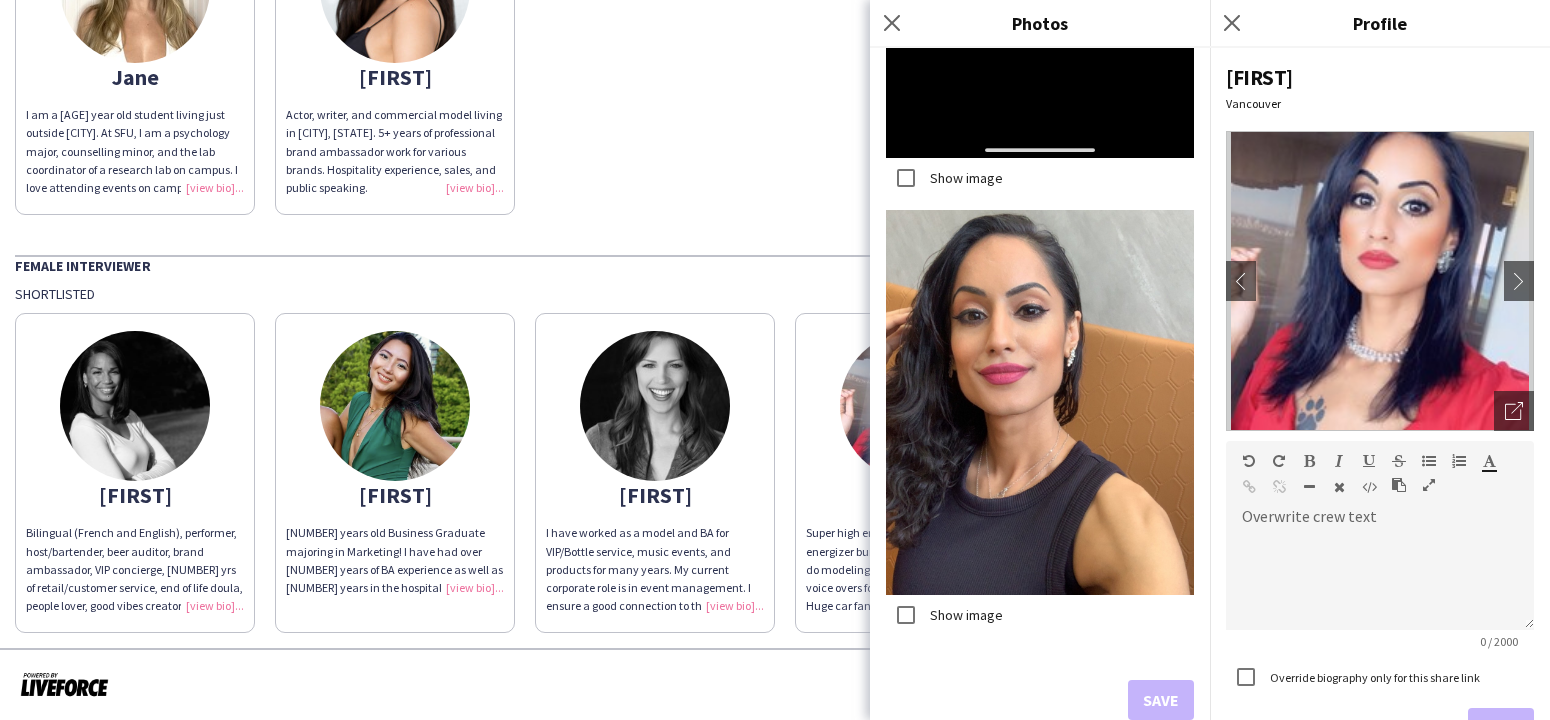 scroll, scrollTop: 3659, scrollLeft: 0, axis: vertical 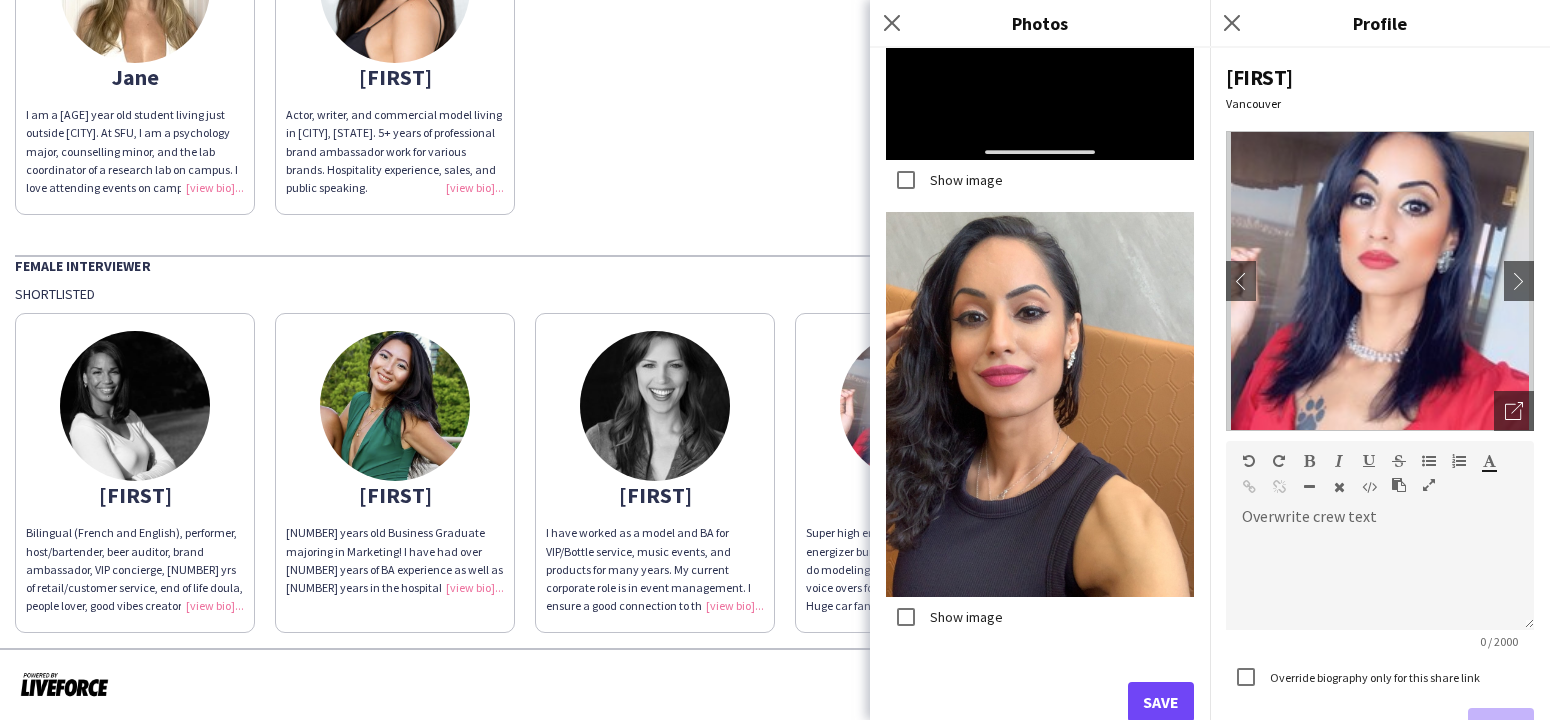 click on "Save" 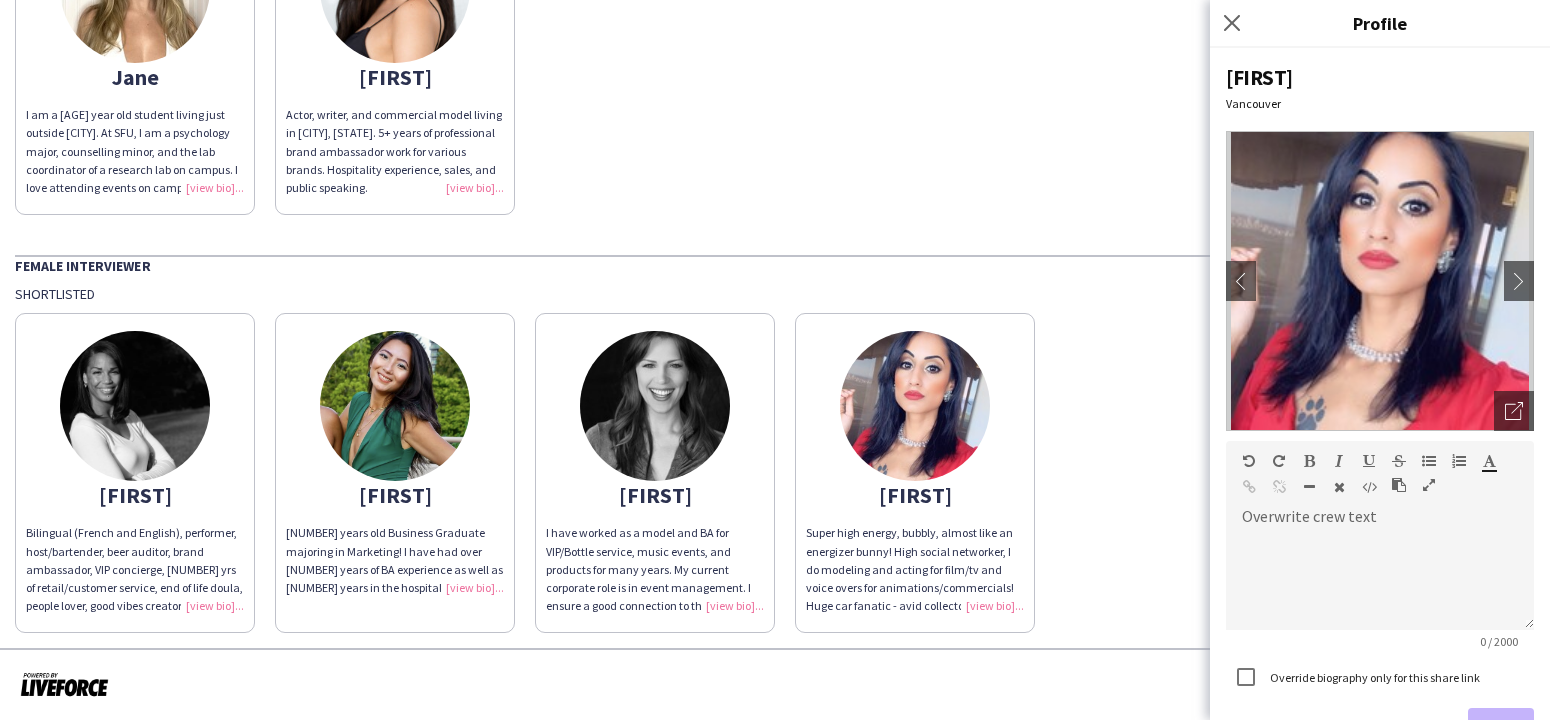 click on "[NUMBER] years old Business Graduate majoring in Marketing! I have had over [NUMBER] years of BA experience as well as [NUMBER] years in the hospitality industry." 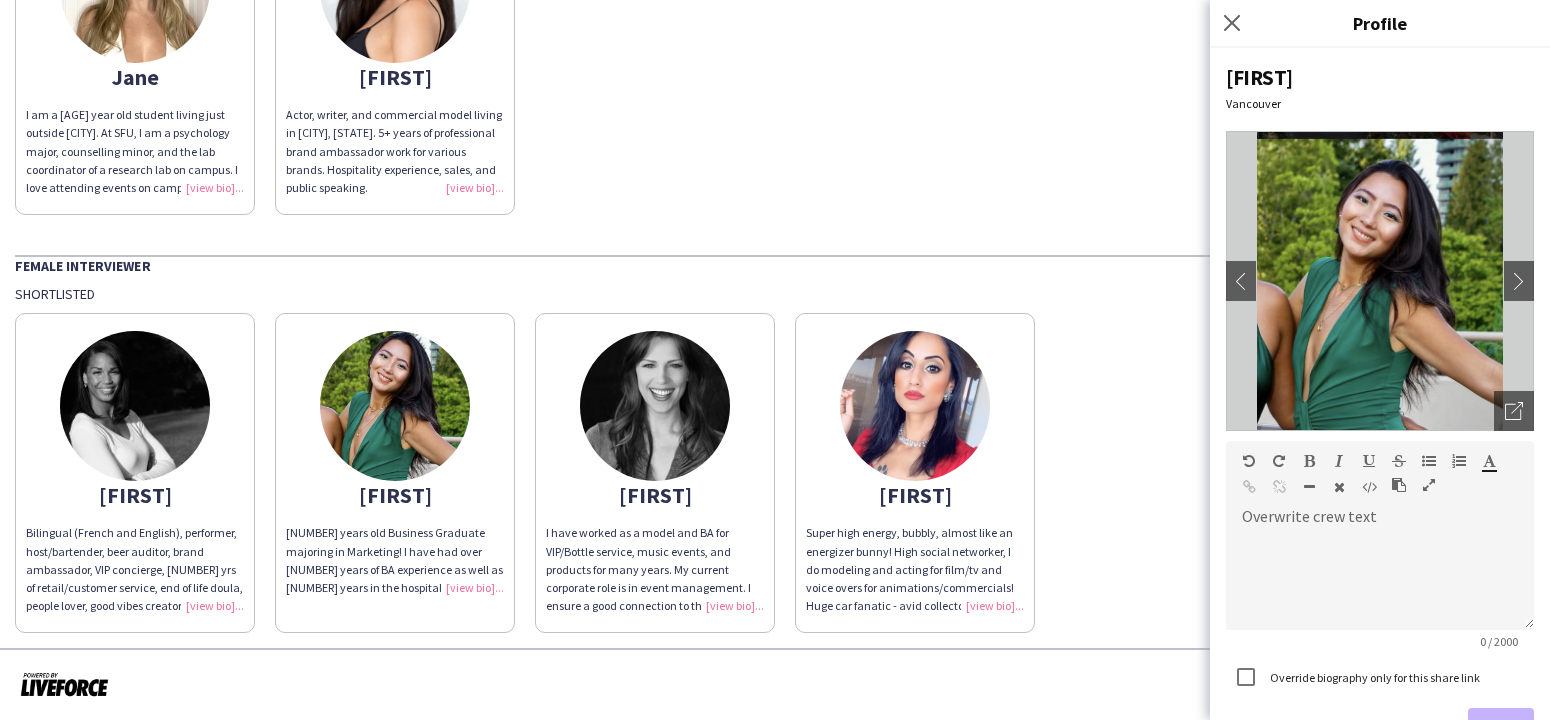 drag, startPoint x: 719, startPoint y: 610, endPoint x: 969, endPoint y: 534, distance: 261.29675 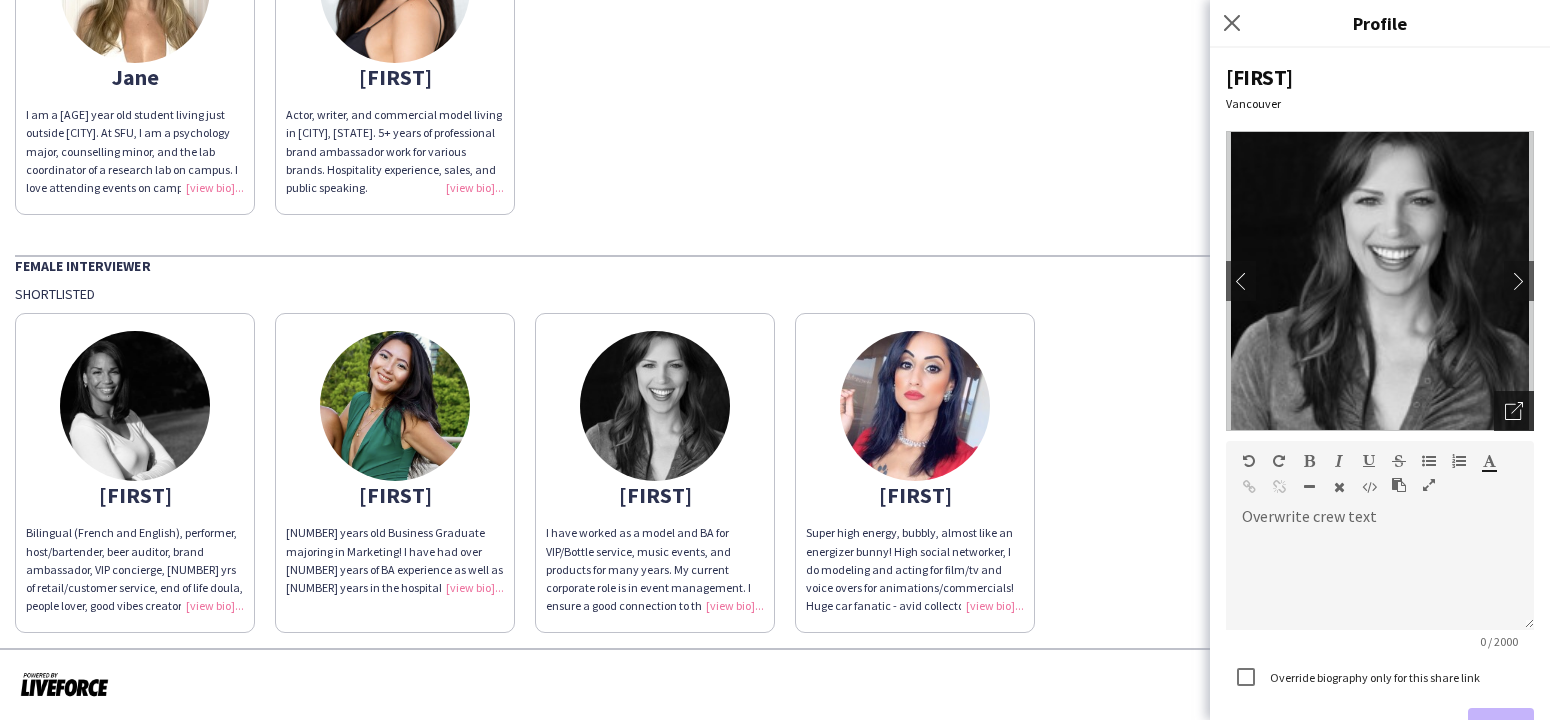 click on "Open photos pop-in" 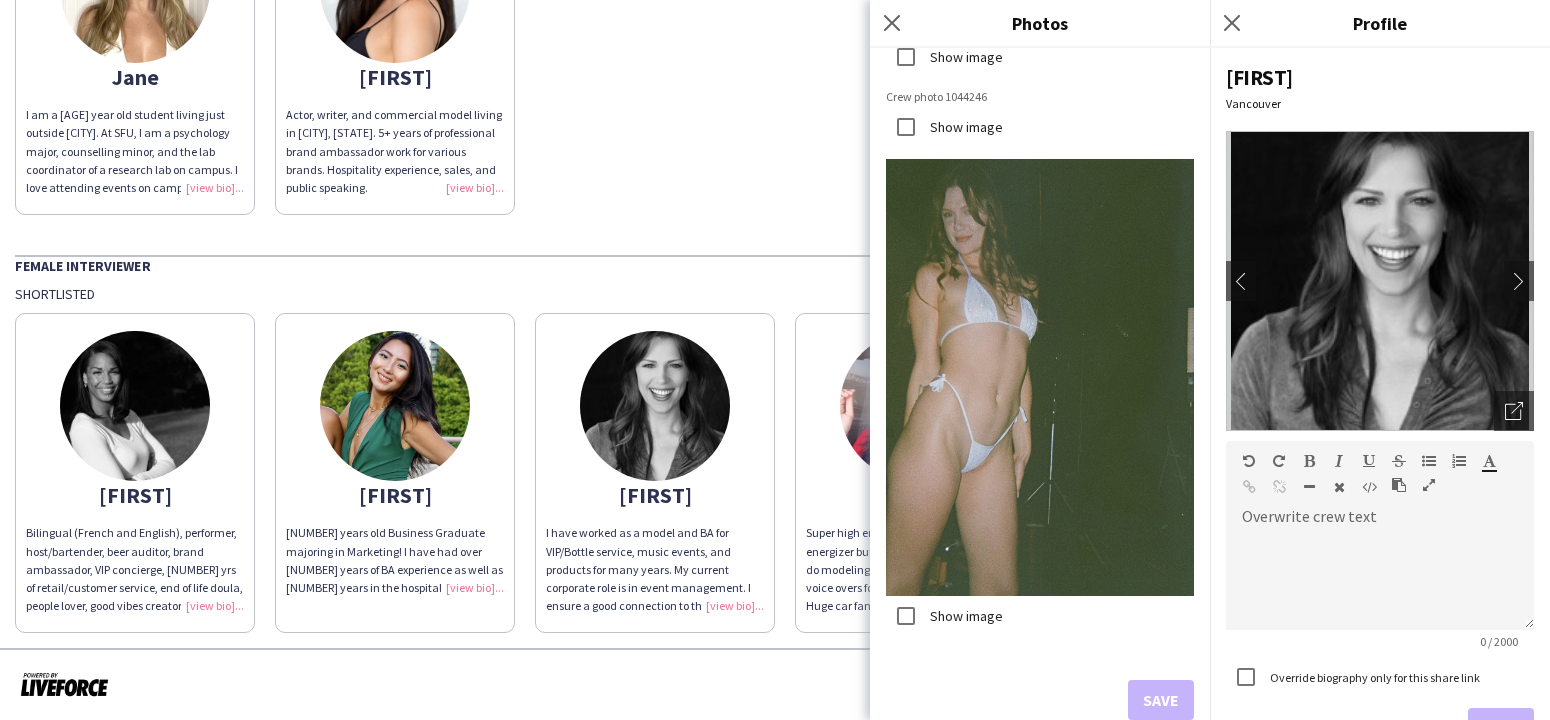 scroll, scrollTop: 1249, scrollLeft: 0, axis: vertical 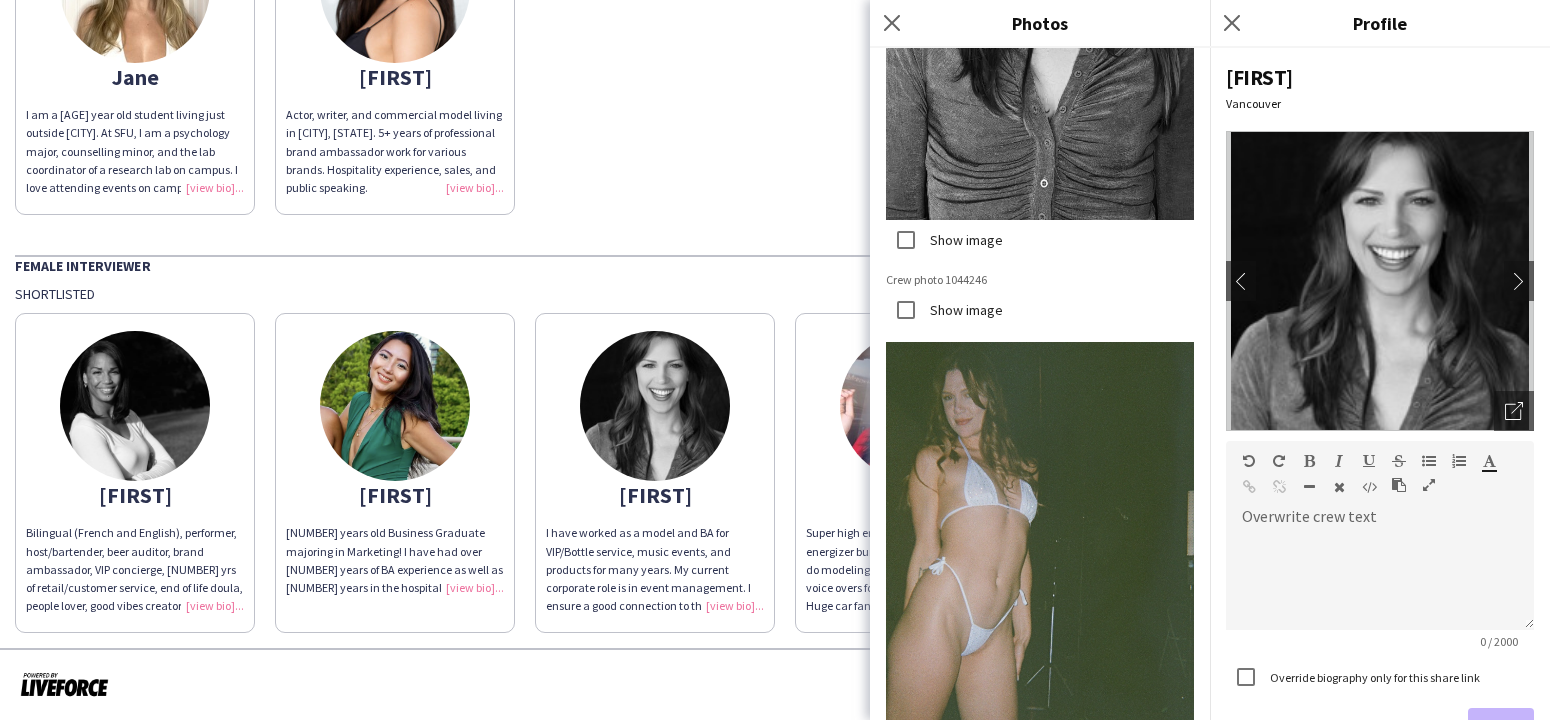 drag, startPoint x: 208, startPoint y: 605, endPoint x: 267, endPoint y: 586, distance: 61.983868 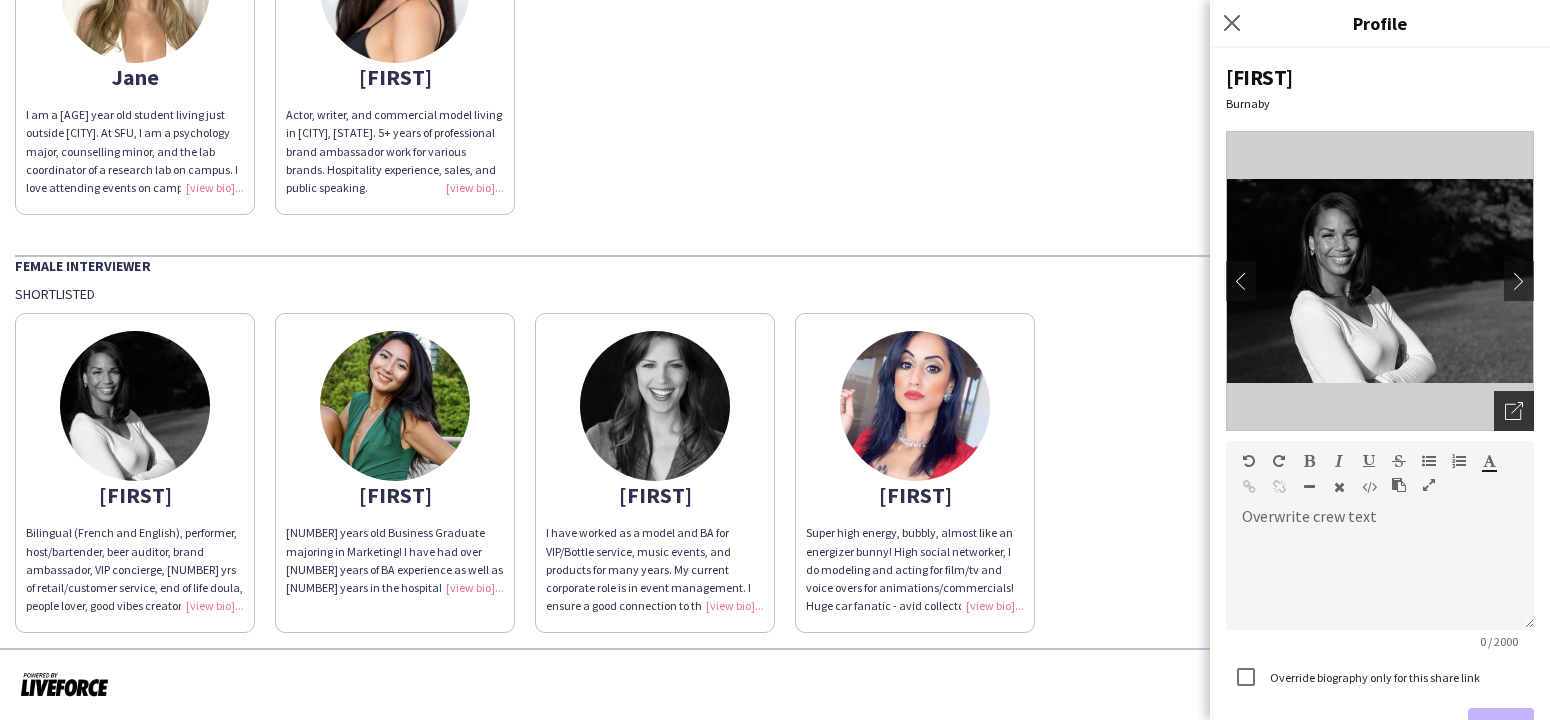 click on "Open photos pop-in" 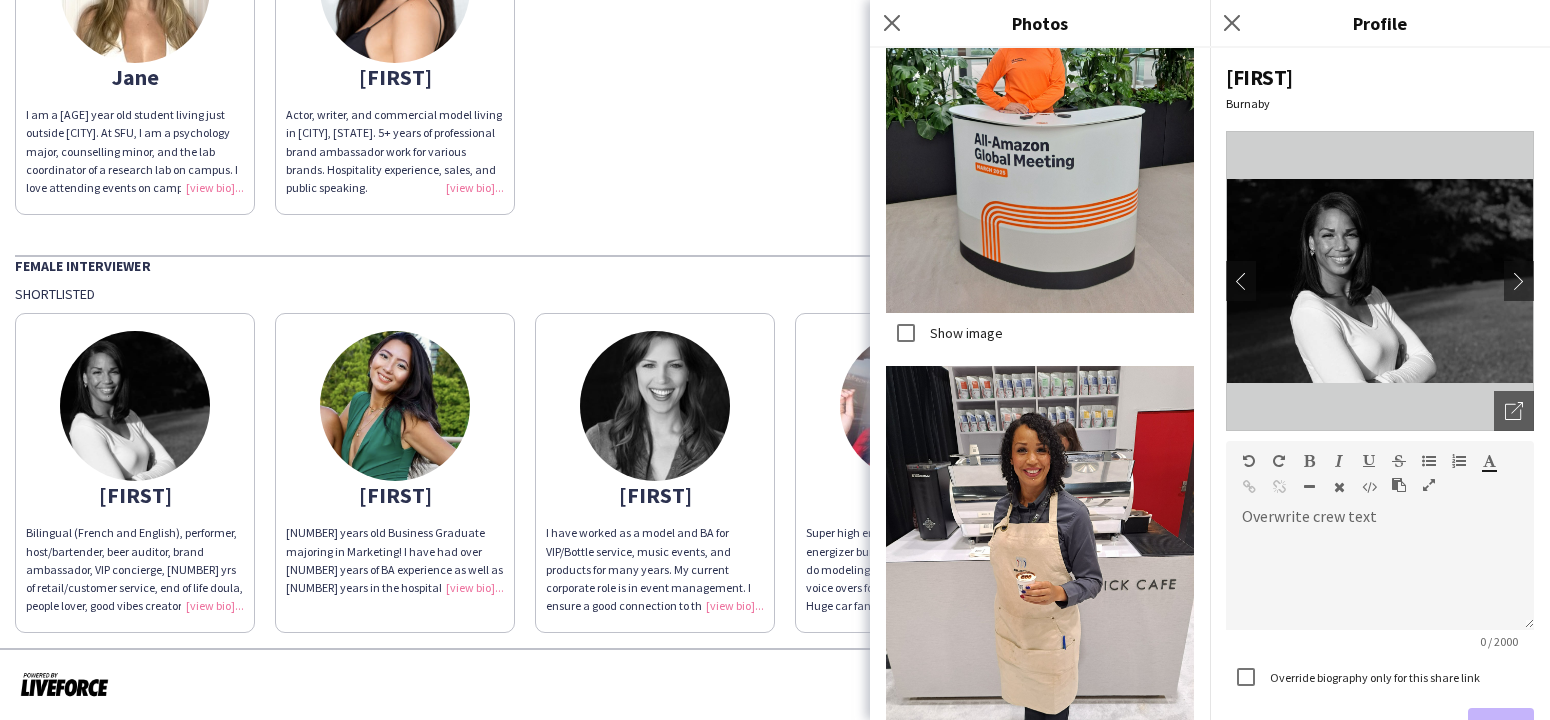 scroll, scrollTop: 2009, scrollLeft: 0, axis: vertical 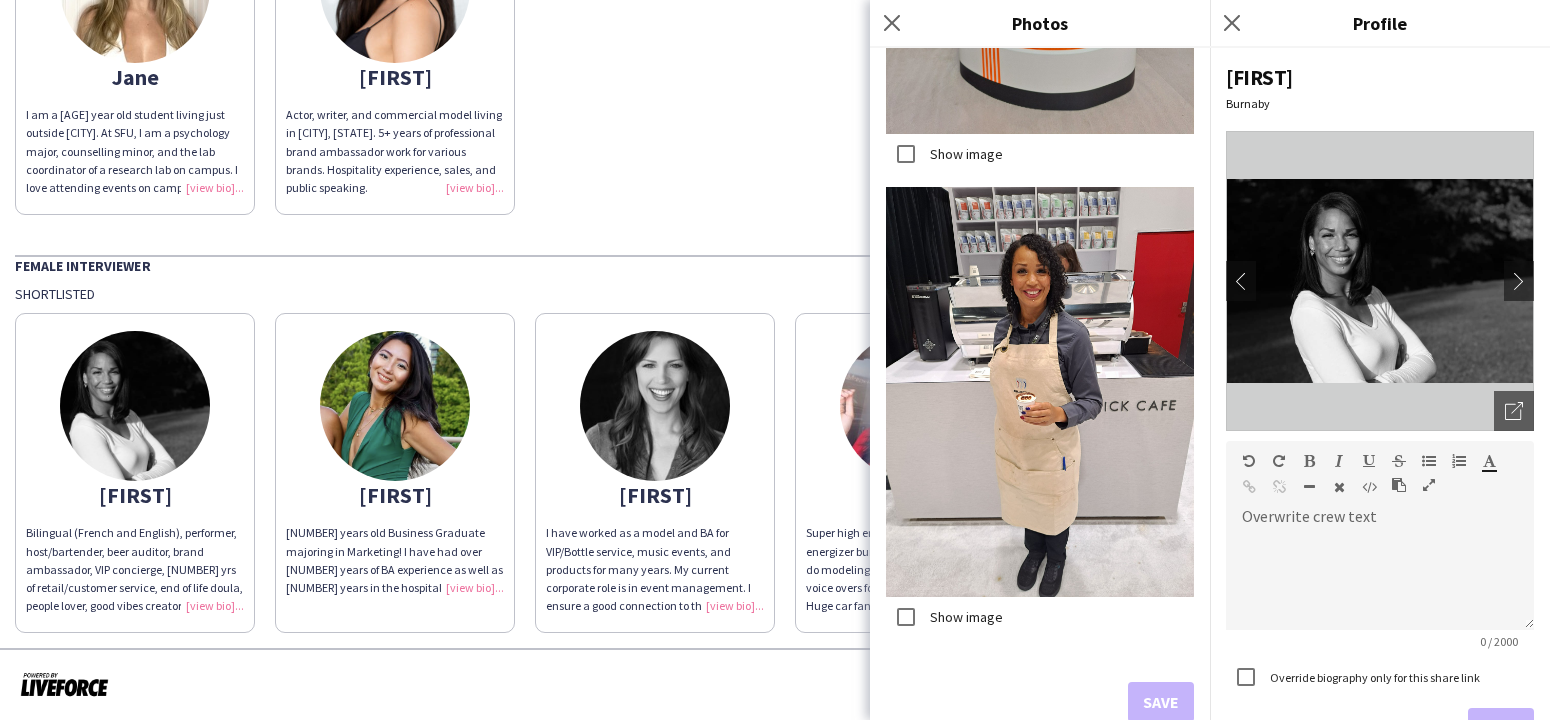 click on "[NAME]
I am a [AGE] year old student living just outside [CITY]. At [UNIVERSITY], I am a [MAJOR] major, [MINOR] minor, and the lab coordinator of a research lab on campus. I love attending events on campus and getting engaged with my community because I'm very sociable and outgoing. I'm a very hard worker and am consistently on the President's List at my university. Trying new things is my forte, and I love to challenge myself and meet new people. I can't wait to meet you! [NAME]
Actor, writer, and commercial model living in [CITY], [STATE]. [NUMBER]+ years of professional brand ambassador work for various brands. Hospitality experience, sales, and public speaking." 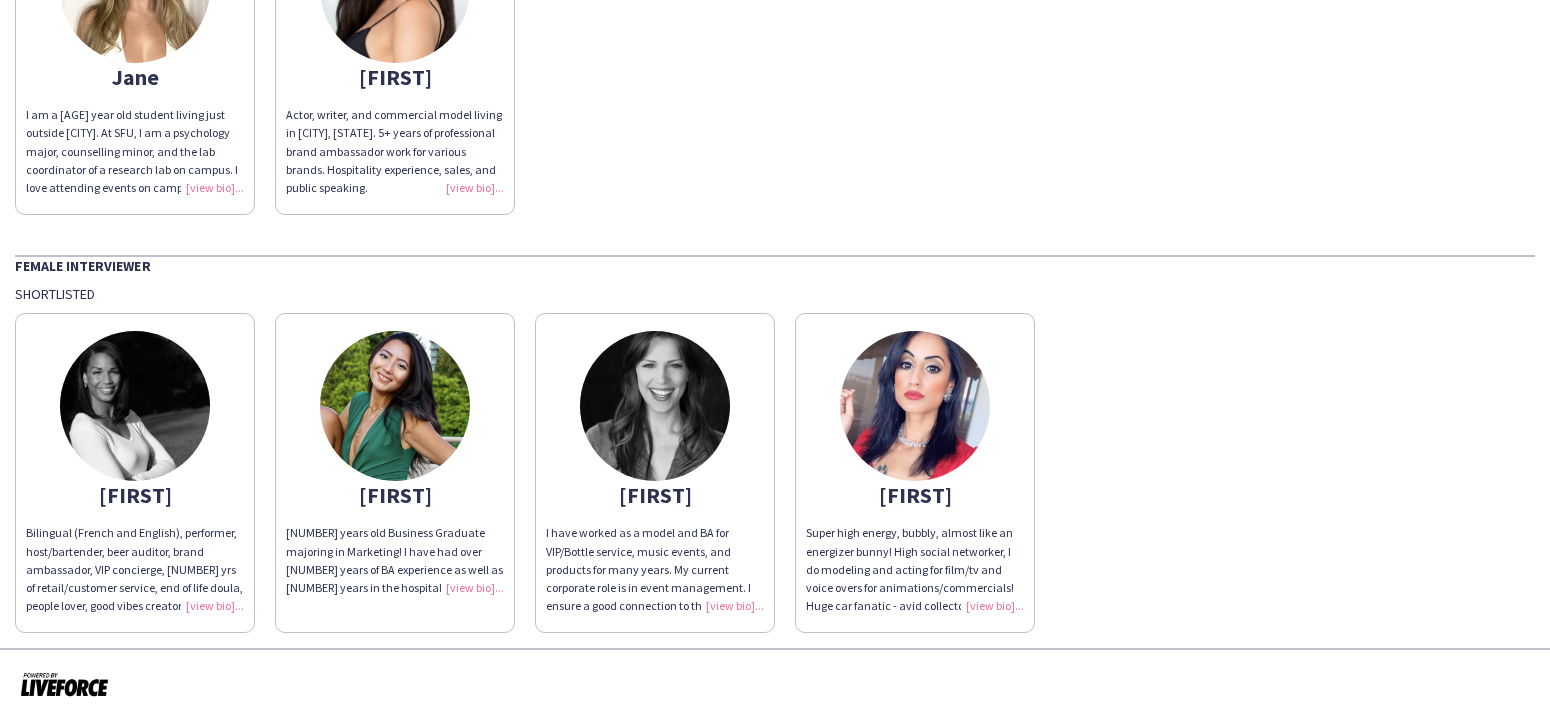 scroll, scrollTop: 0, scrollLeft: 0, axis: both 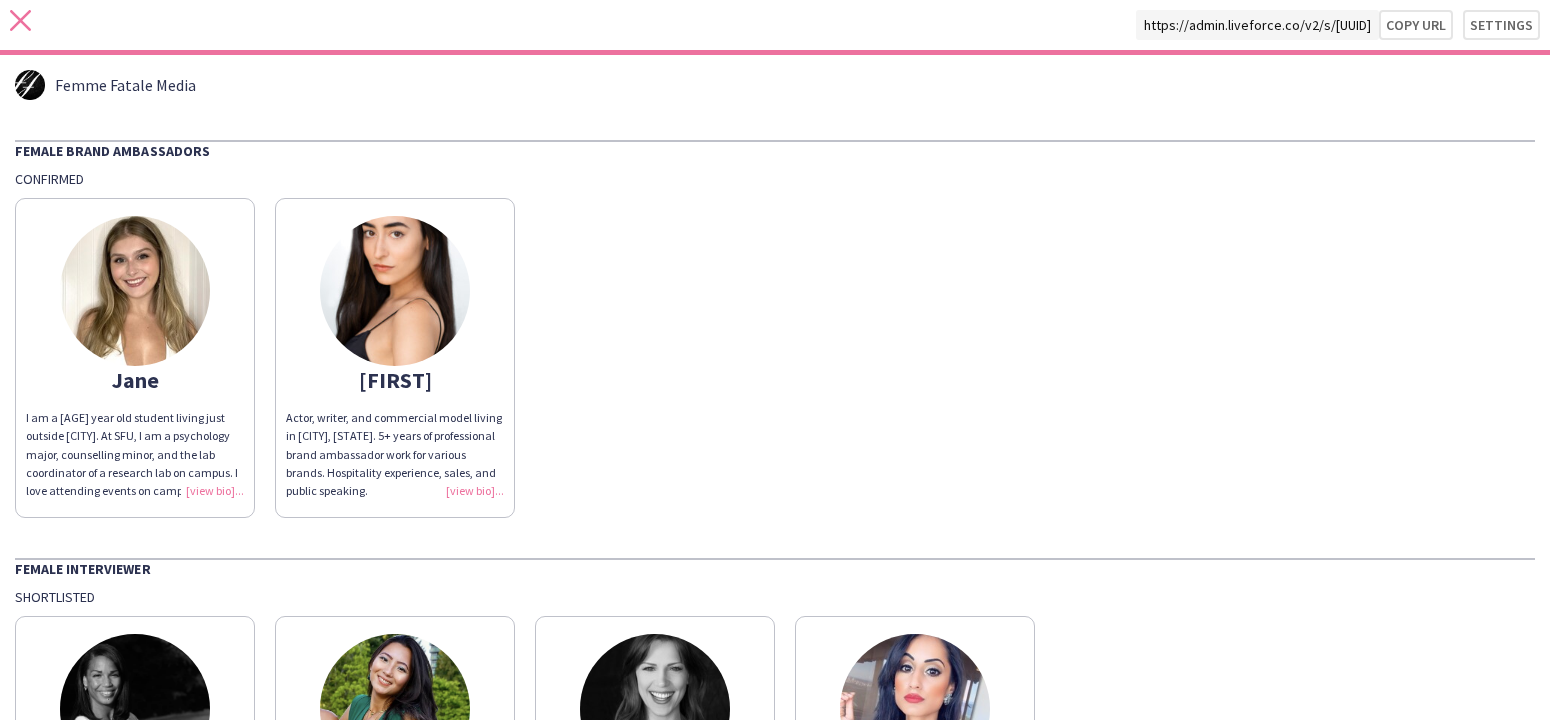 click 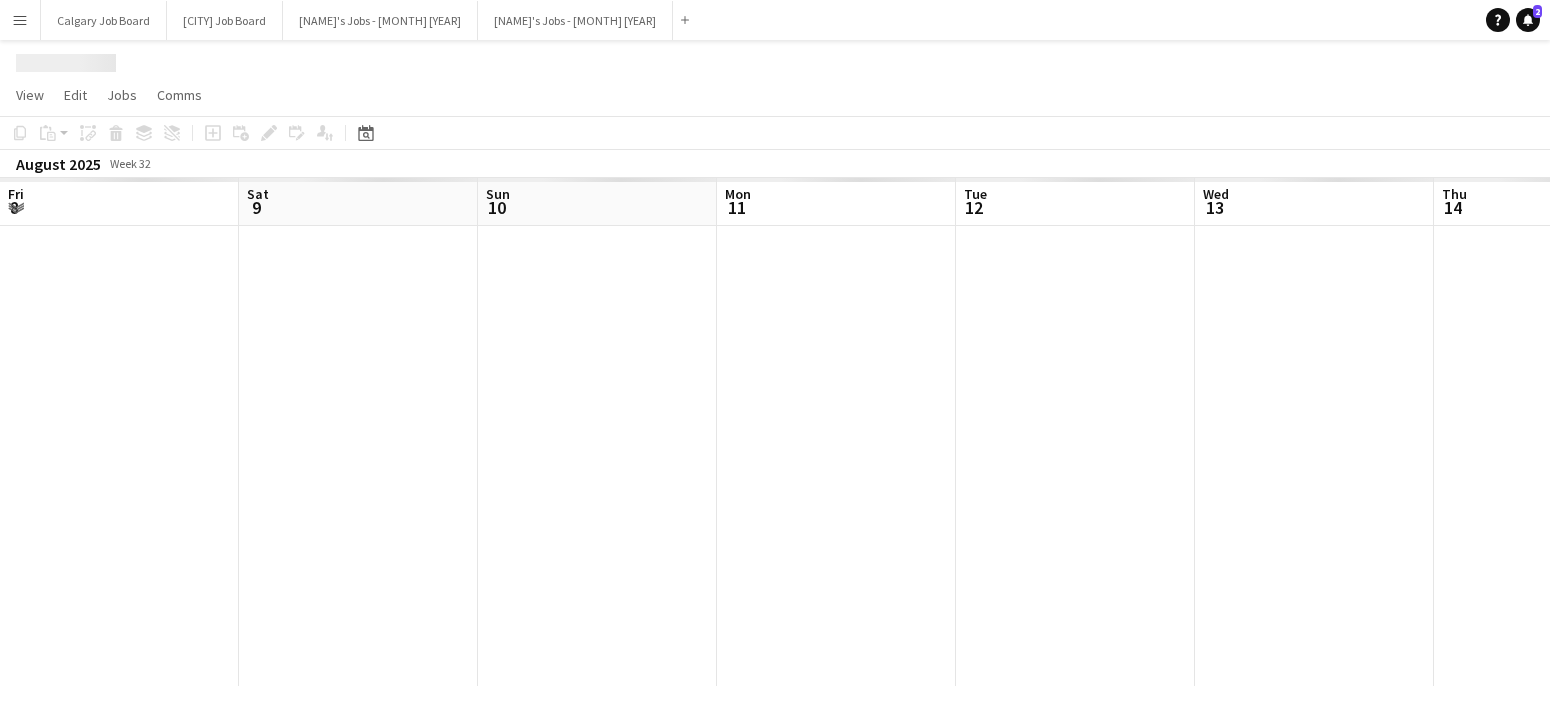 scroll, scrollTop: 0, scrollLeft: 614, axis: horizontal 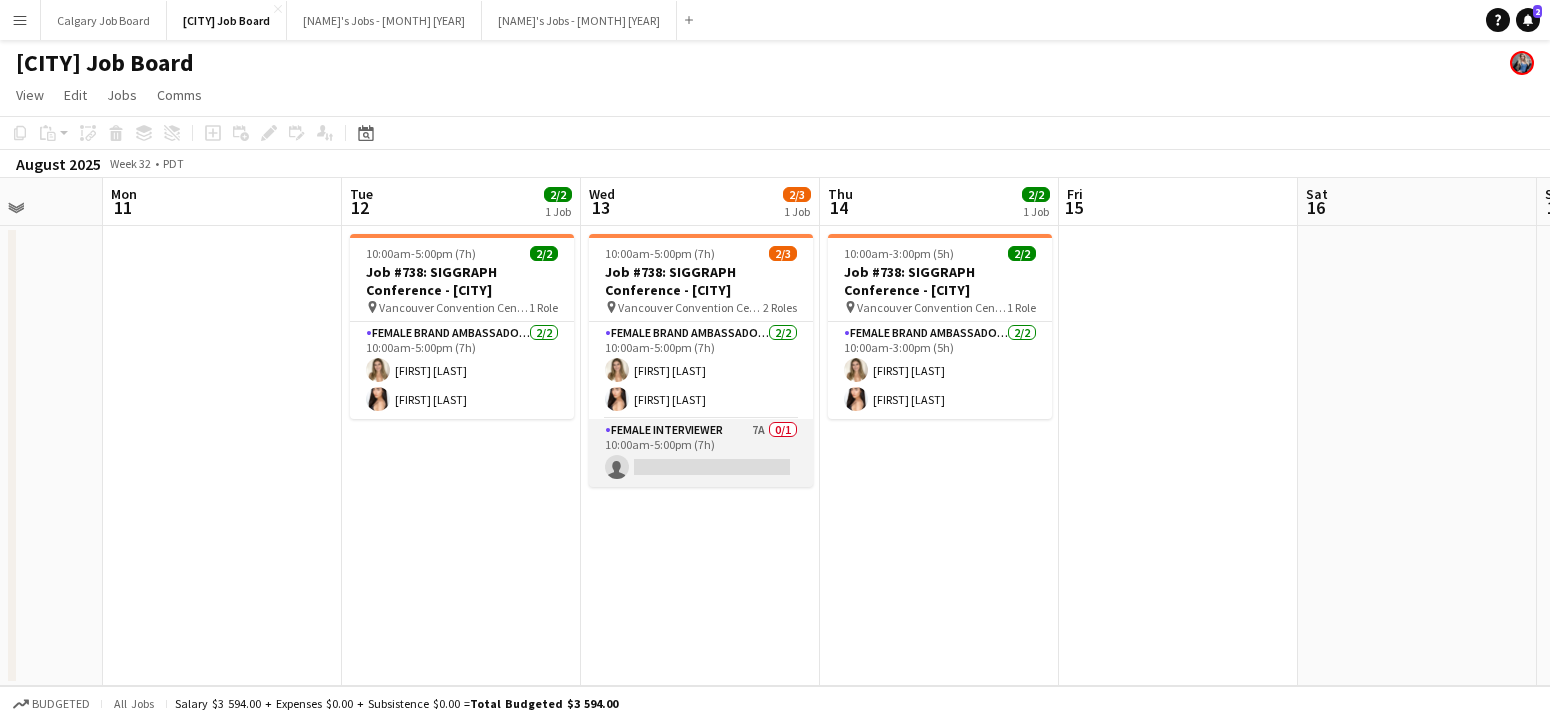 click on "[GENDER] Interviewer [NUMBER] [NUMBER]/[NUMBER] [TIME]-[TIME] ([NUMBER]h)
single-neutral-actions" at bounding box center [701, 453] 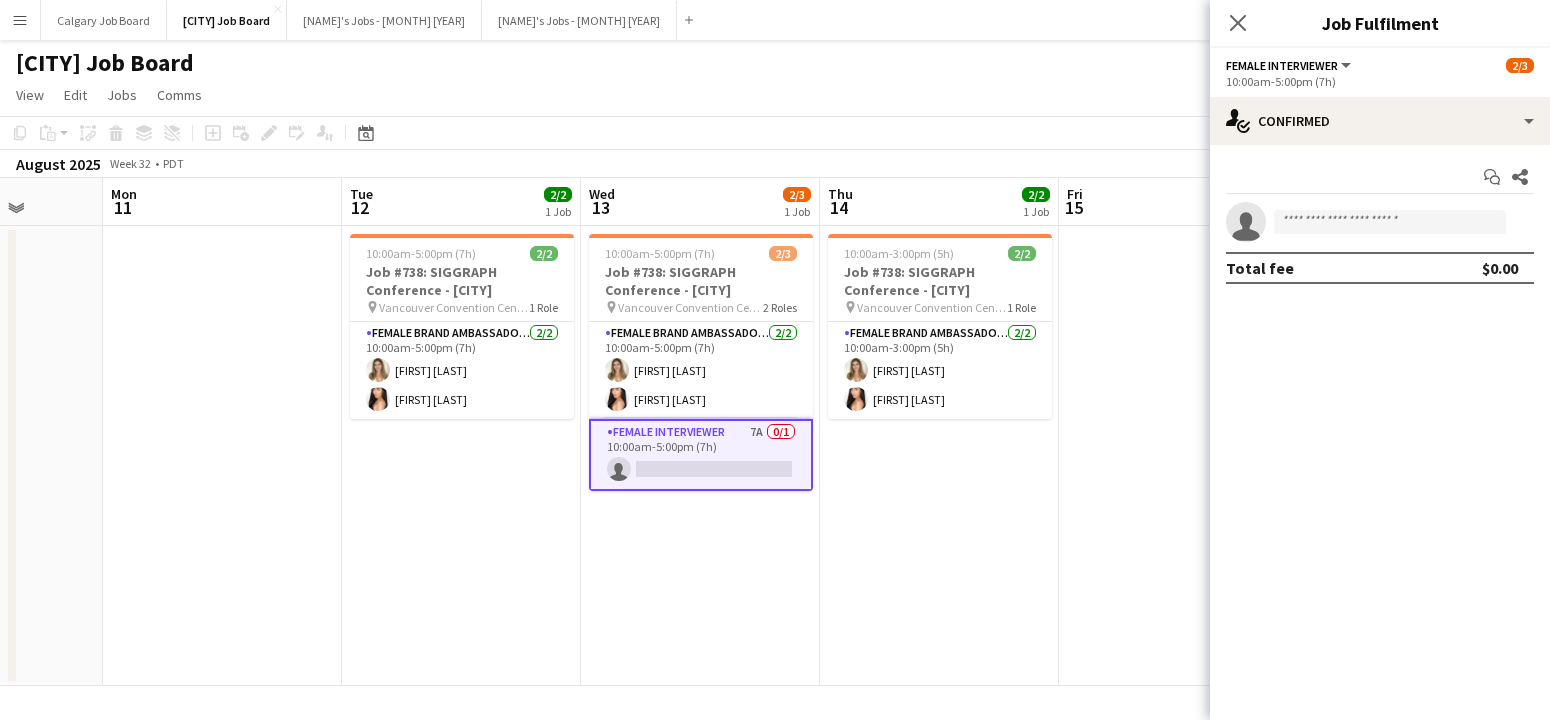 scroll, scrollTop: 0, scrollLeft: 615, axis: horizontal 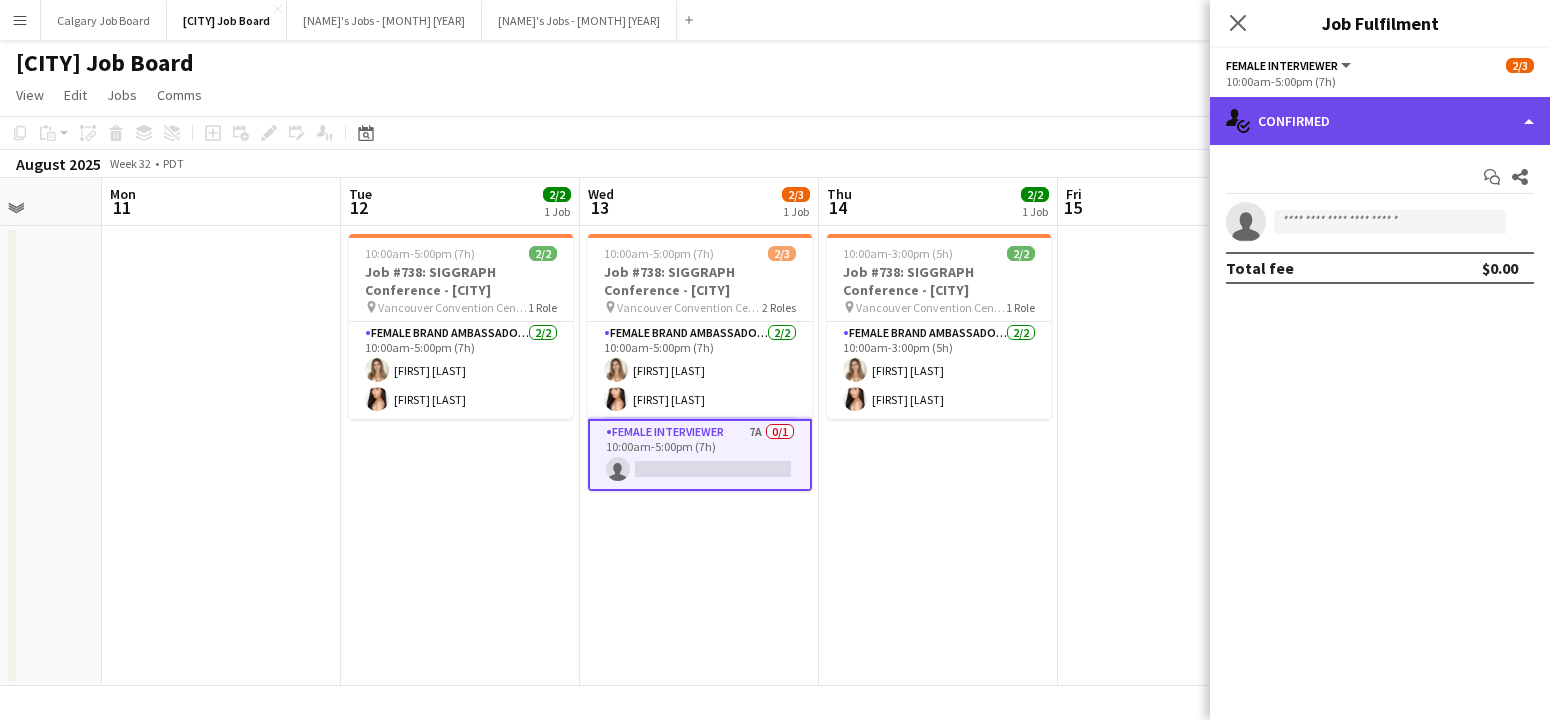 click on "single-neutral-actions-check-2
Confirmed" 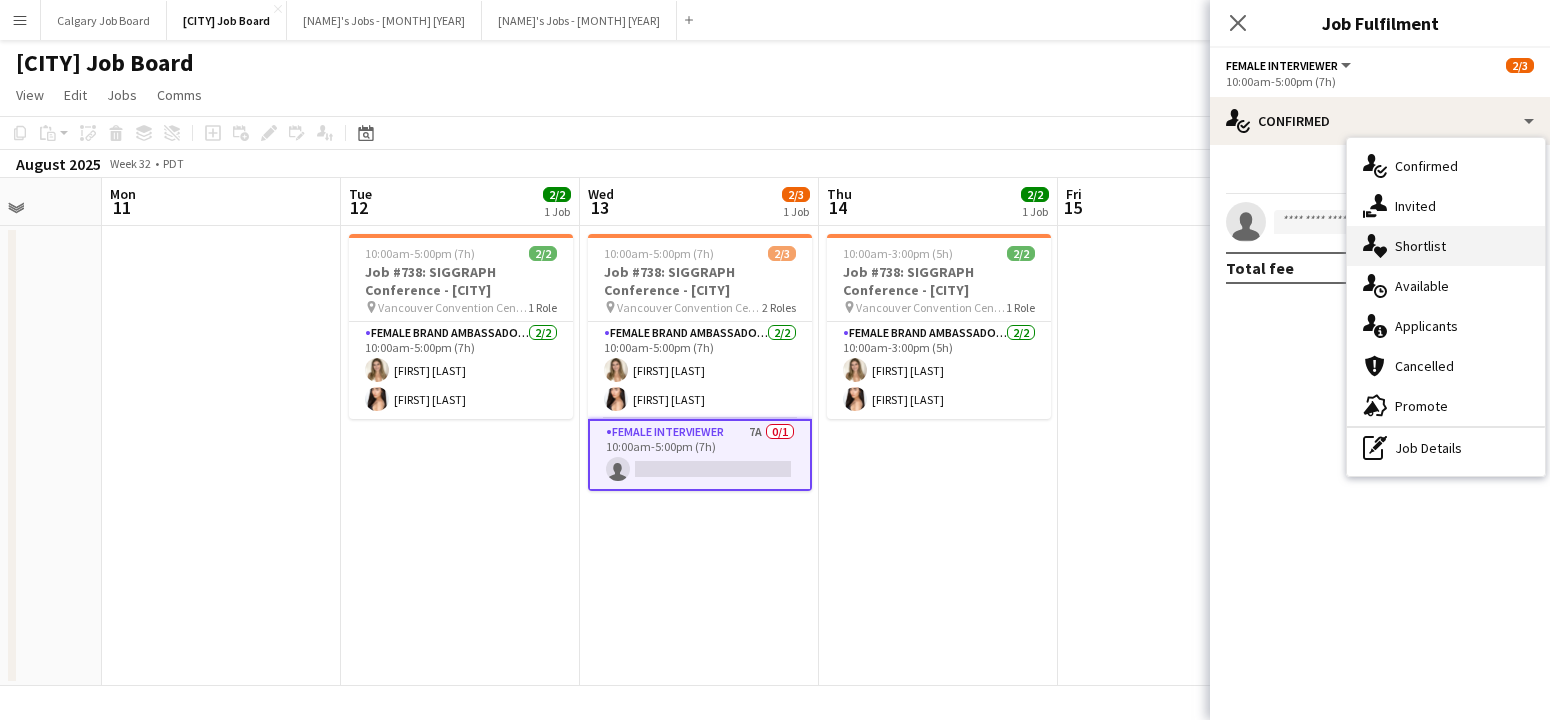click on "single-neutral-actions-heart
Shortlist" at bounding box center [1446, 246] 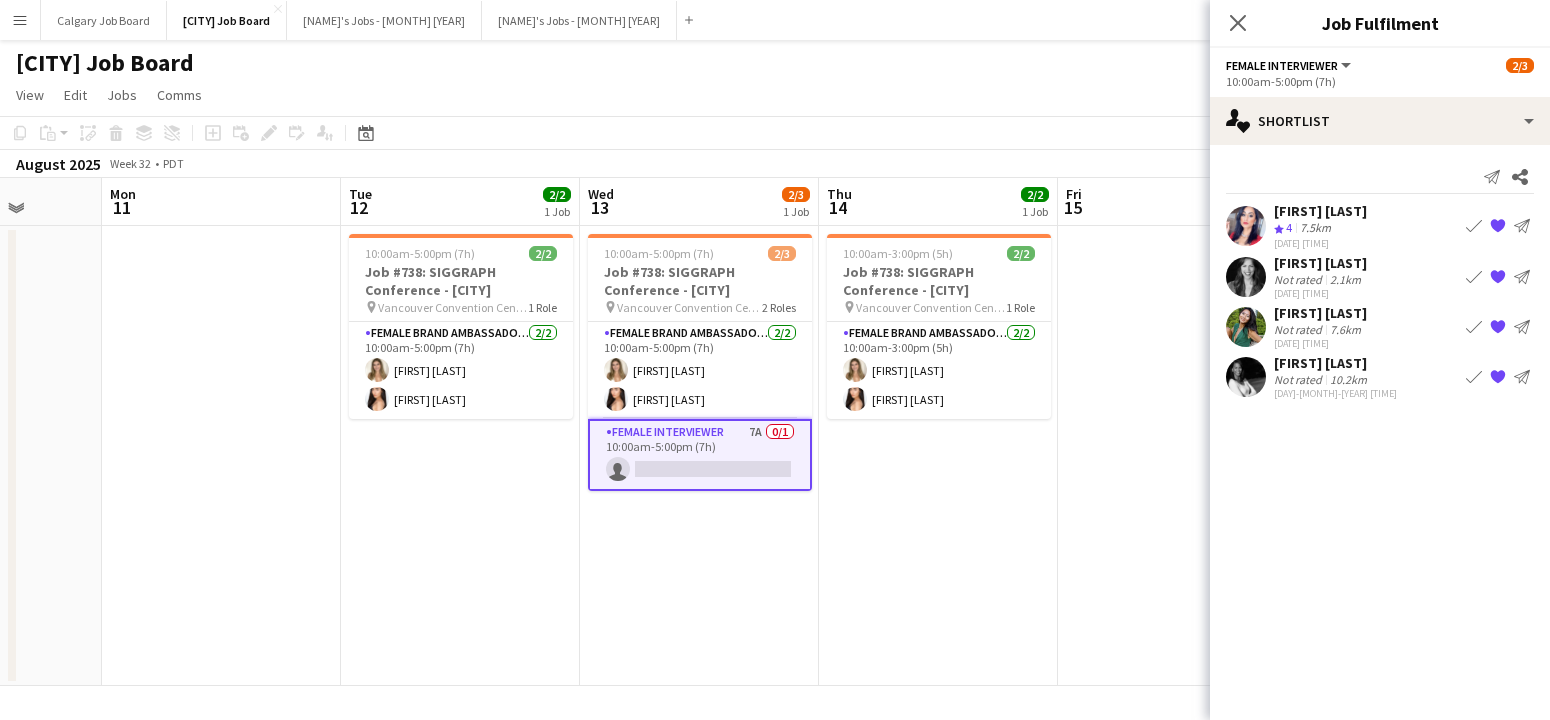 click on "[FIRST] [LAST]" at bounding box center (1320, 263) 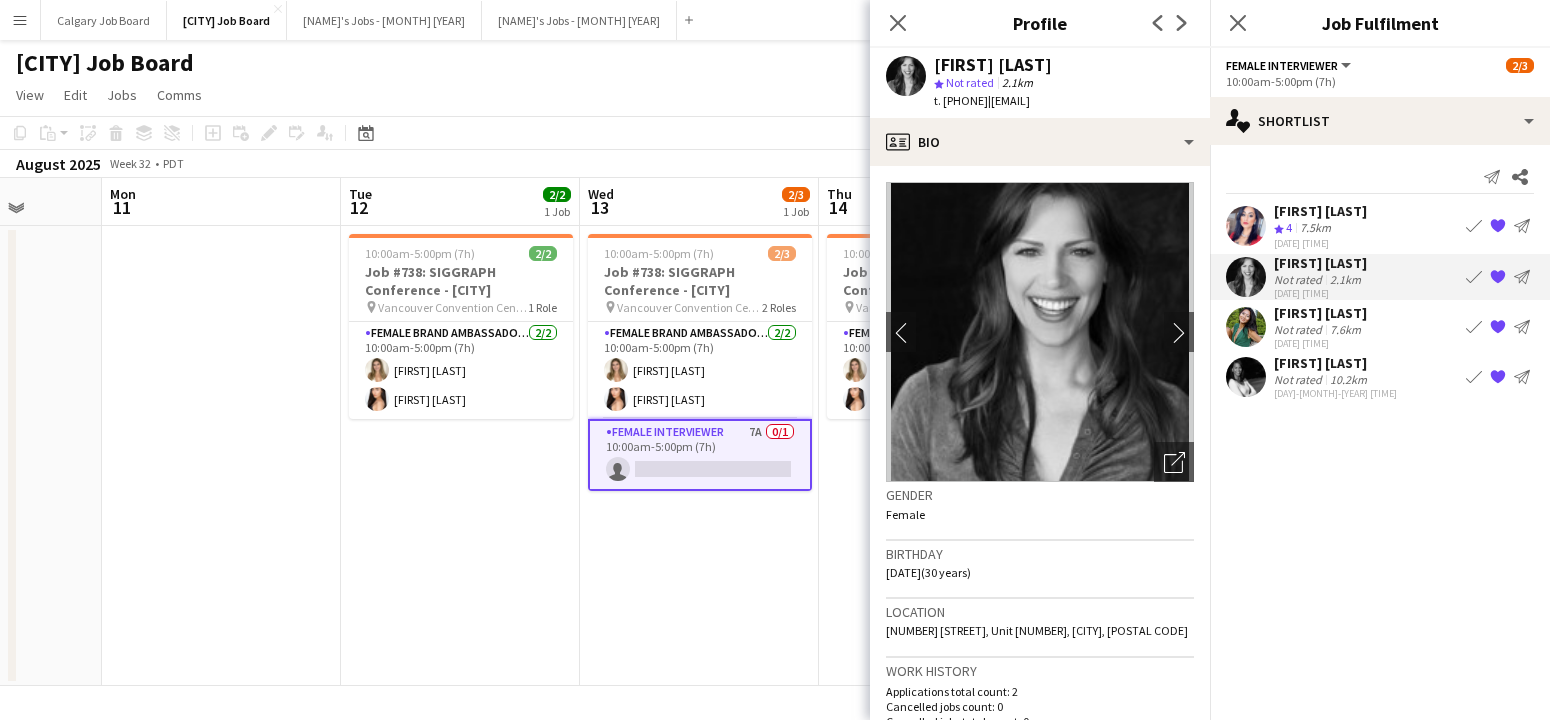 scroll, scrollTop: 12, scrollLeft: 0, axis: vertical 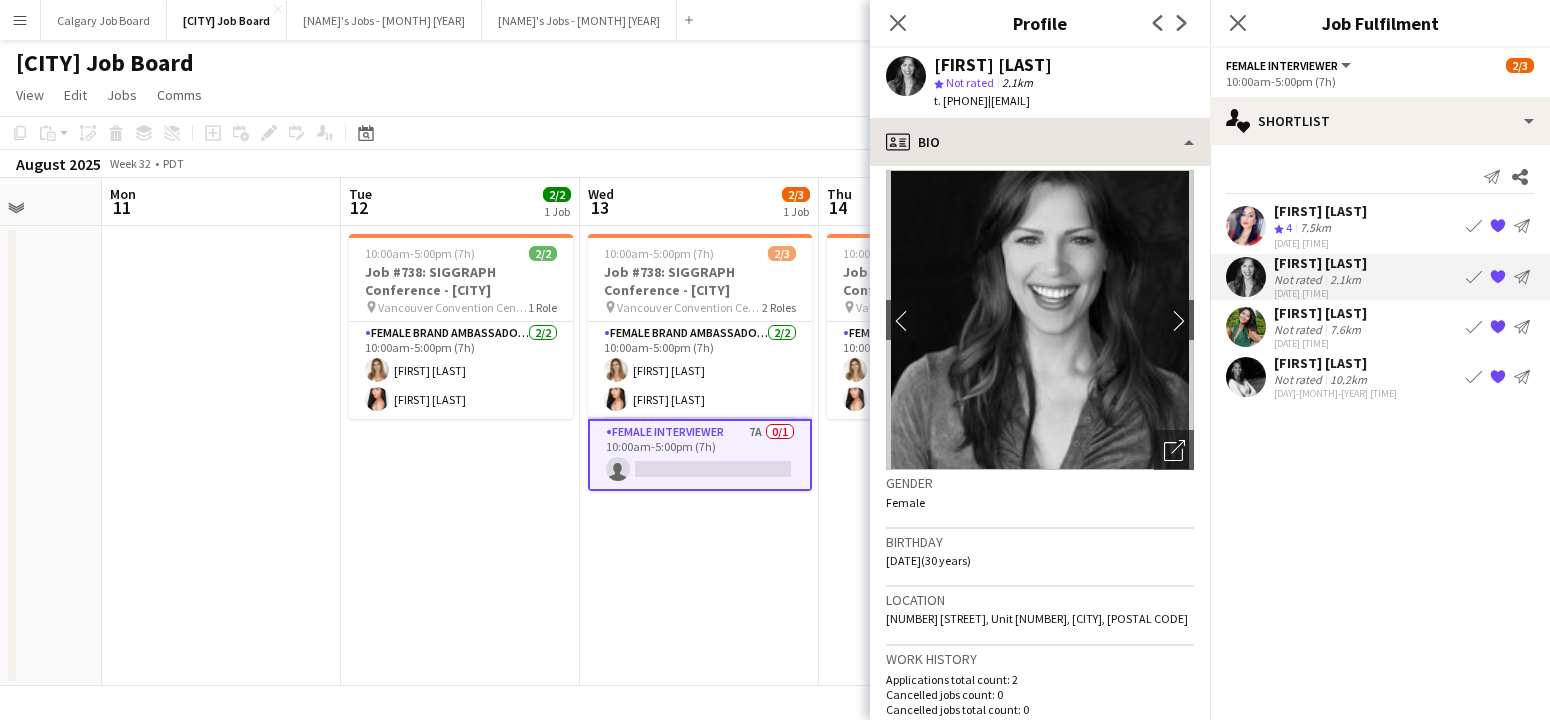 drag, startPoint x: 1067, startPoint y: 112, endPoint x: 1072, endPoint y: 122, distance: 11.18034 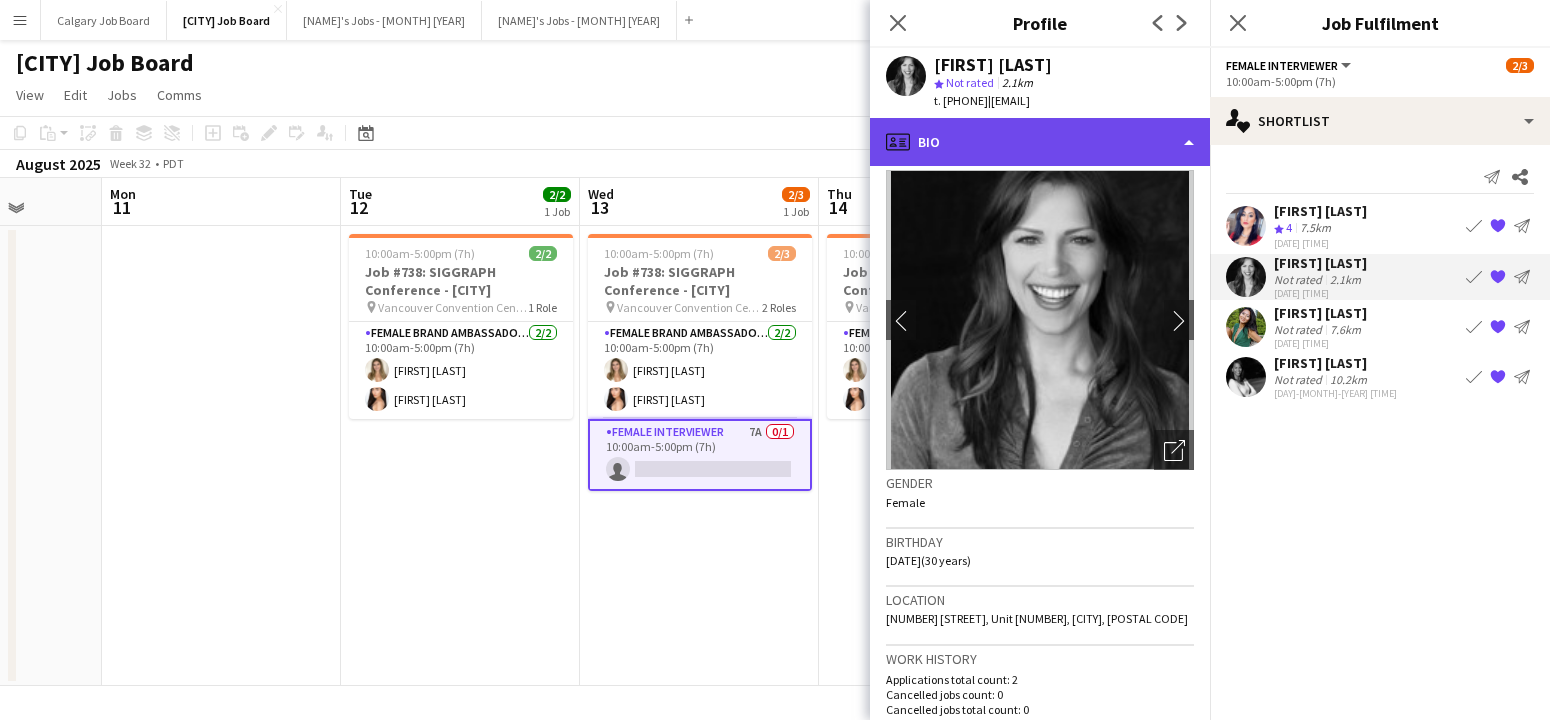 drag, startPoint x: 1076, startPoint y: 136, endPoint x: 1080, endPoint y: 149, distance: 13.601471 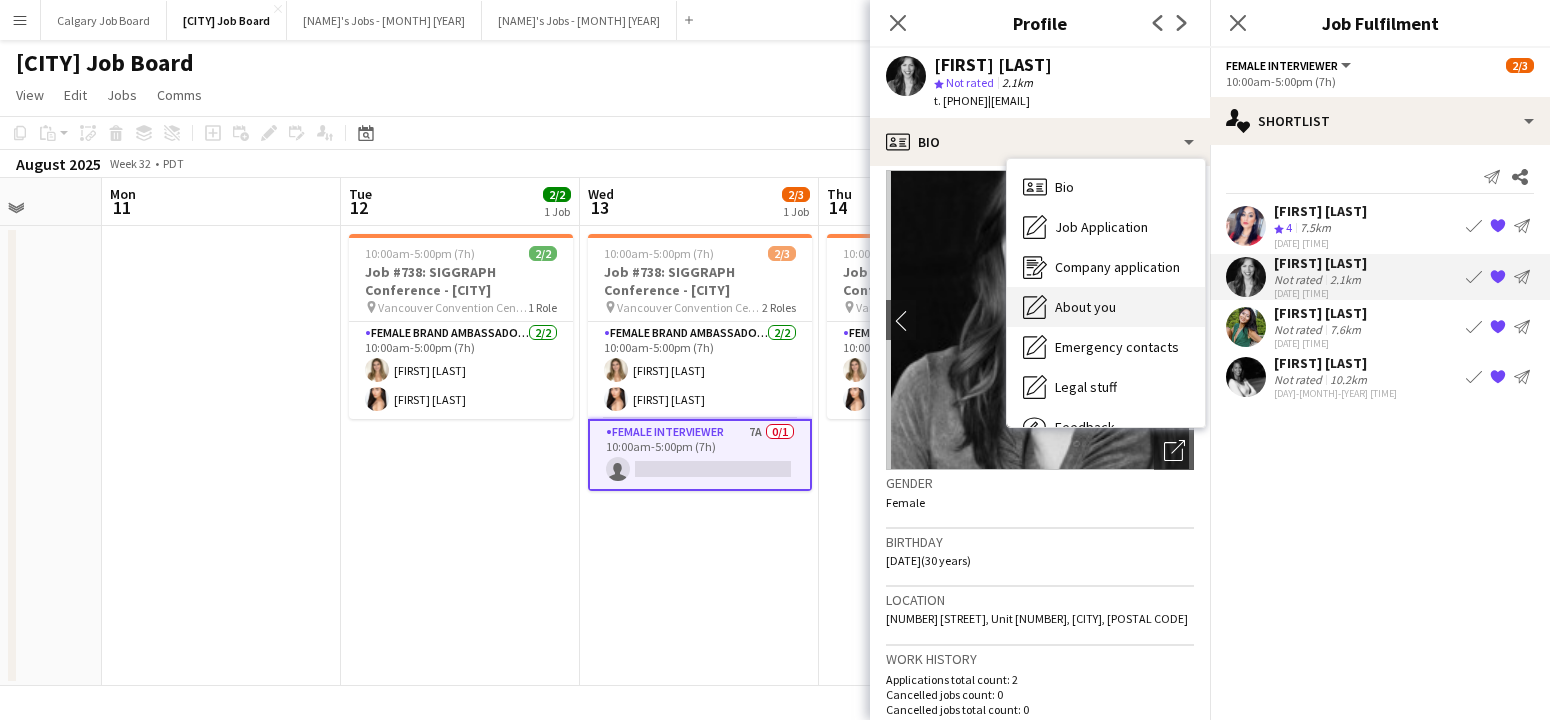click on "About you
About you" at bounding box center [1106, 307] 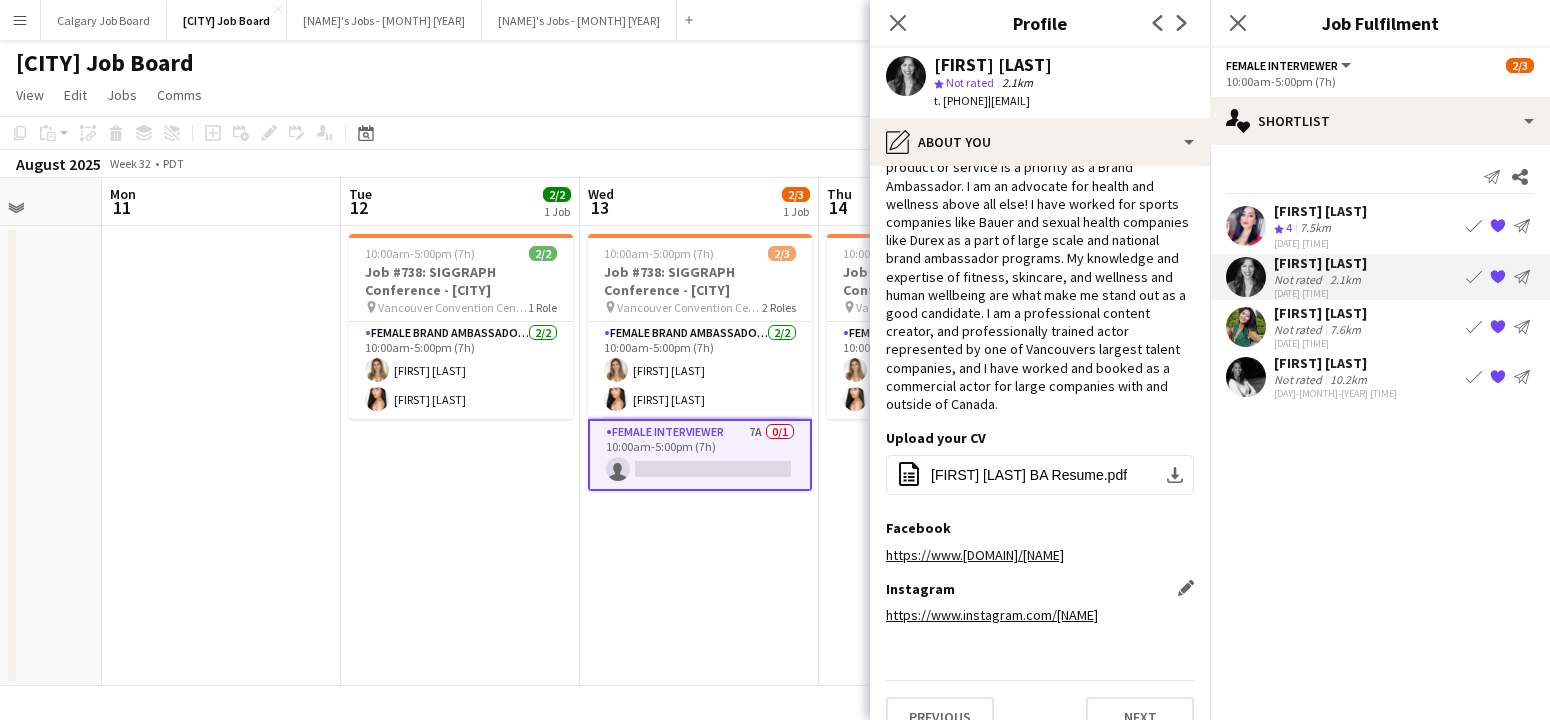 scroll, scrollTop: 125, scrollLeft: 0, axis: vertical 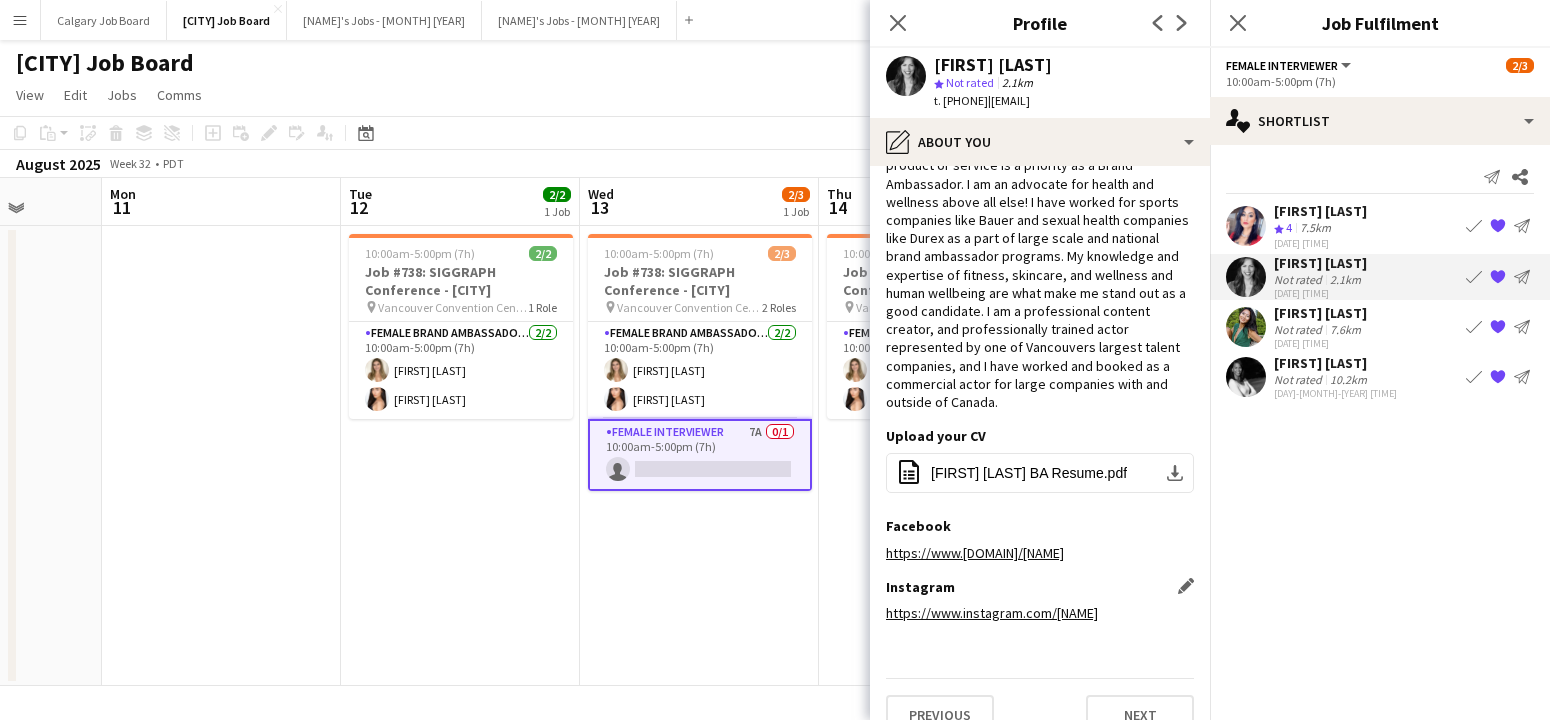 click on "https://www.instagram.com/[NAME]" 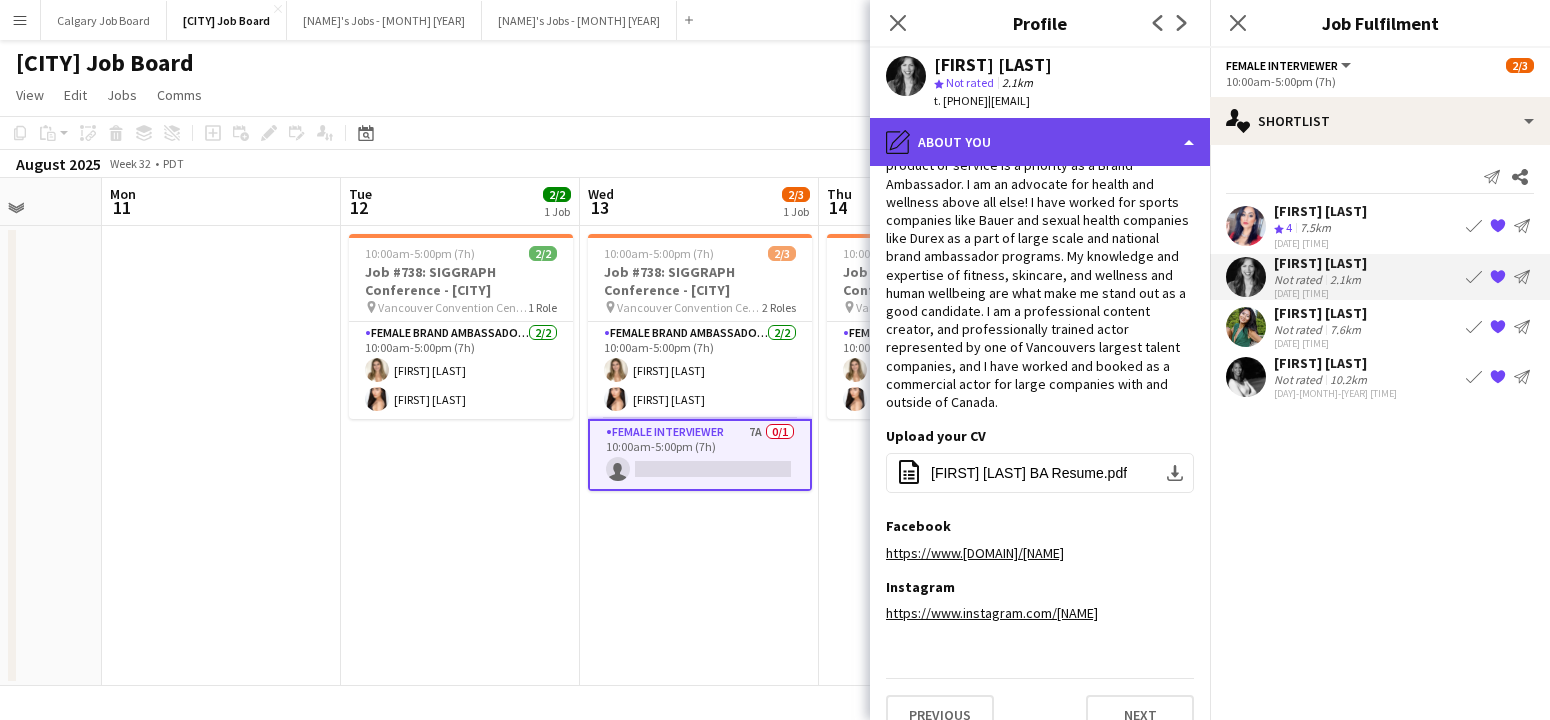 click on "pencil4
About you" 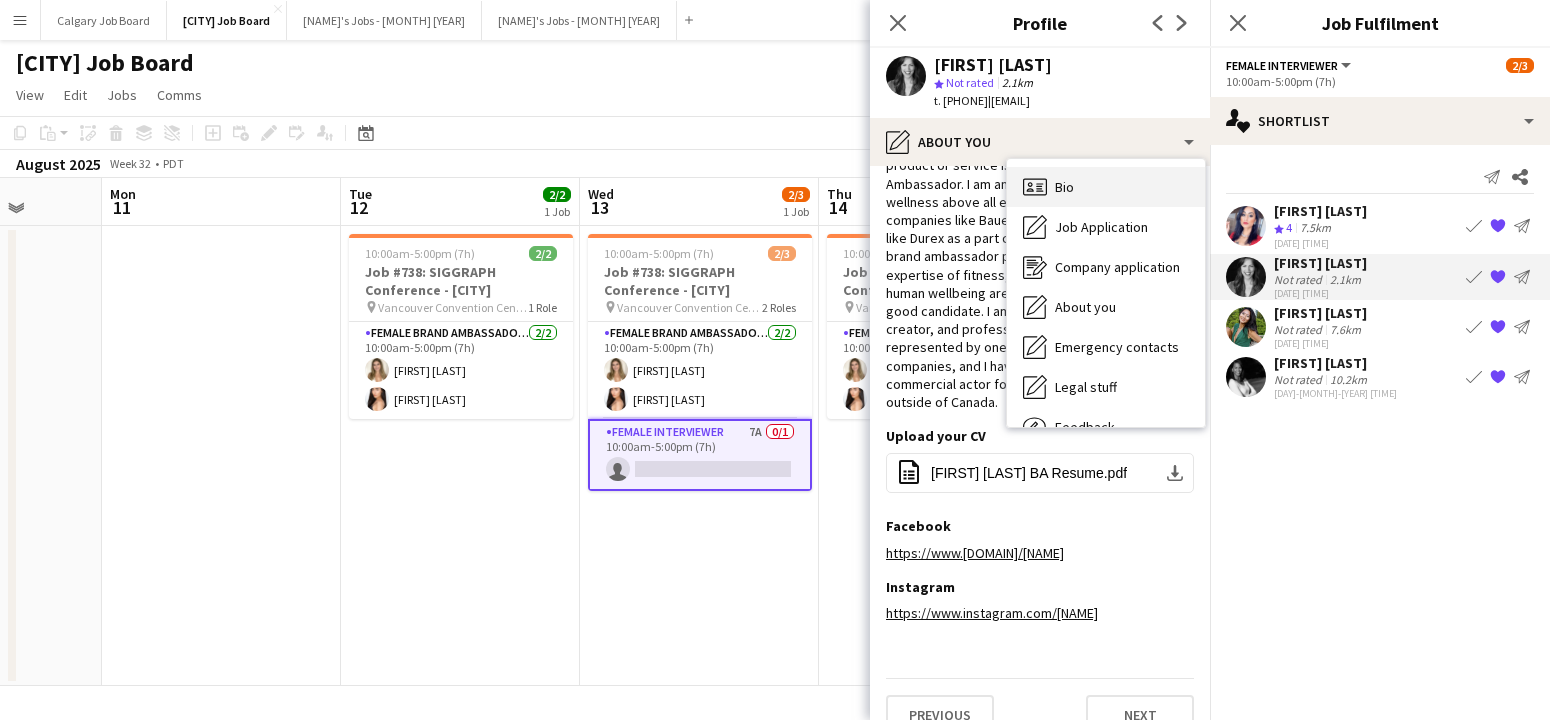 click on "Bio" at bounding box center [1064, 187] 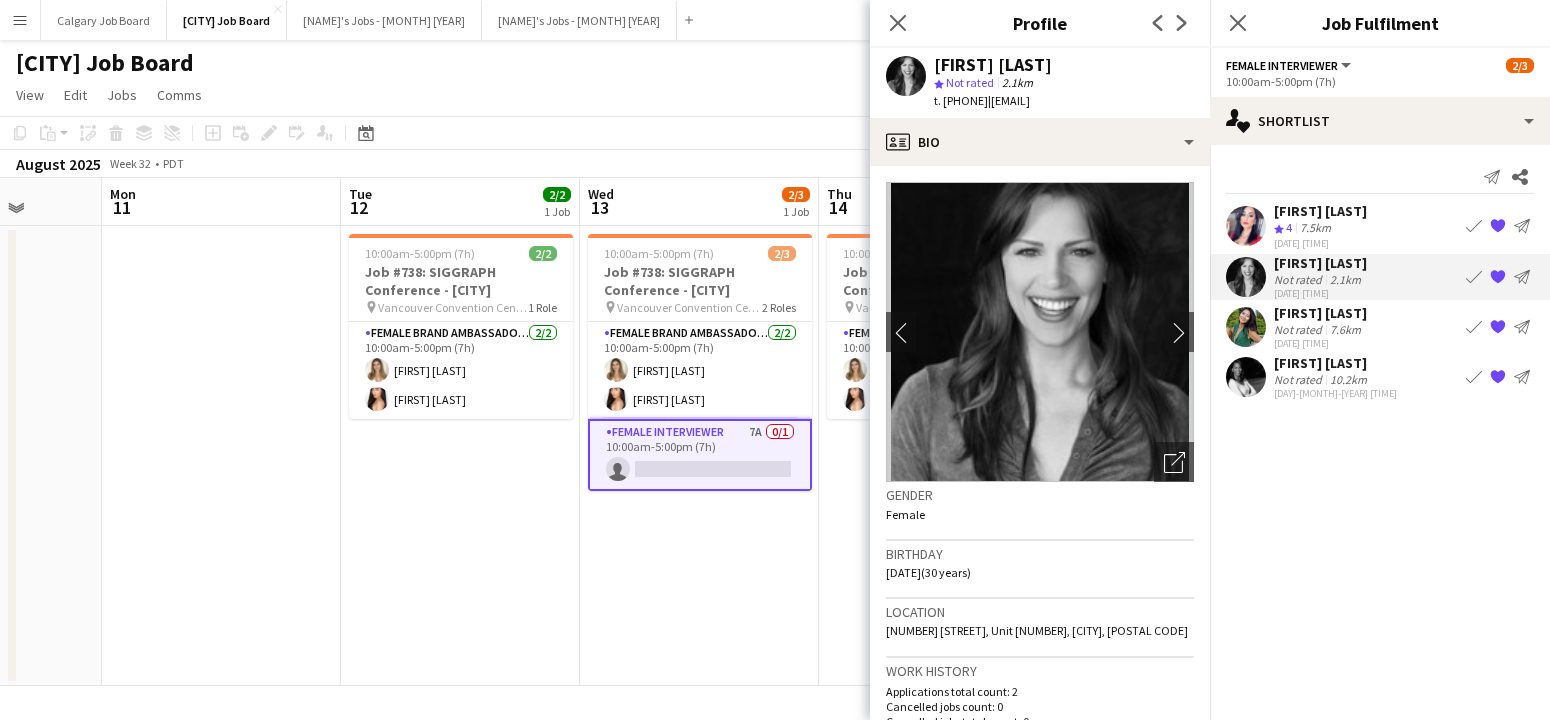 click 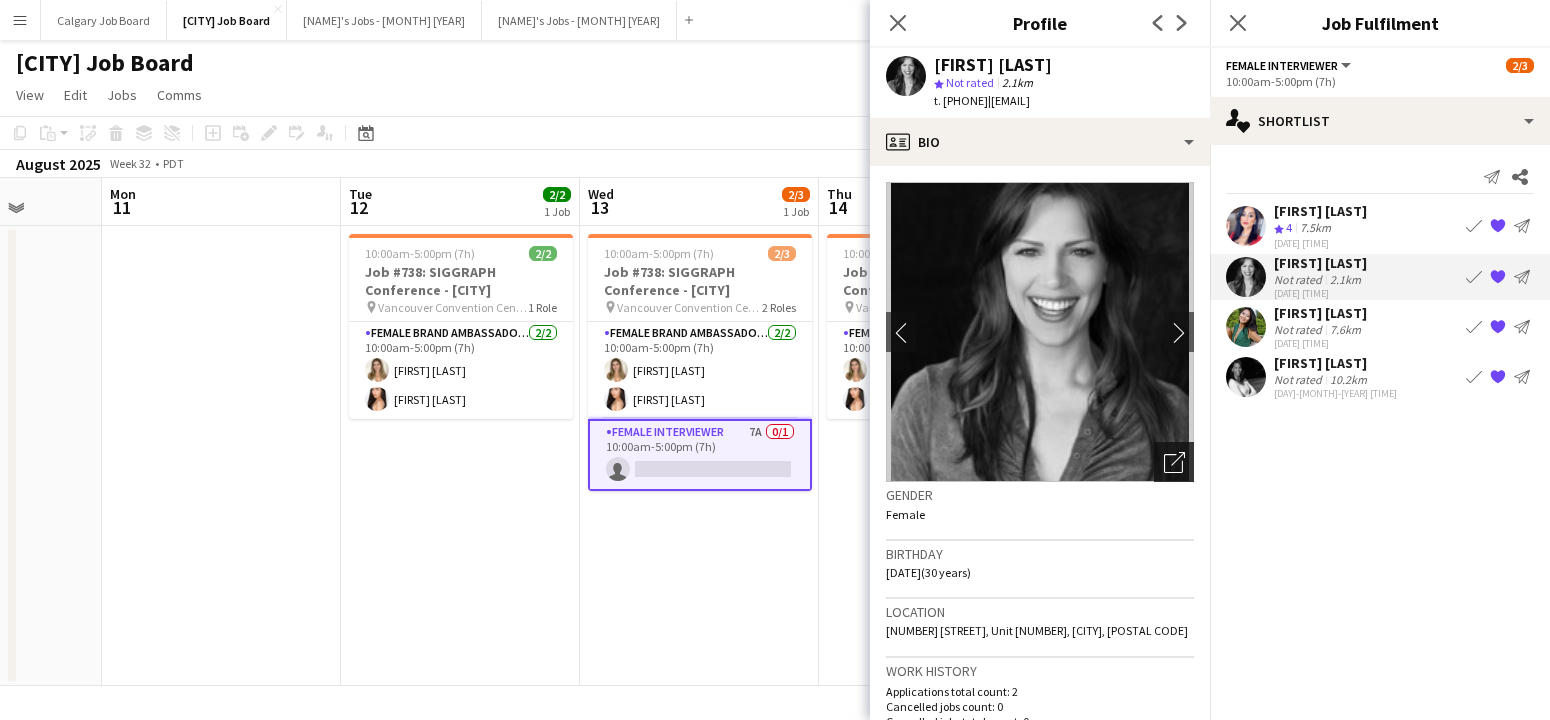click 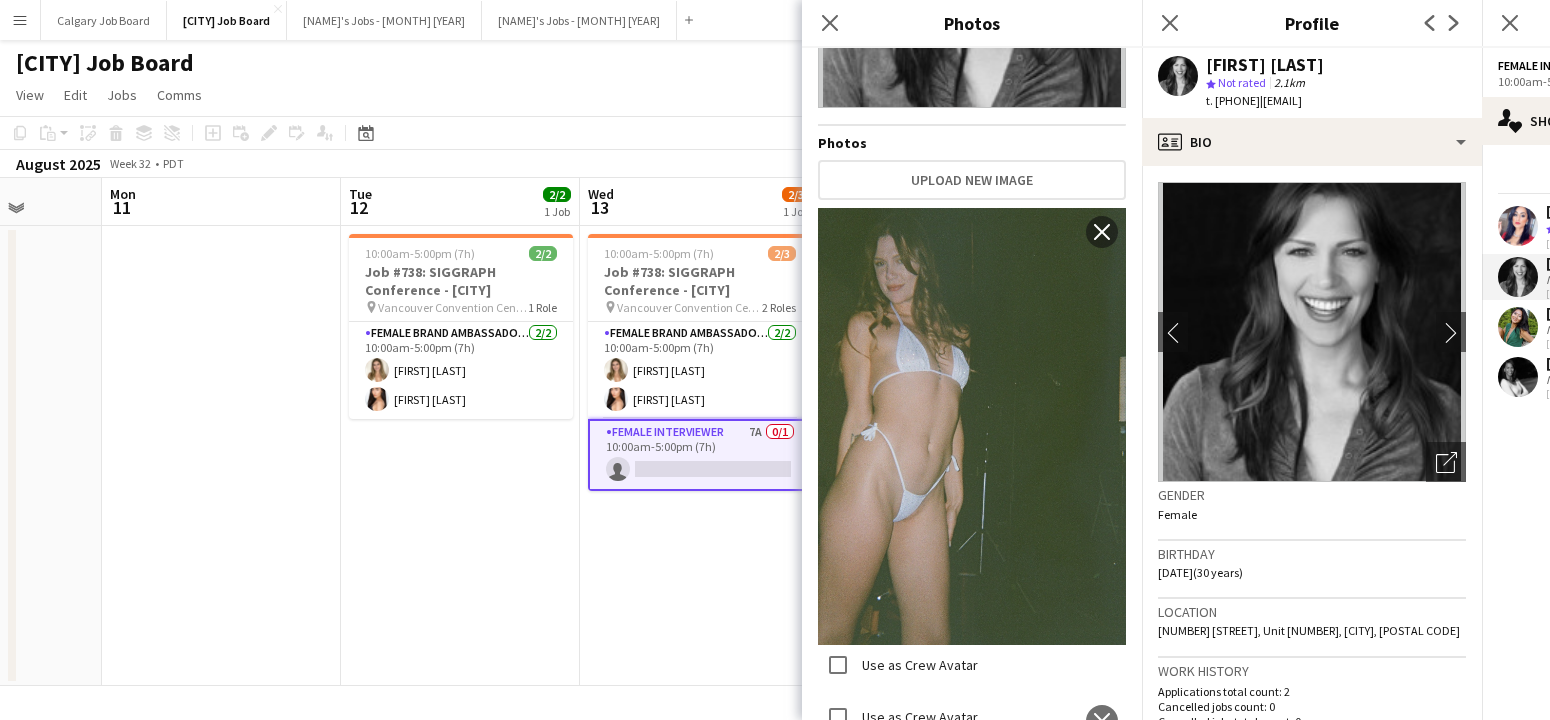 scroll, scrollTop: 229, scrollLeft: 0, axis: vertical 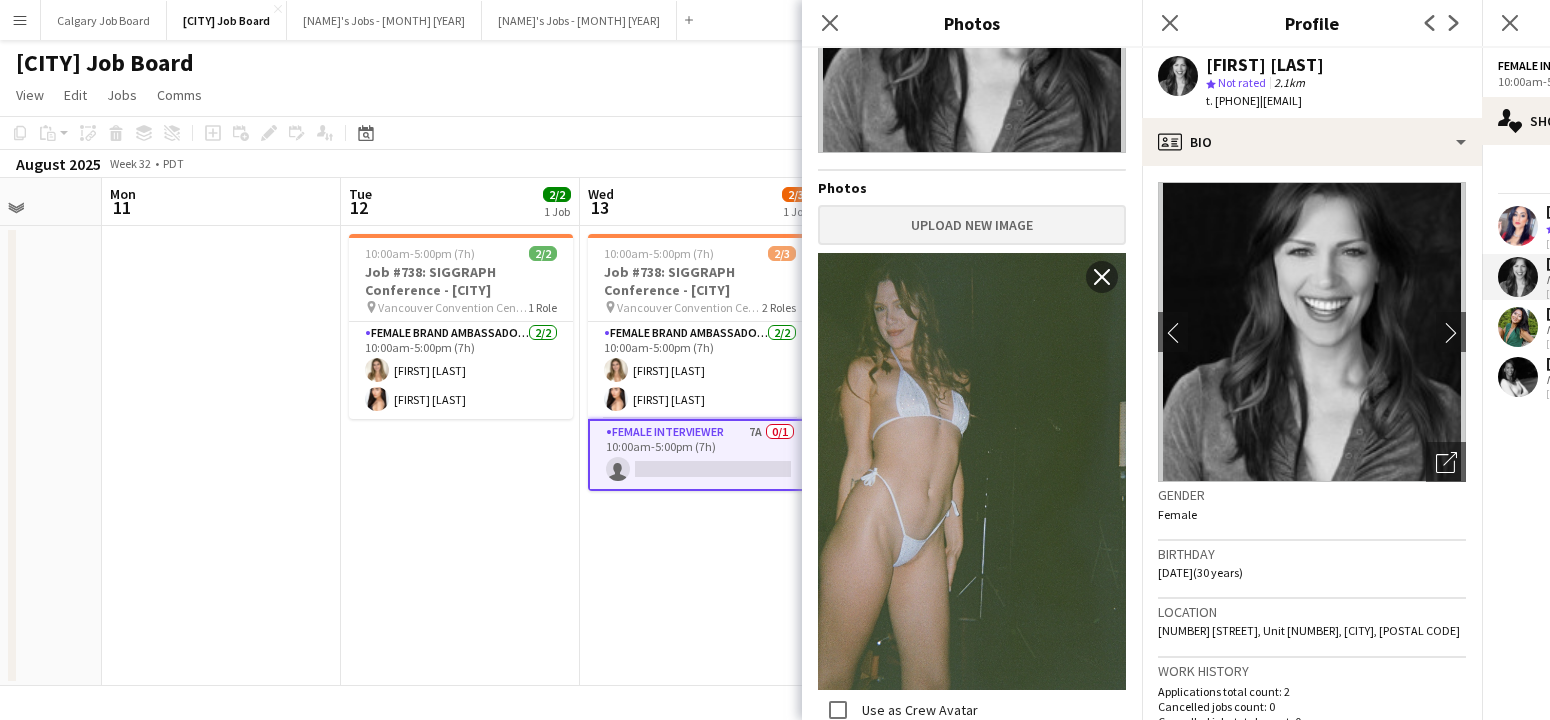 click on "Upload new image" 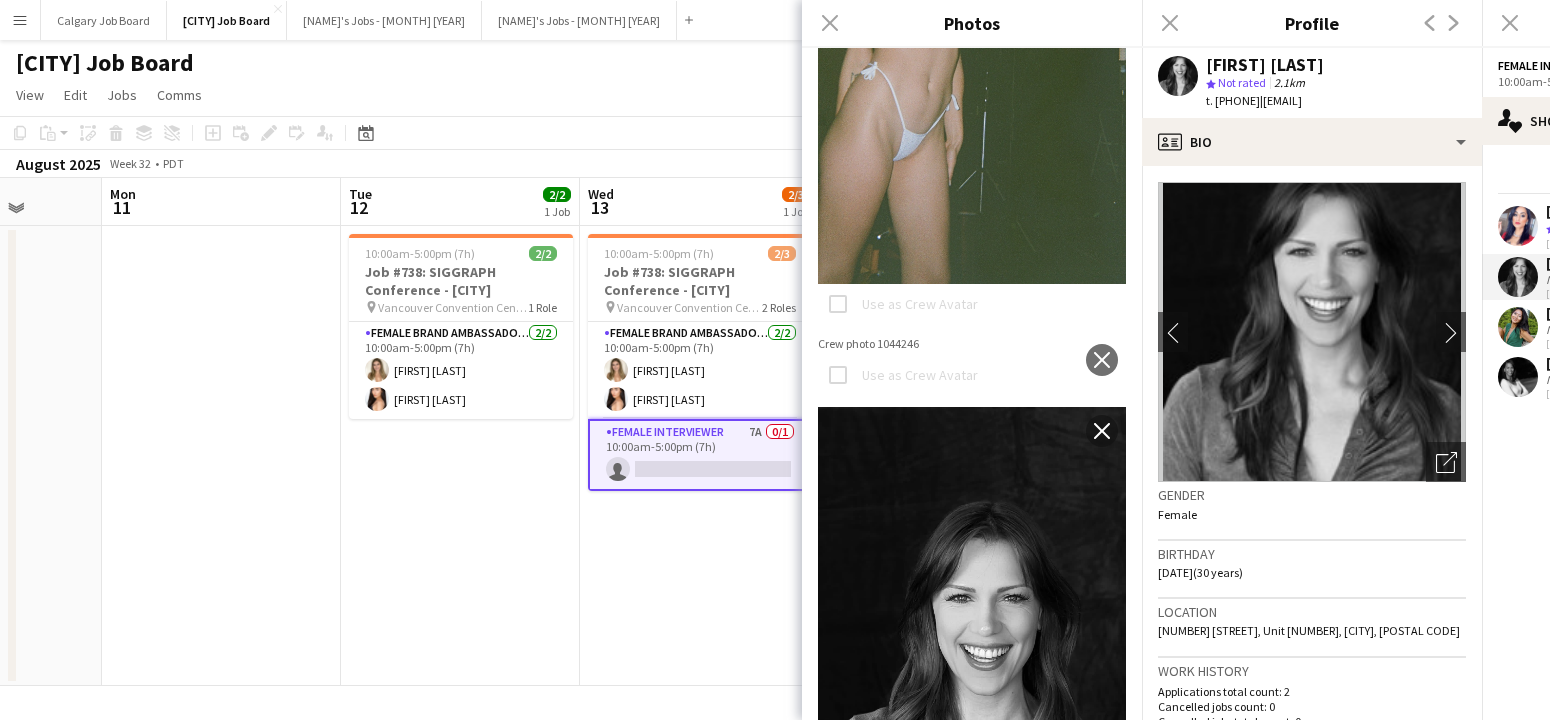 scroll, scrollTop: 650, scrollLeft: 0, axis: vertical 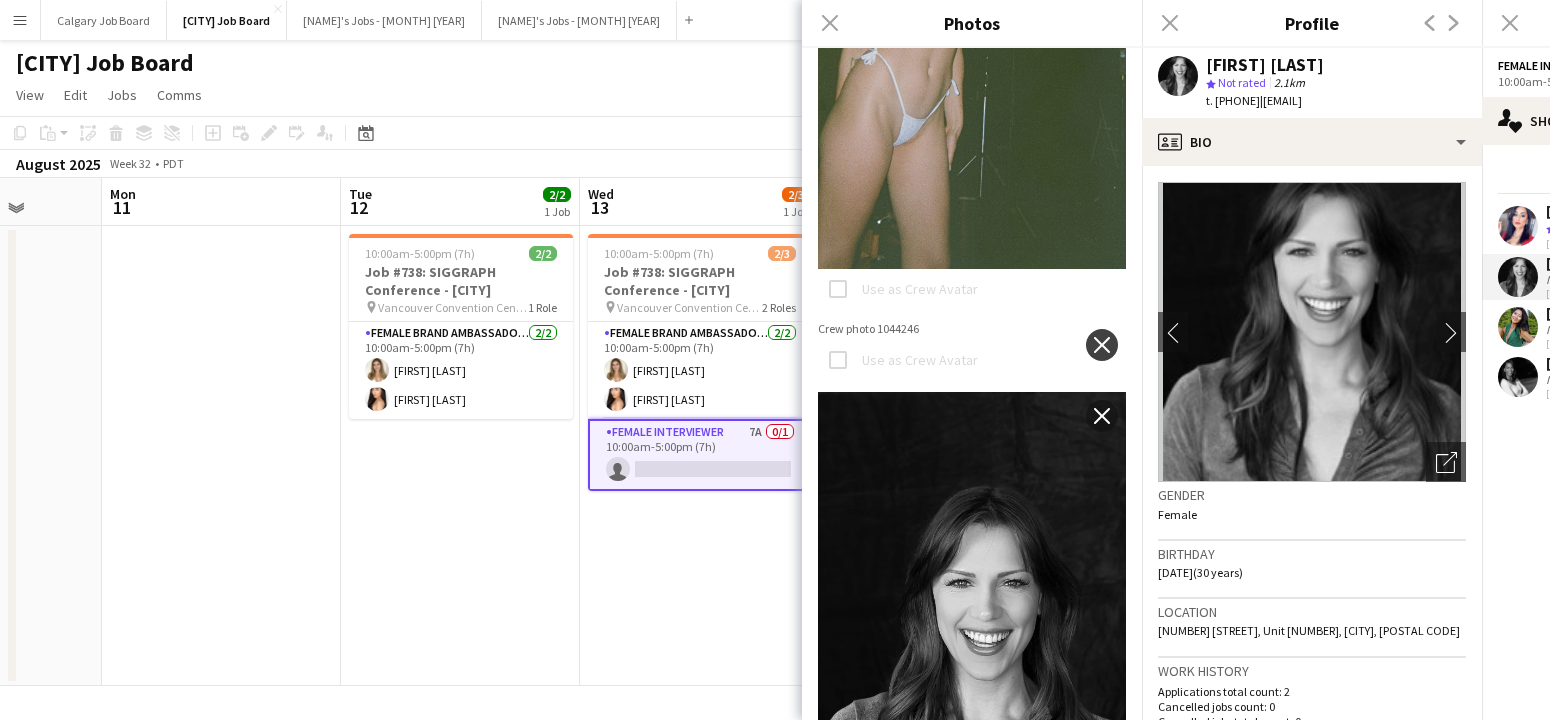 click on "close" 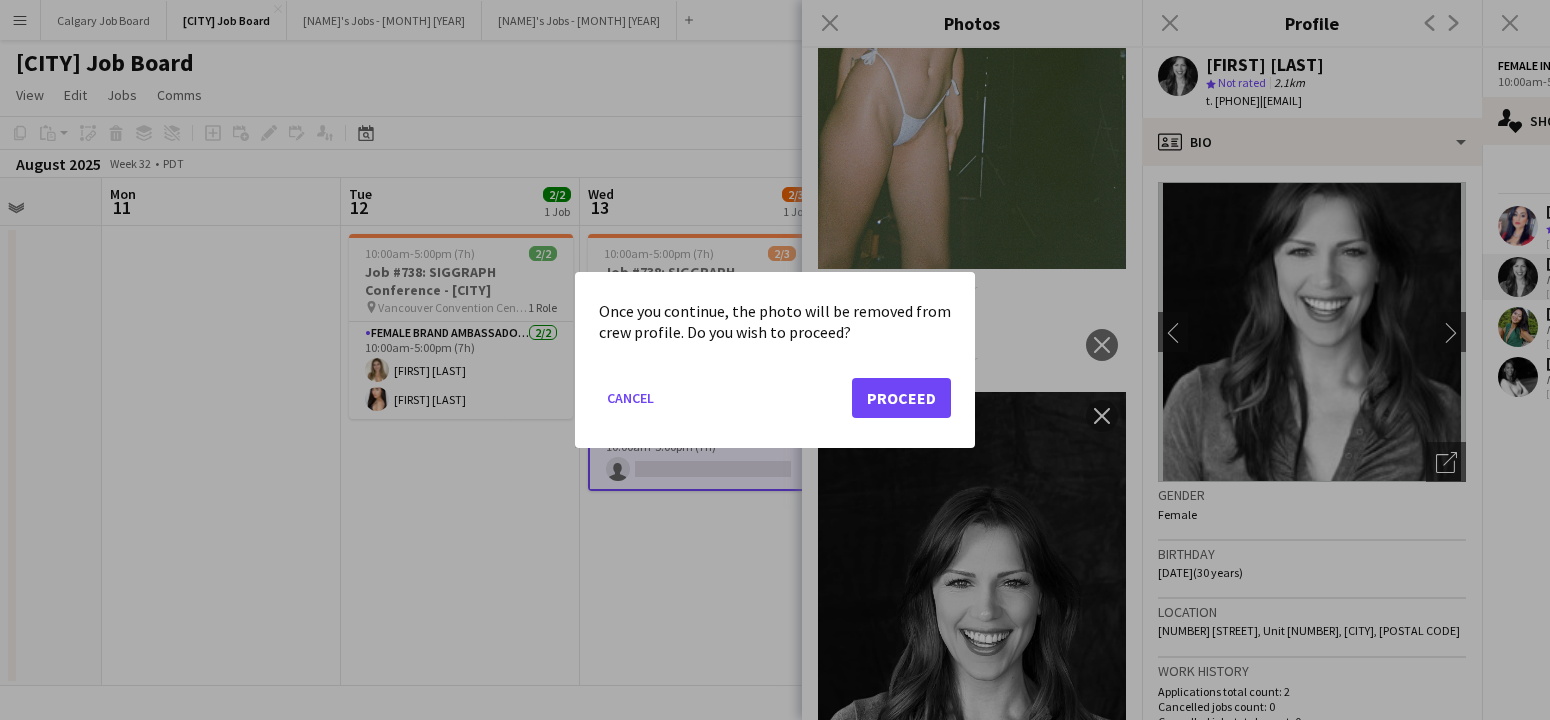 click on "Proceed" 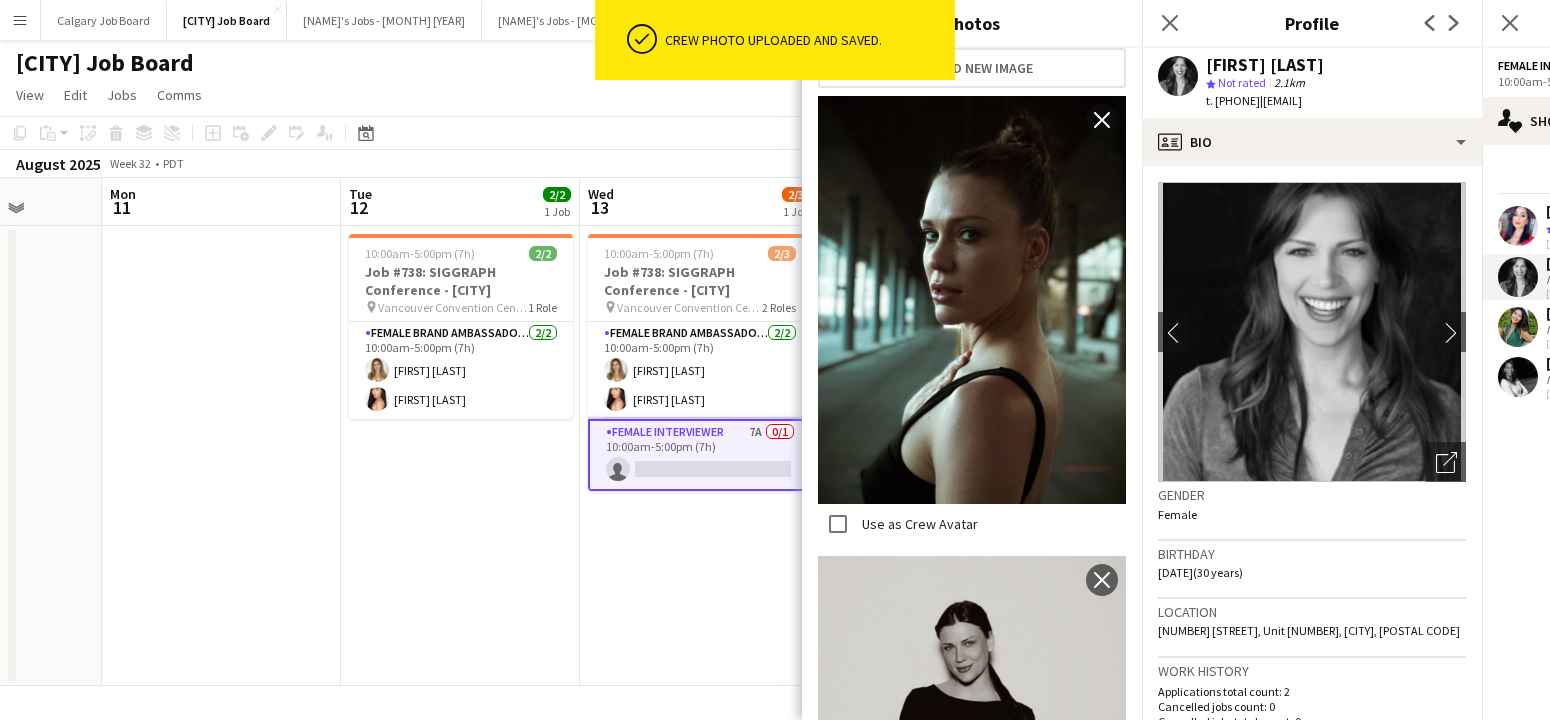 scroll, scrollTop: 396, scrollLeft: 0, axis: vertical 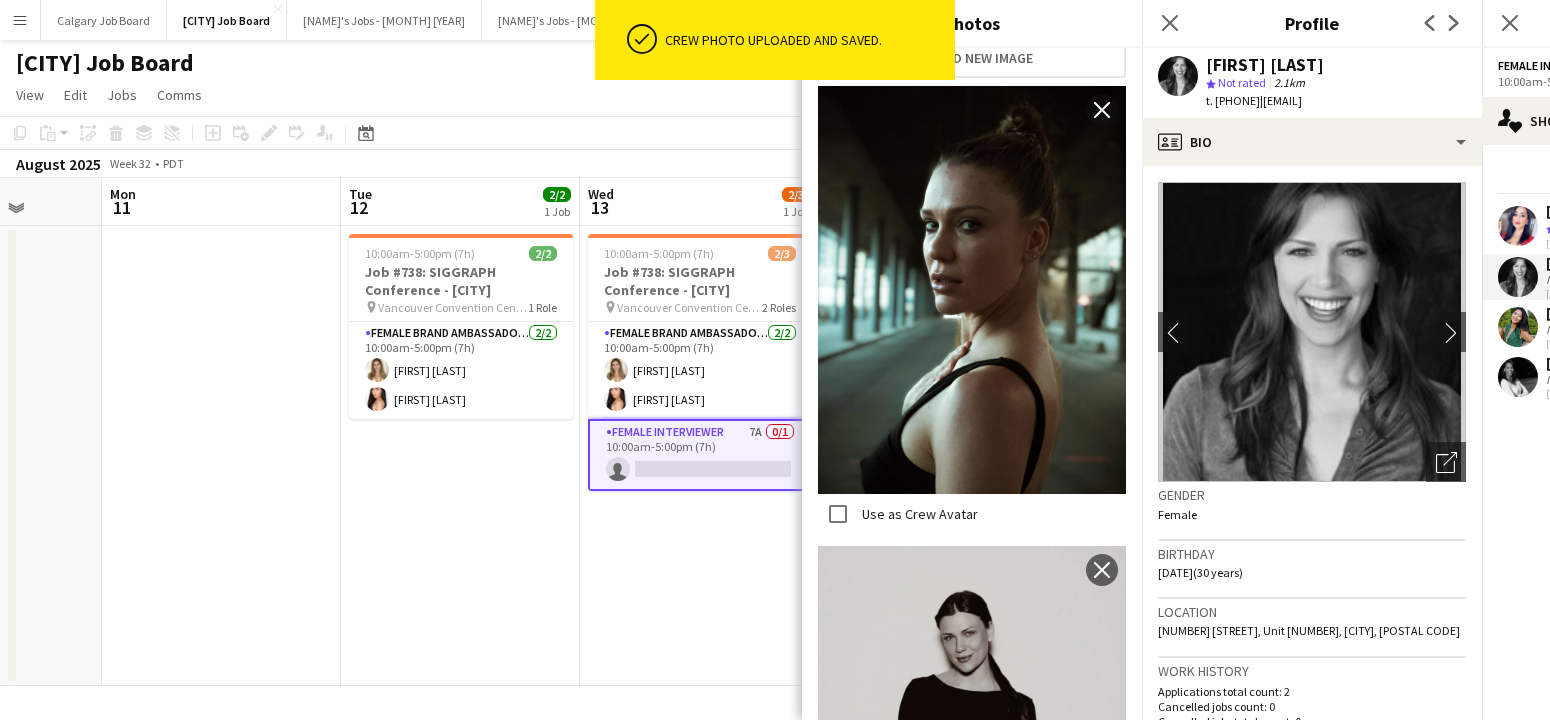 click on "Gender   Female" 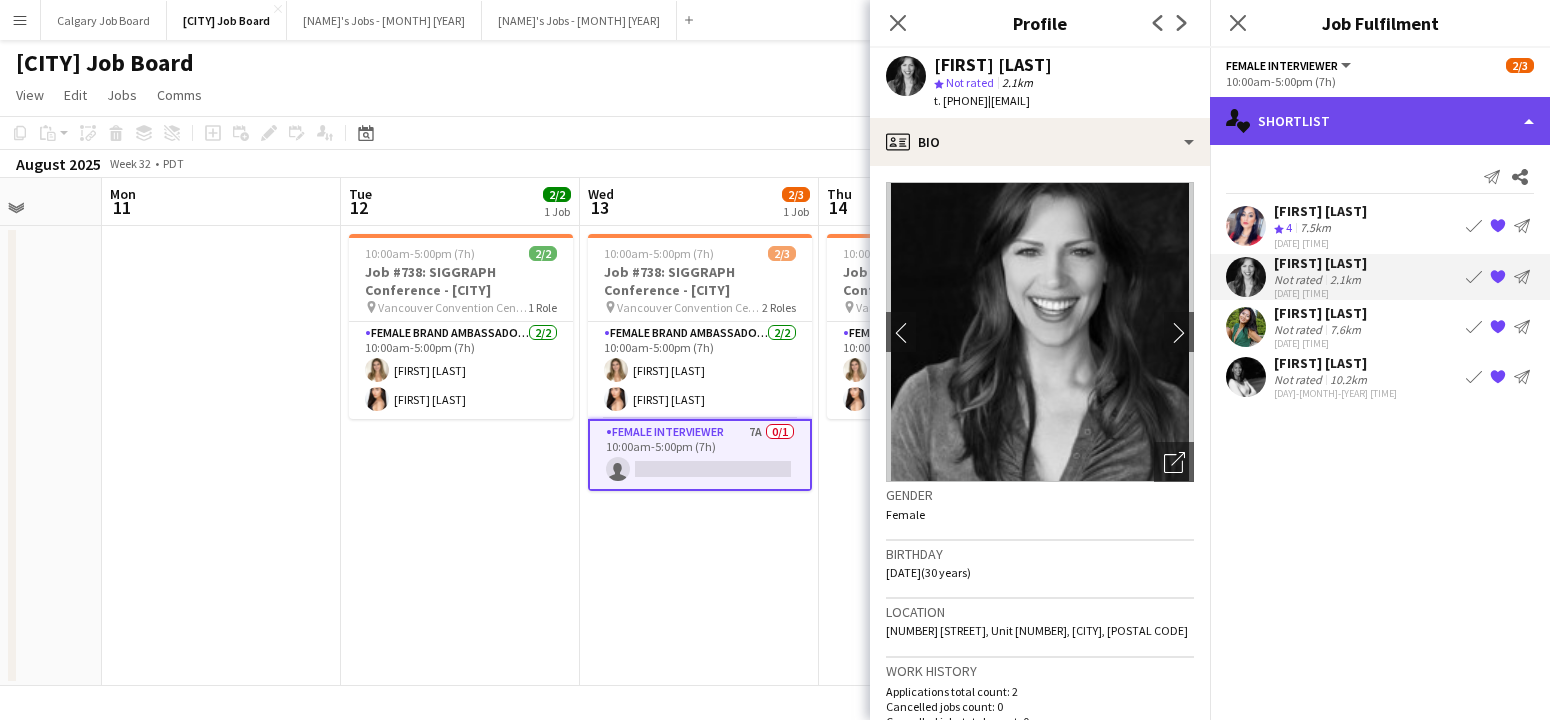 click on "single-neutral-actions-heart
Shortlist" 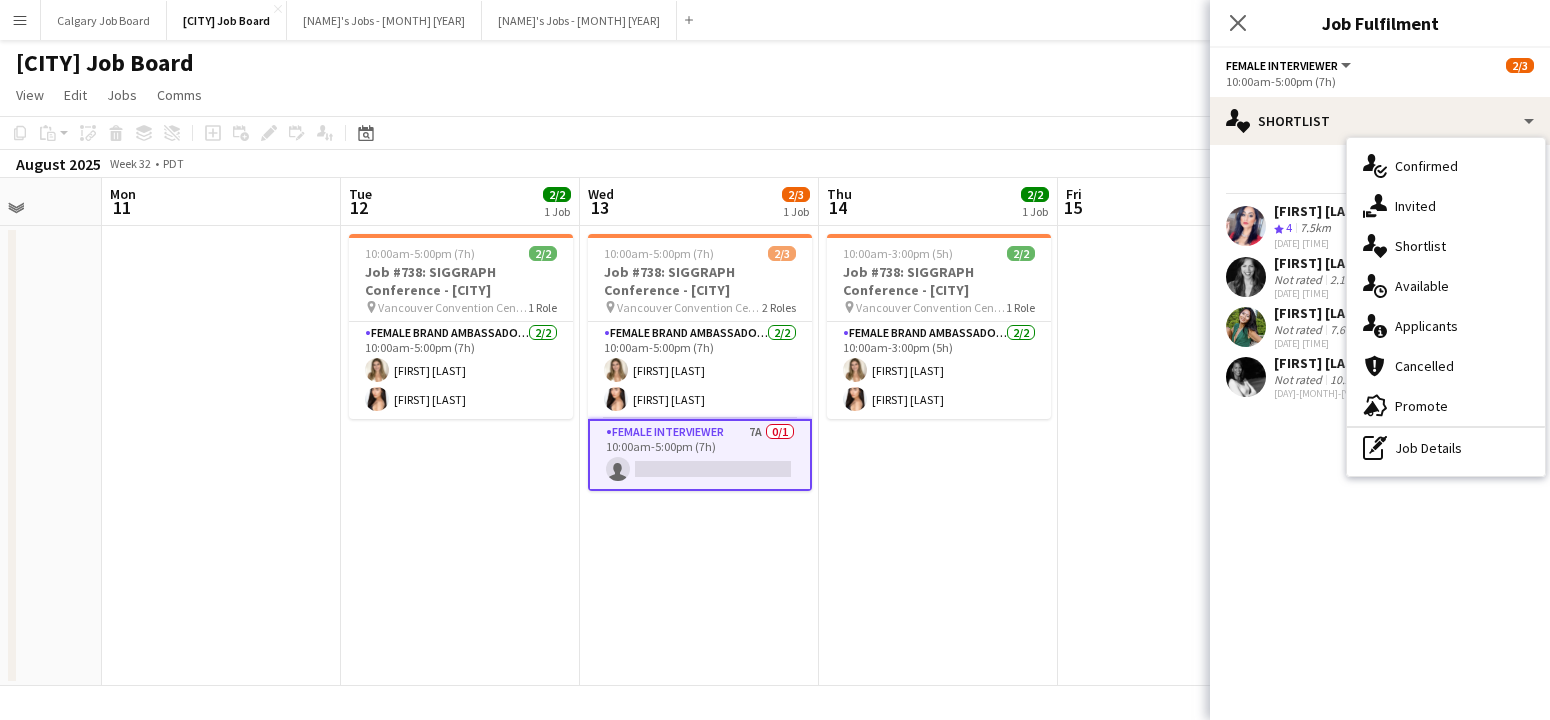 click on "Send notification
Share" at bounding box center (1380, 177) 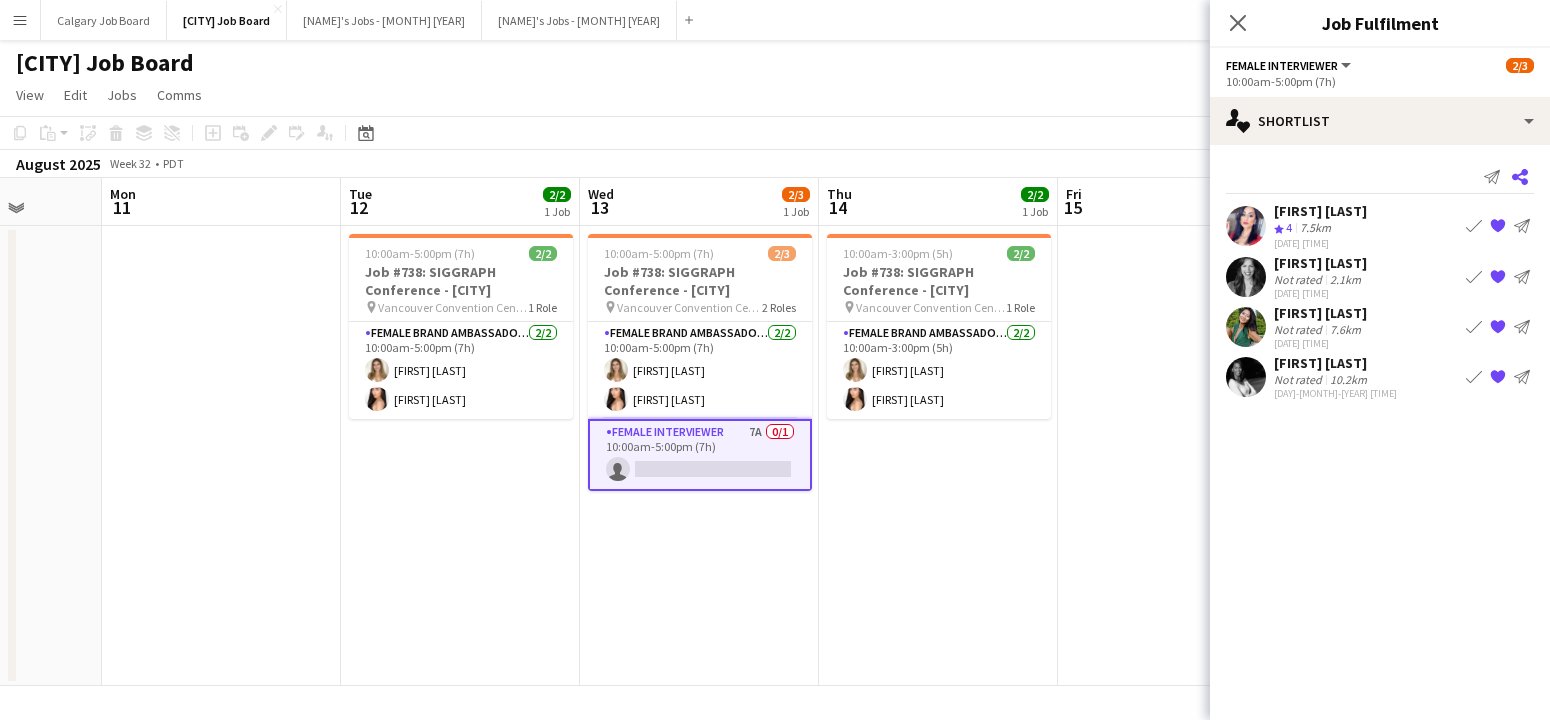 click 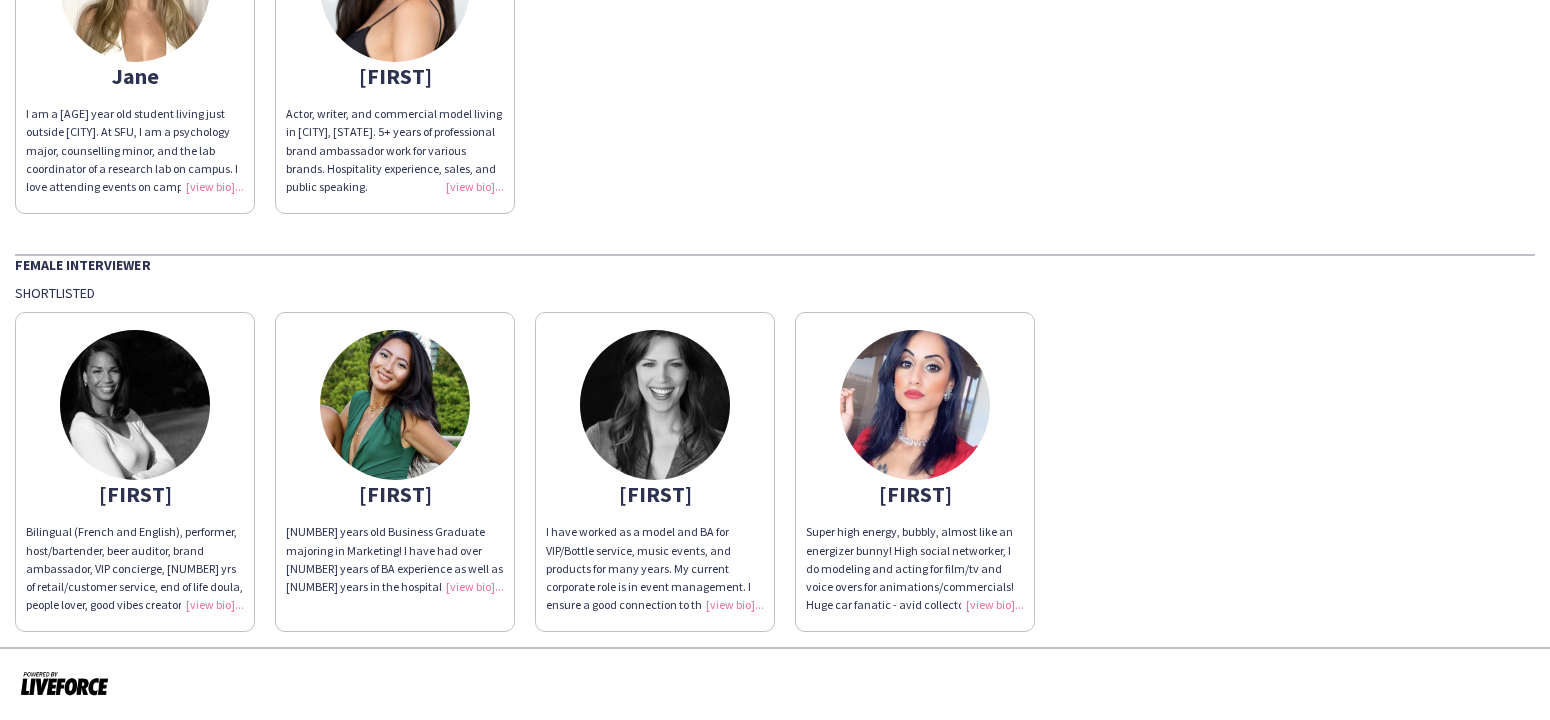 scroll, scrollTop: 303, scrollLeft: 0, axis: vertical 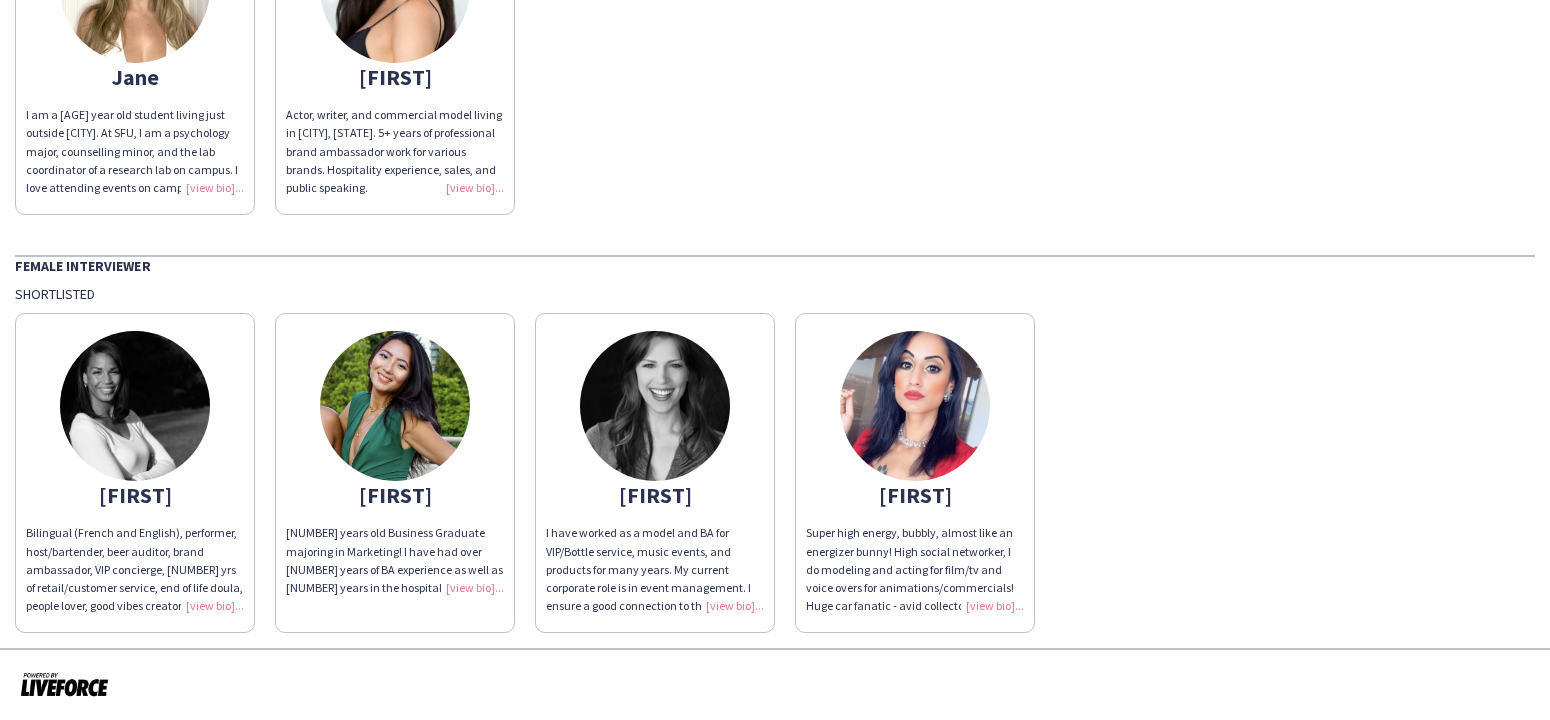 drag, startPoint x: 708, startPoint y: 604, endPoint x: 911, endPoint y: 560, distance: 207.71375 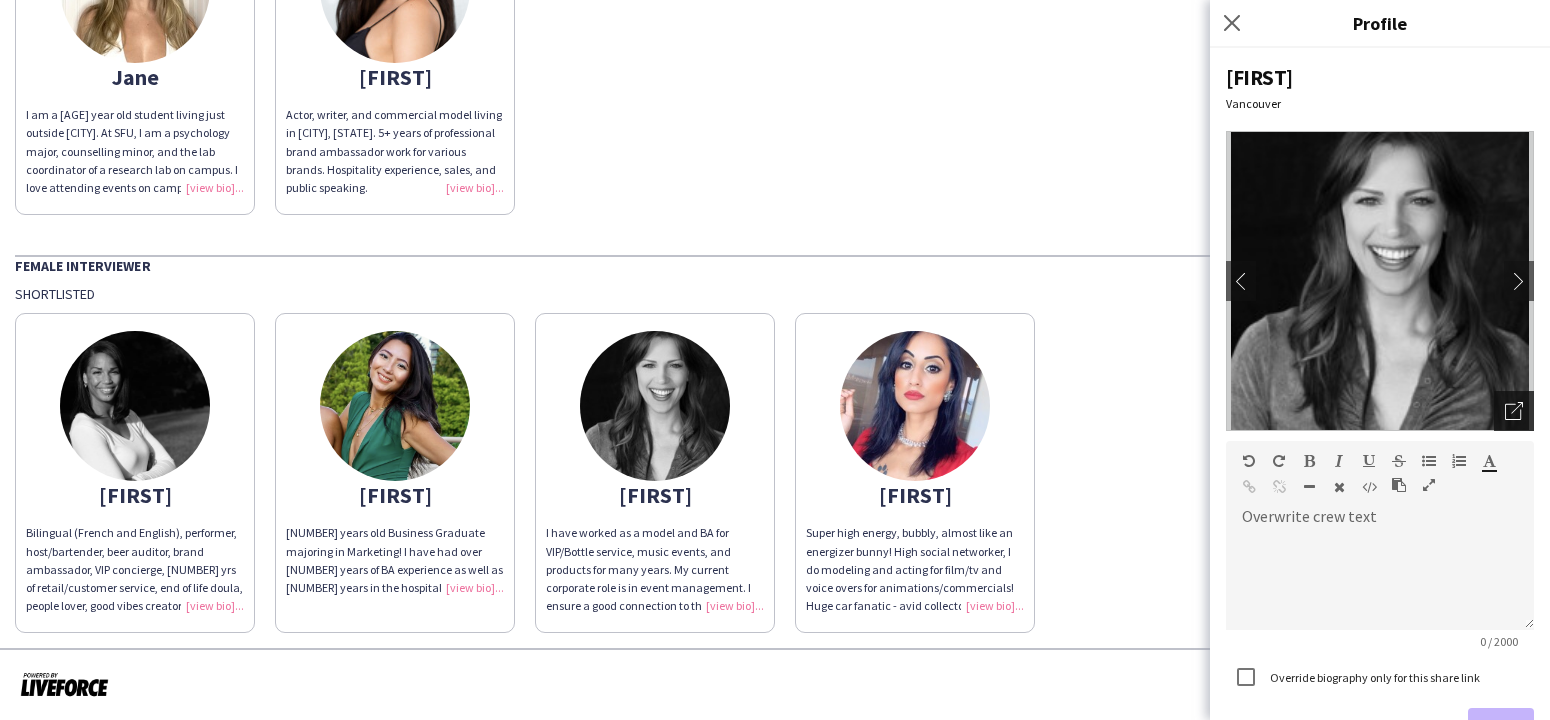 click on "Open photos pop-in" 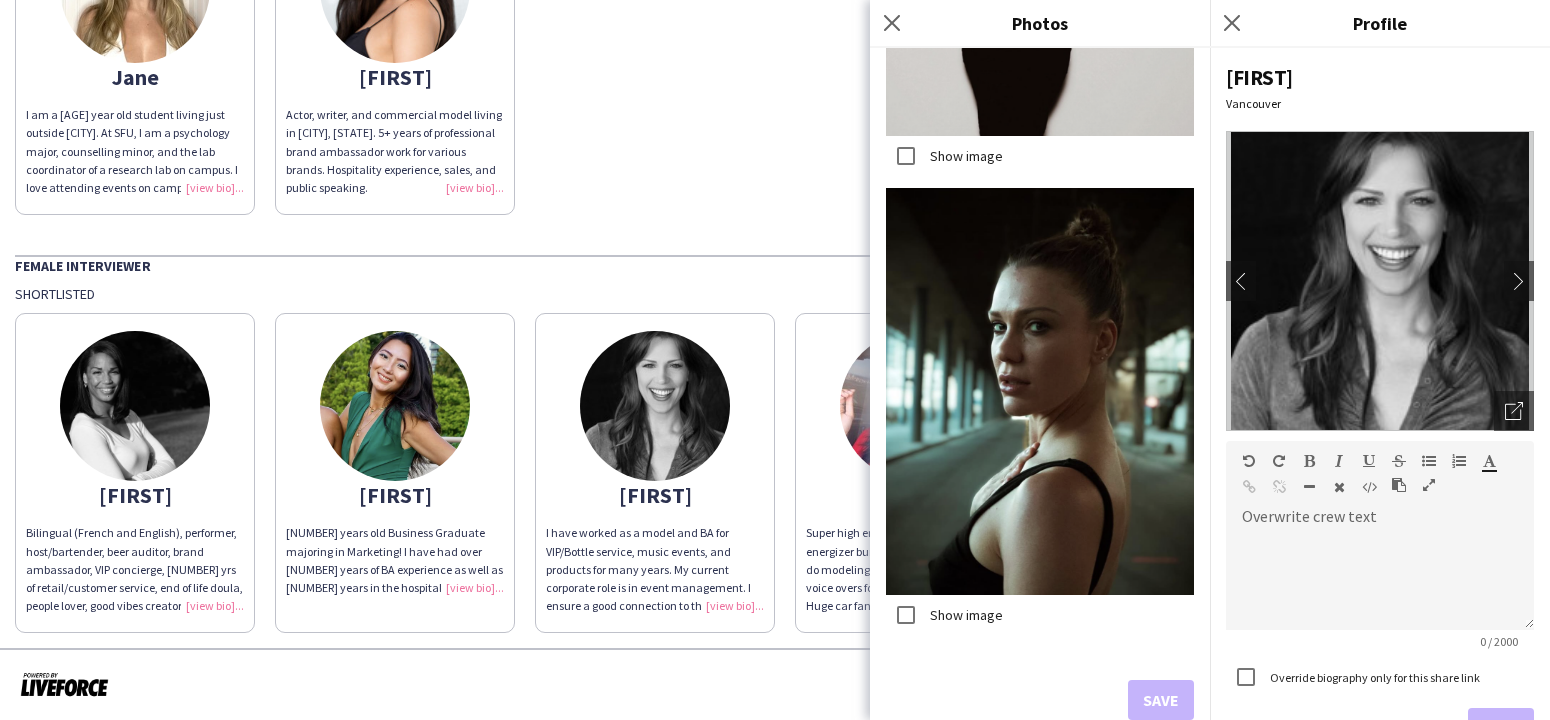 scroll, scrollTop: 1728, scrollLeft: 0, axis: vertical 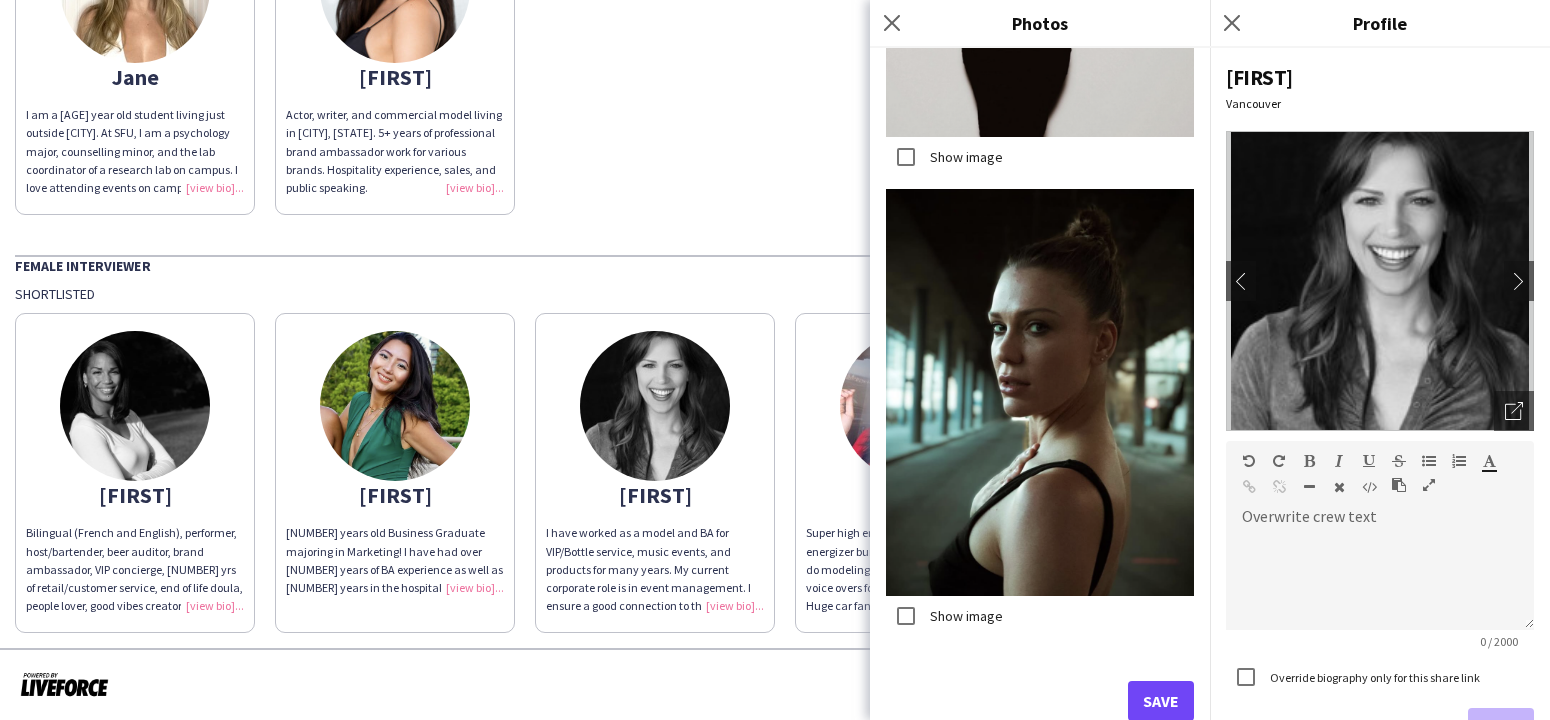 click on "Save" 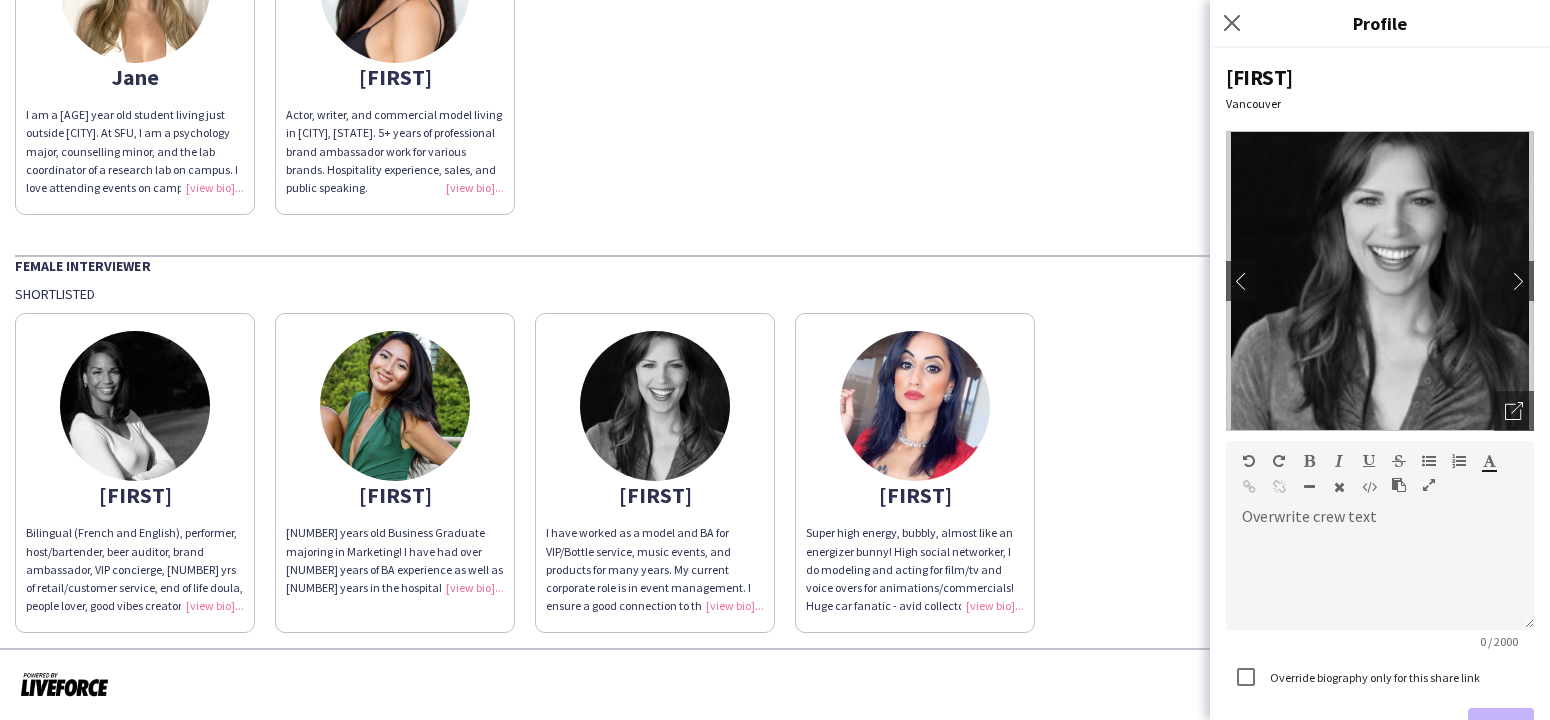 click on "Female Interviewer   Shortlisted   [FIRST]
Bilingual (French and English), performer, host/bartender, beer auditor,  brand ambassador, VIP concierge, [NUMBER] yrs of retail/customer service, end of life doula, people lover, good vibes creator  [FIRST]
[NUMBER] years old Business Graduate majoring in Marketing! I have had over [NUMBER] years of BA experience as well as [NUMBER] years in the hospitality industry.  [FIRST]
[FIRST]
Super high energy, bubbly, almost like an energizer bunny! High social networker, I do modeling and acting for film/tv and voice overs for animations/commercials! Huge car fanatic - avid collector of Lamborghini keychains, hats, attire, model cars, hot wheels- still in mint condition packages! Vegan for [NUMBER] years and love animal charities. Love traveling all over the map because life is short so Be AWESOME!!!!" 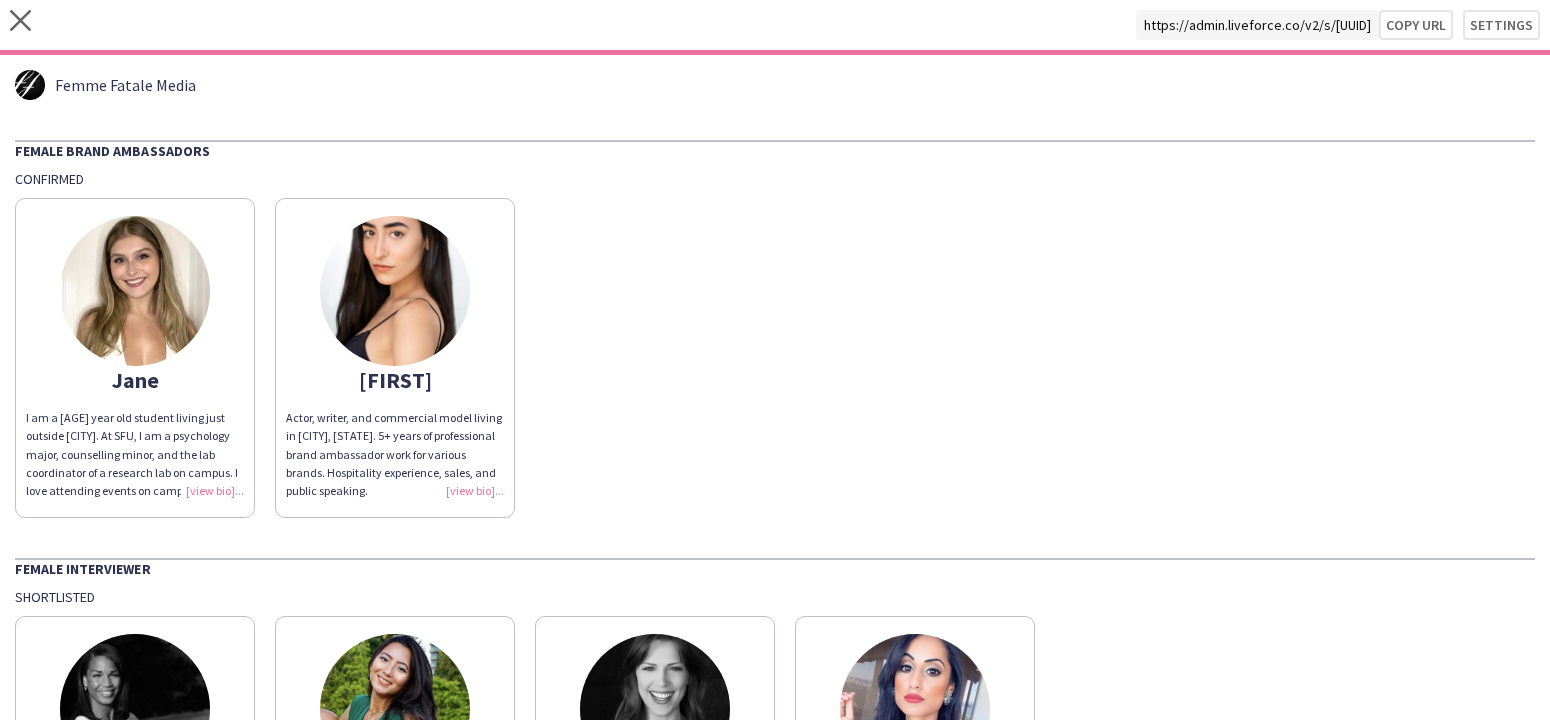 scroll, scrollTop: -1, scrollLeft: 0, axis: vertical 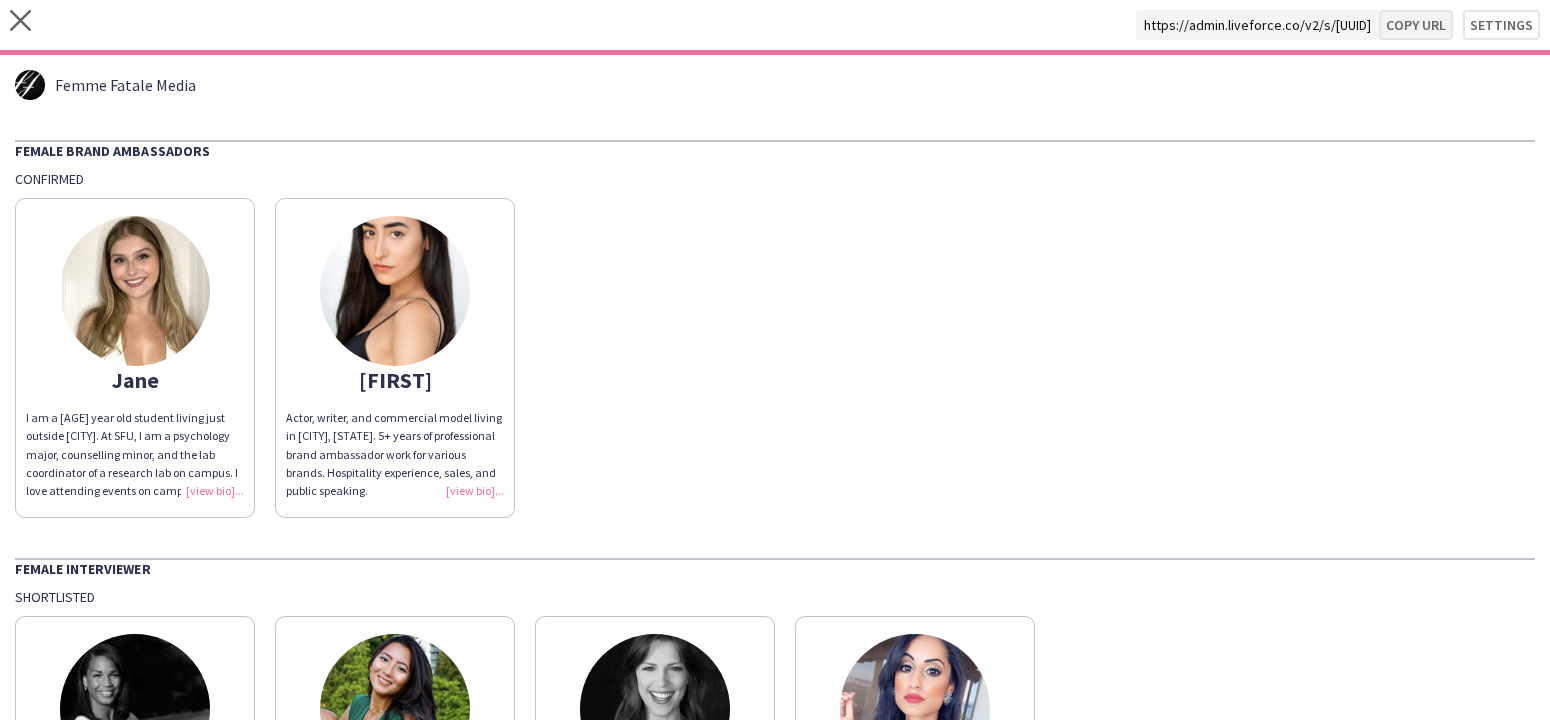 click on "Copy url" 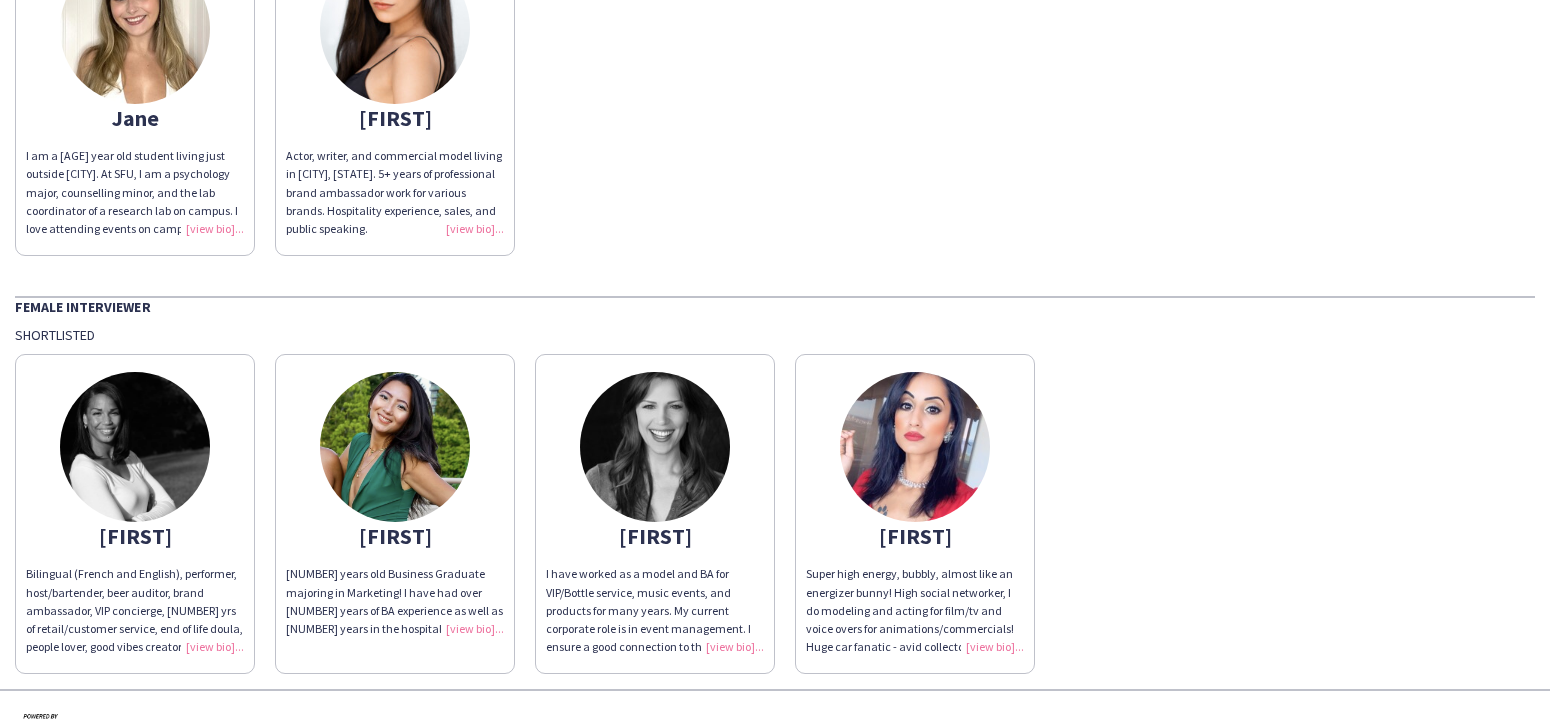 scroll, scrollTop: 277, scrollLeft: 0, axis: vertical 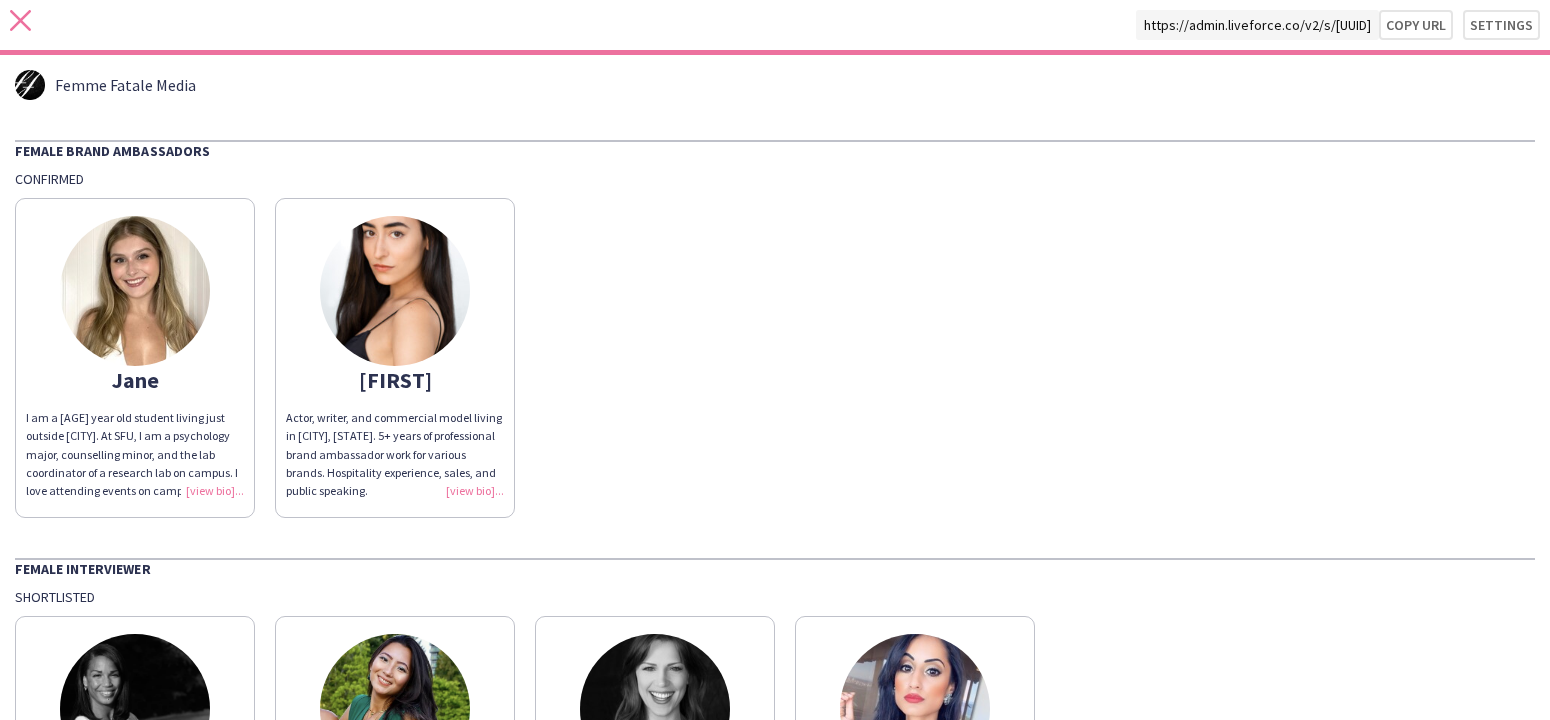 click on "close" 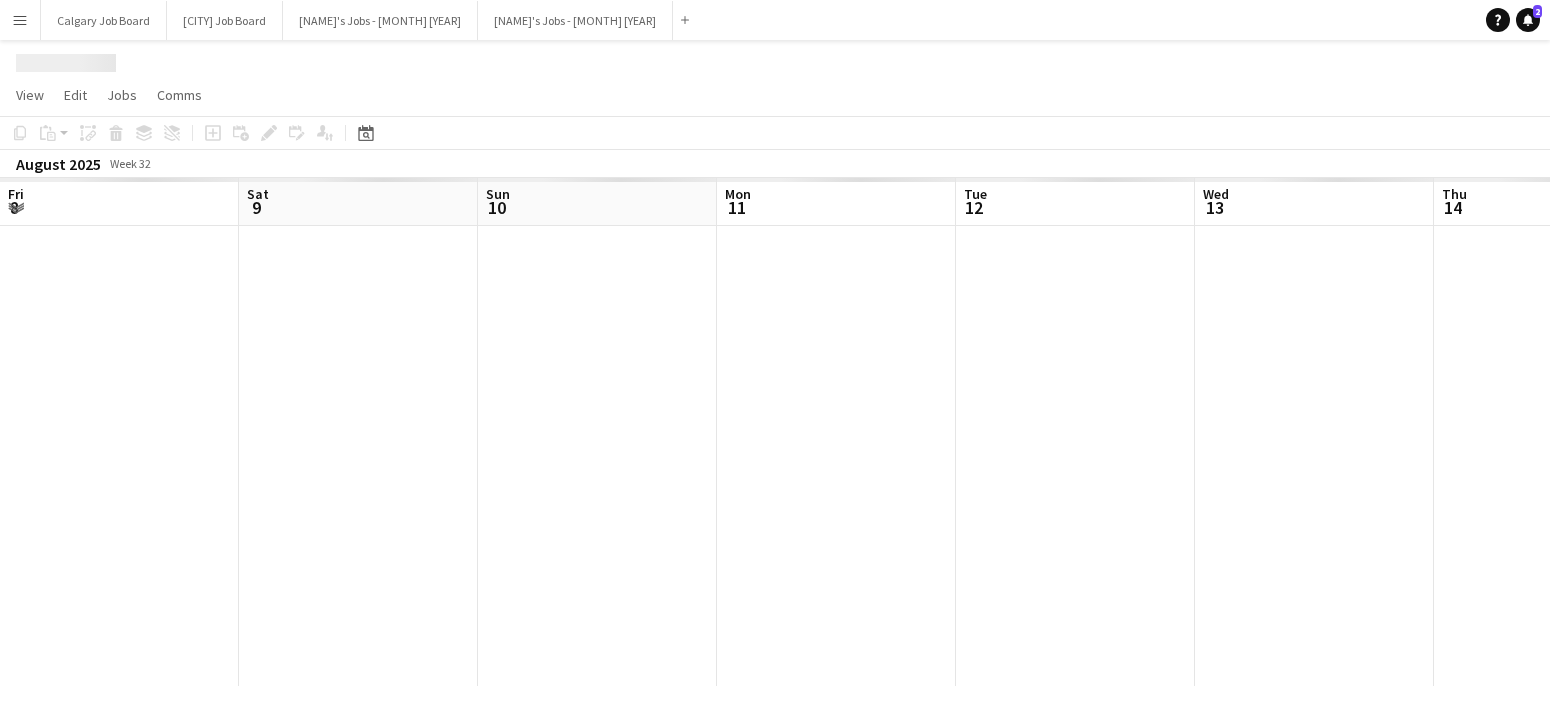 scroll, scrollTop: 0, scrollLeft: 615, axis: horizontal 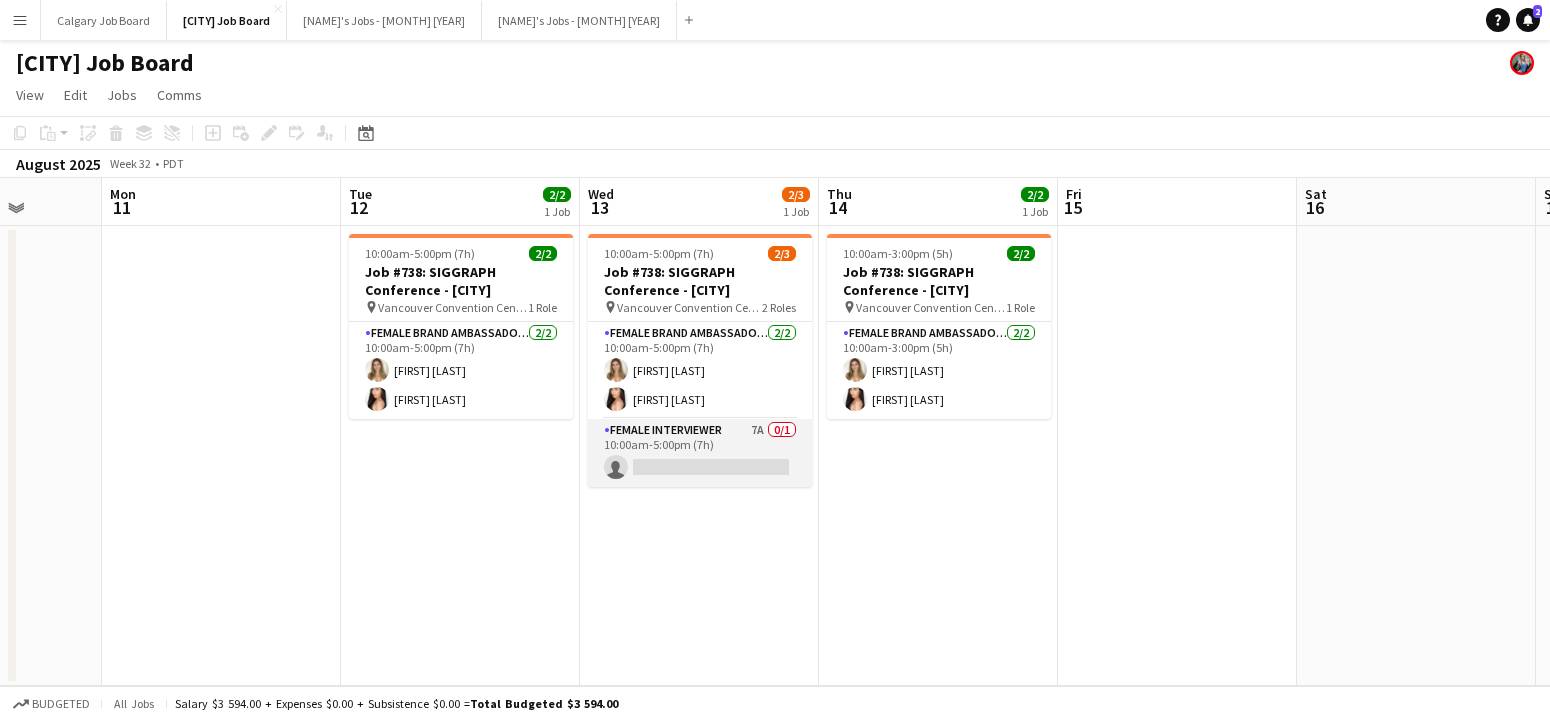 click on "[GENDER] Interviewer [NUMBER] [NUMBER]/[NUMBER] [TIME]-[TIME] ([NUMBER]h)
single-neutral-actions" at bounding box center [700, 453] 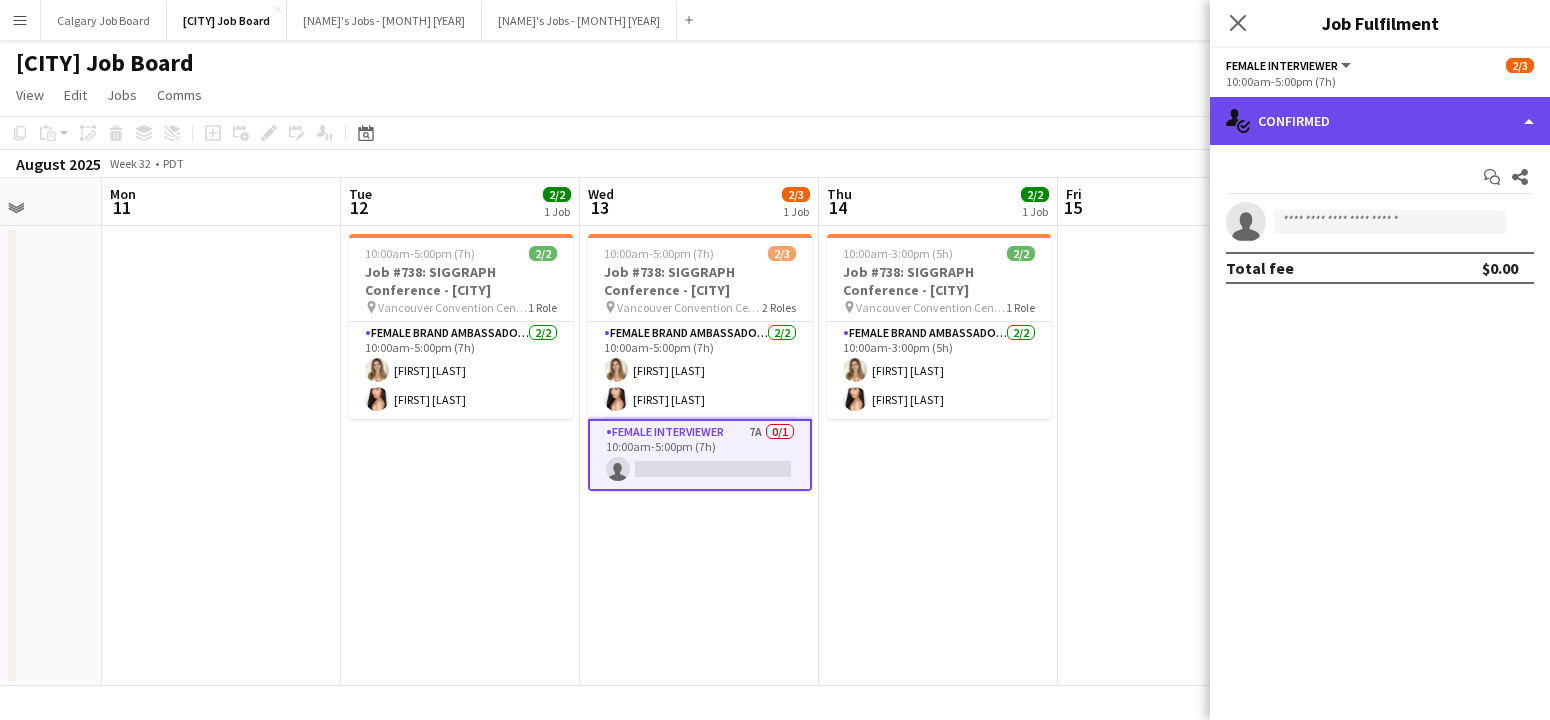 click on "single-neutral-actions-check-2
Confirmed" 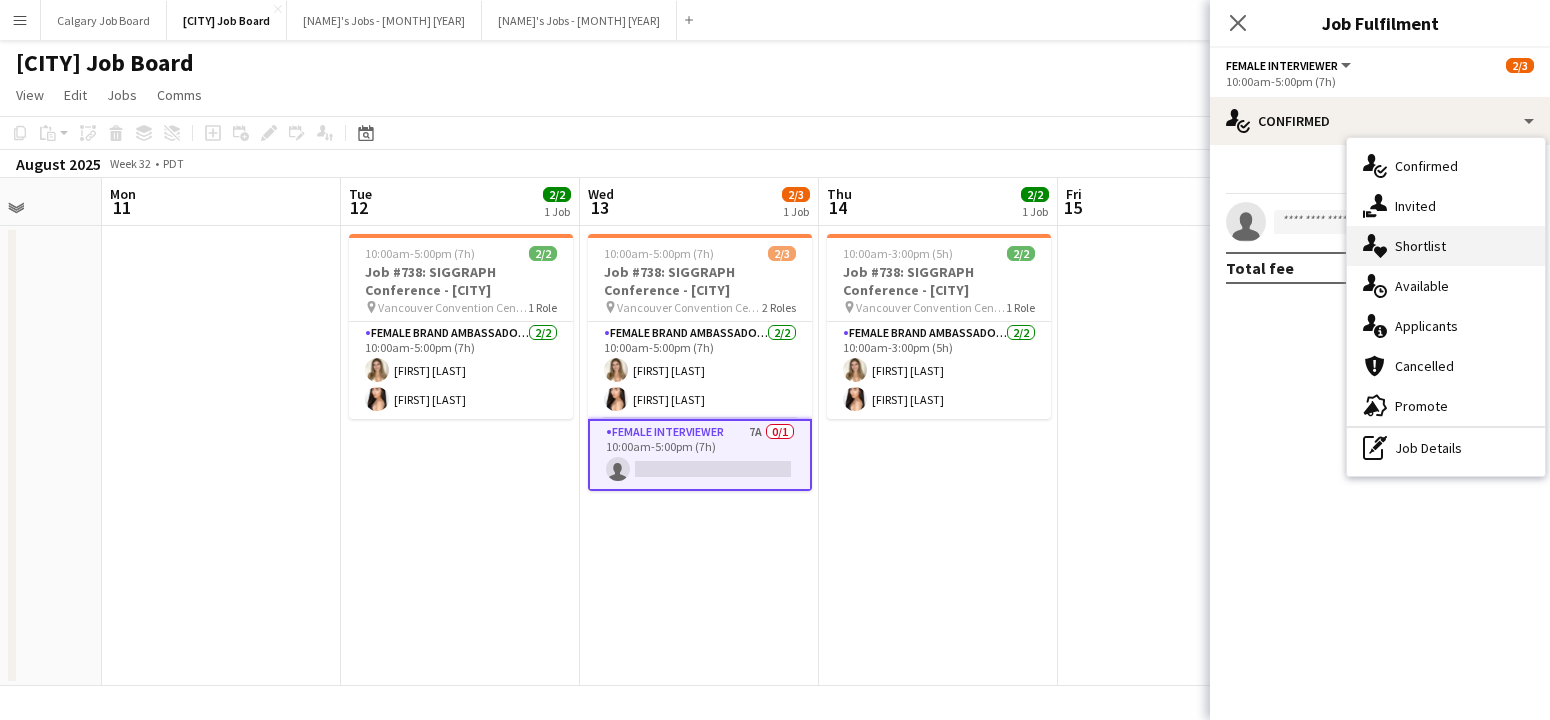 click on "single-neutral-actions-heart
Shortlist" at bounding box center (1446, 246) 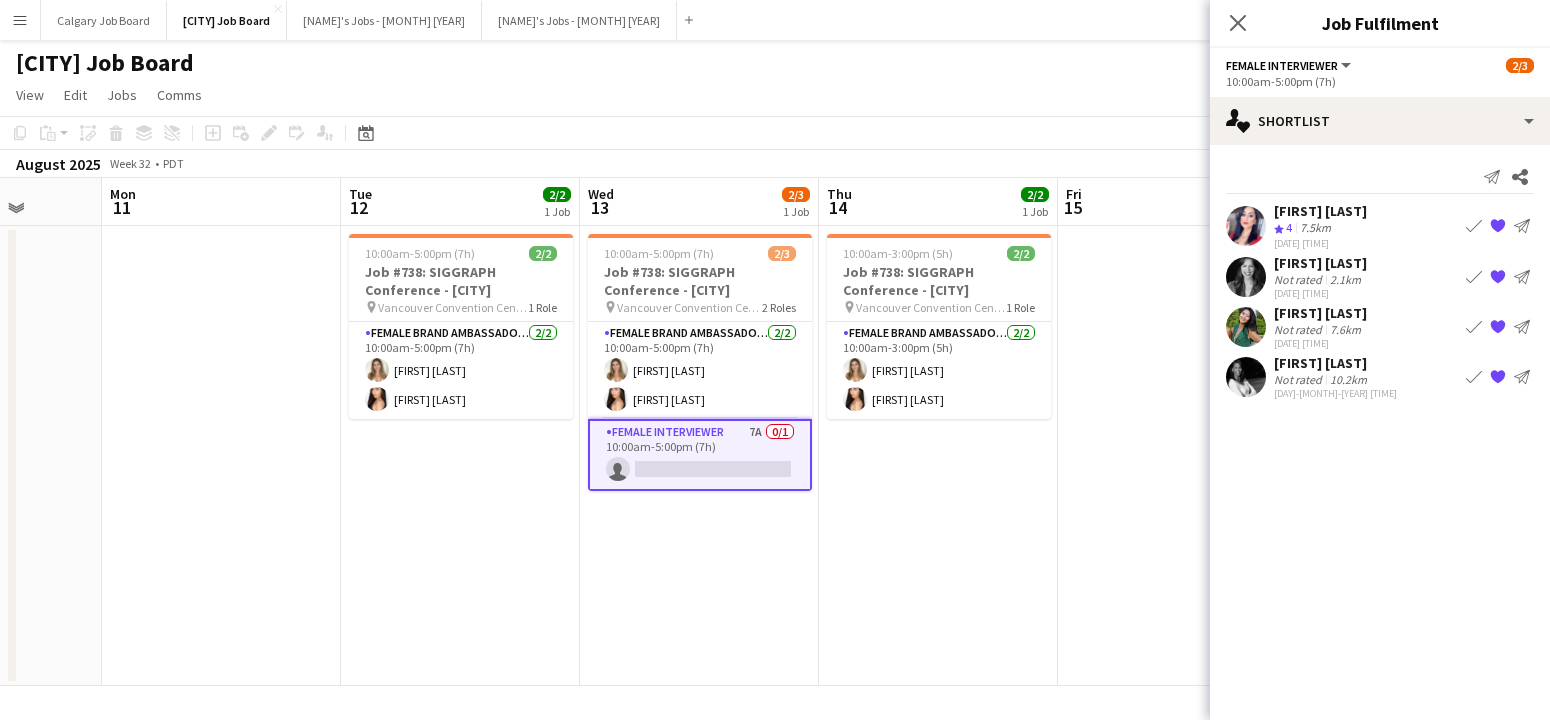 click on "7.5km" at bounding box center [1315, 228] 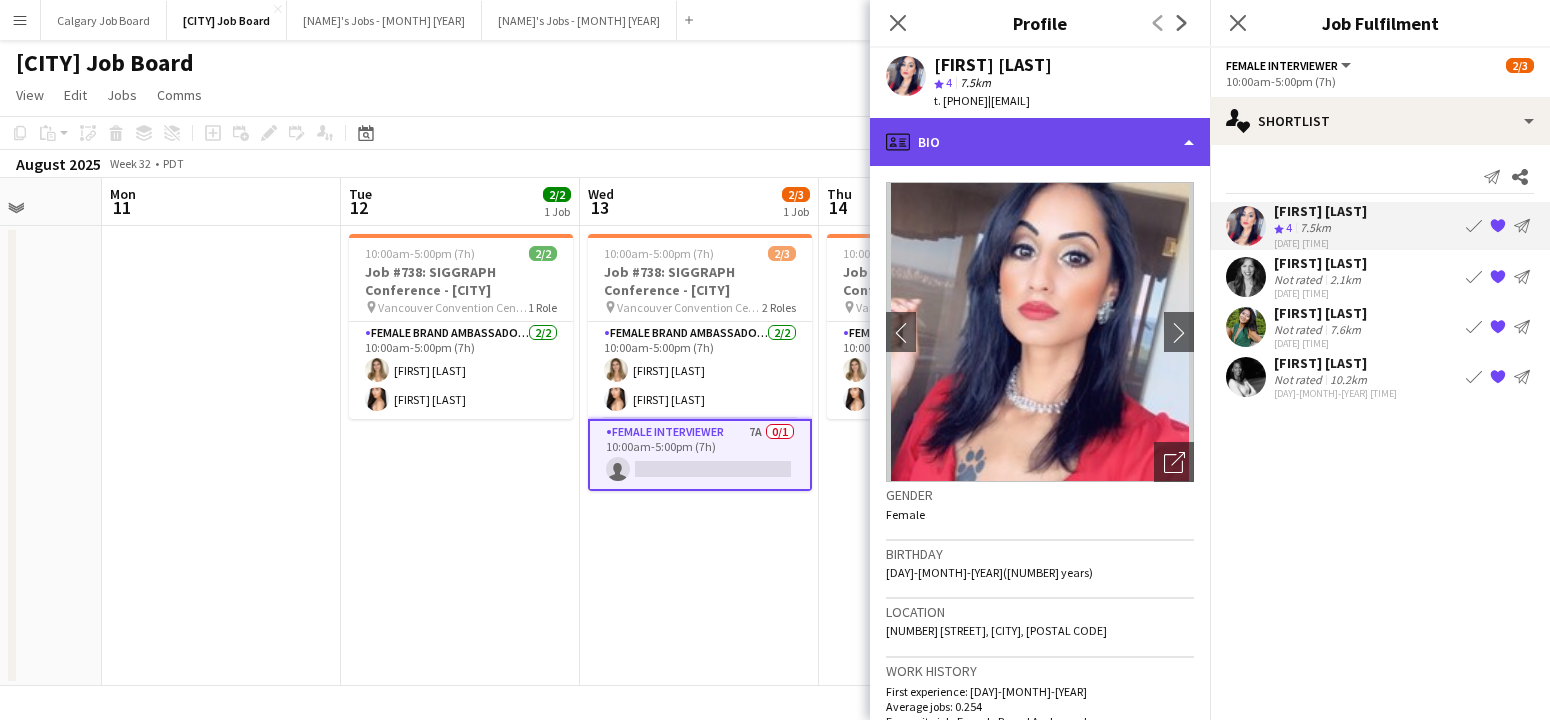 click on "profile
Bio" 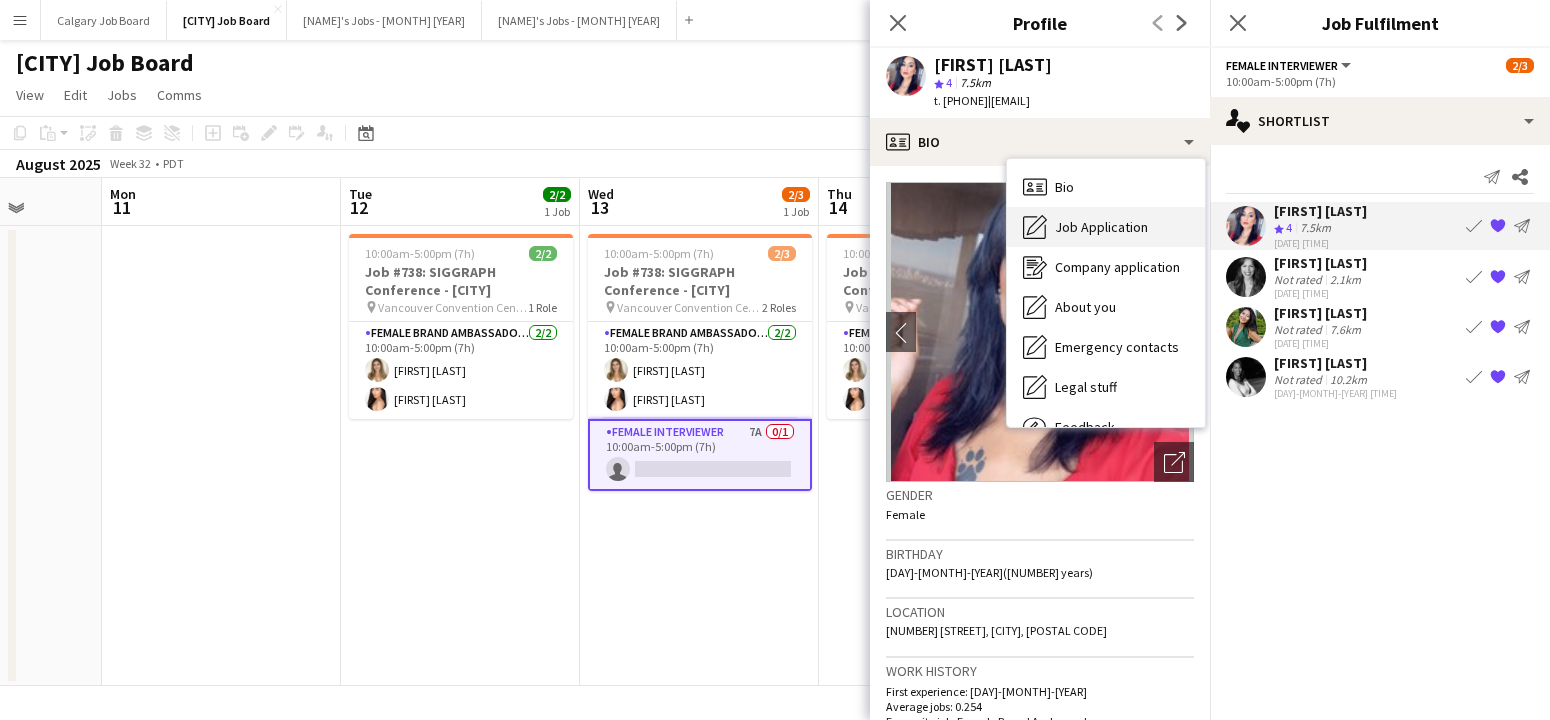 click on "Job Application" at bounding box center (1101, 227) 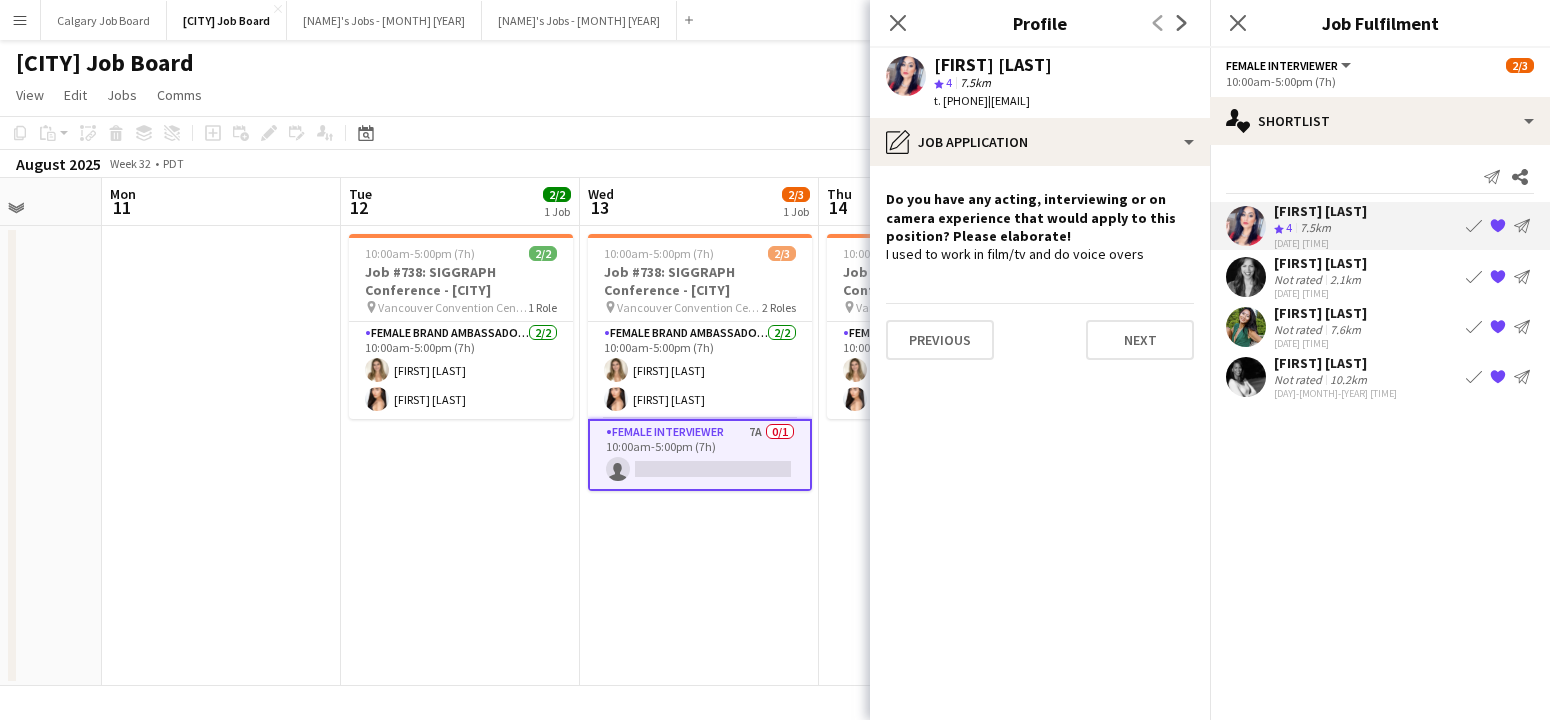drag, startPoint x: 893, startPoint y: 255, endPoint x: 1138, endPoint y: 252, distance: 245.01837 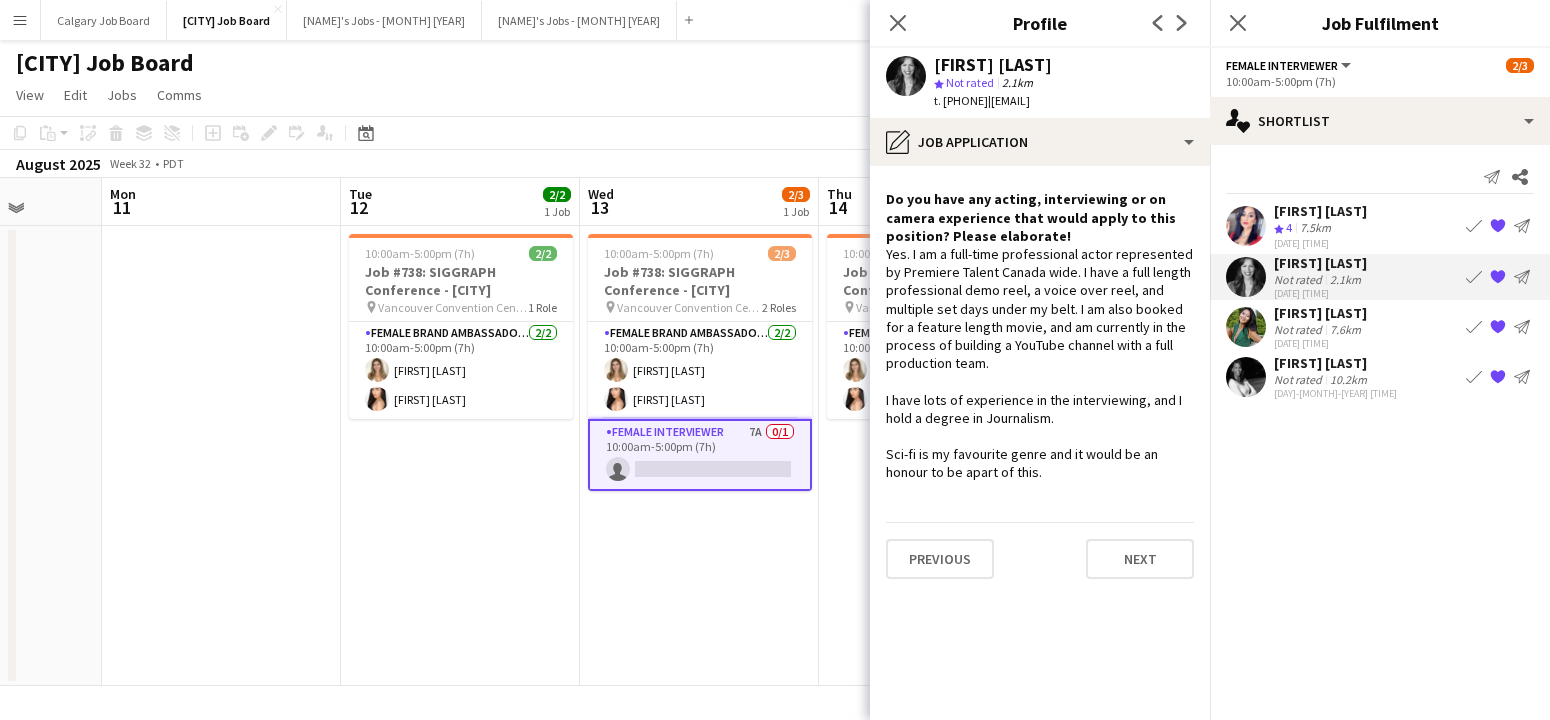 drag, startPoint x: 913, startPoint y: 250, endPoint x: 1074, endPoint y: 466, distance: 269.40118 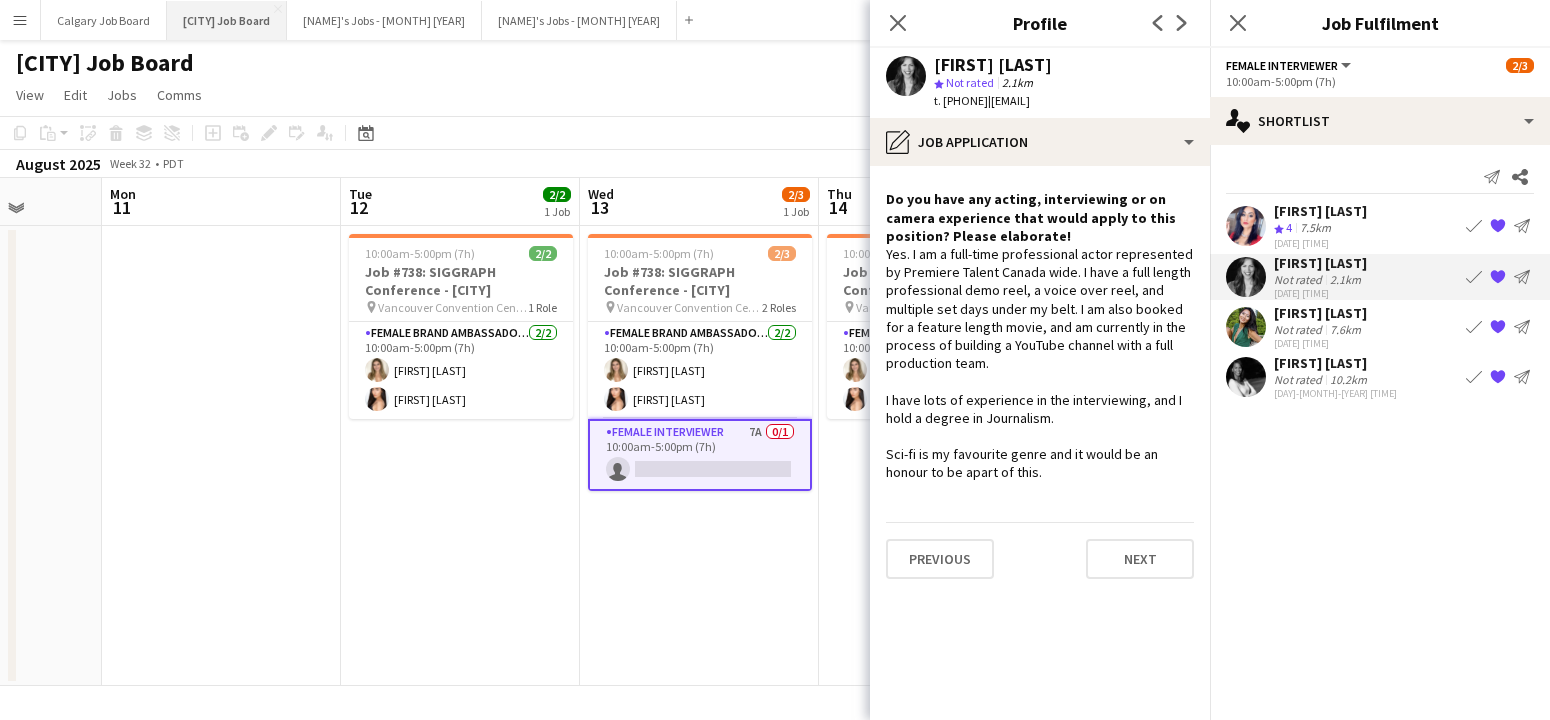 copy on "I am a full-time professional actor represented by Premiere Talent Canada wide. I have a full length professional demo reel, a voice over reel, and multiple set days under my belt. I am also booked for a feature length movie, and am currently in the process of building a YouTube channel with a full production team.
I have lots of experience in the interviewing, and I hold a degree in Journalism.
Sci-fi is my favourite genre and it would be an honour to be apart of this." 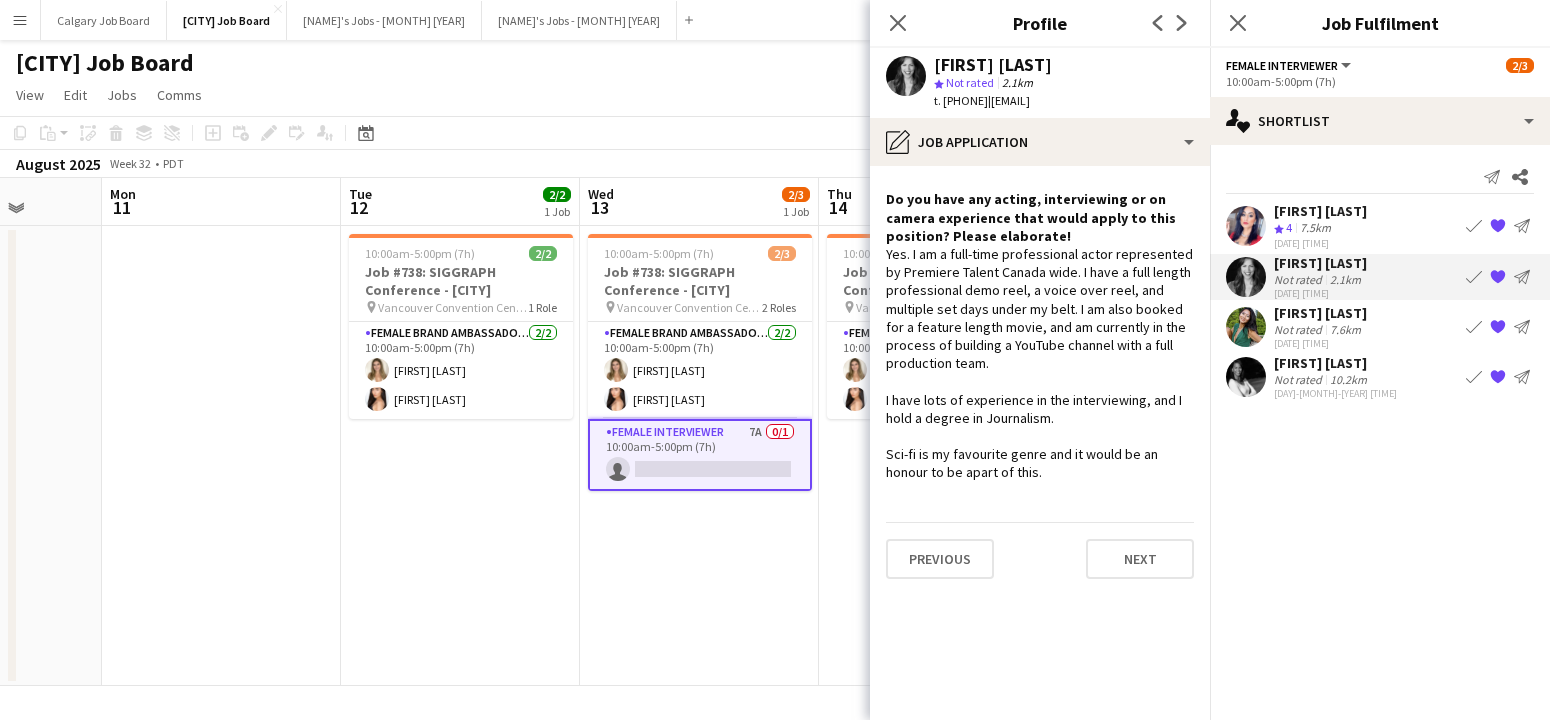 click on "[FIRST] [LAST]" at bounding box center [1320, 313] 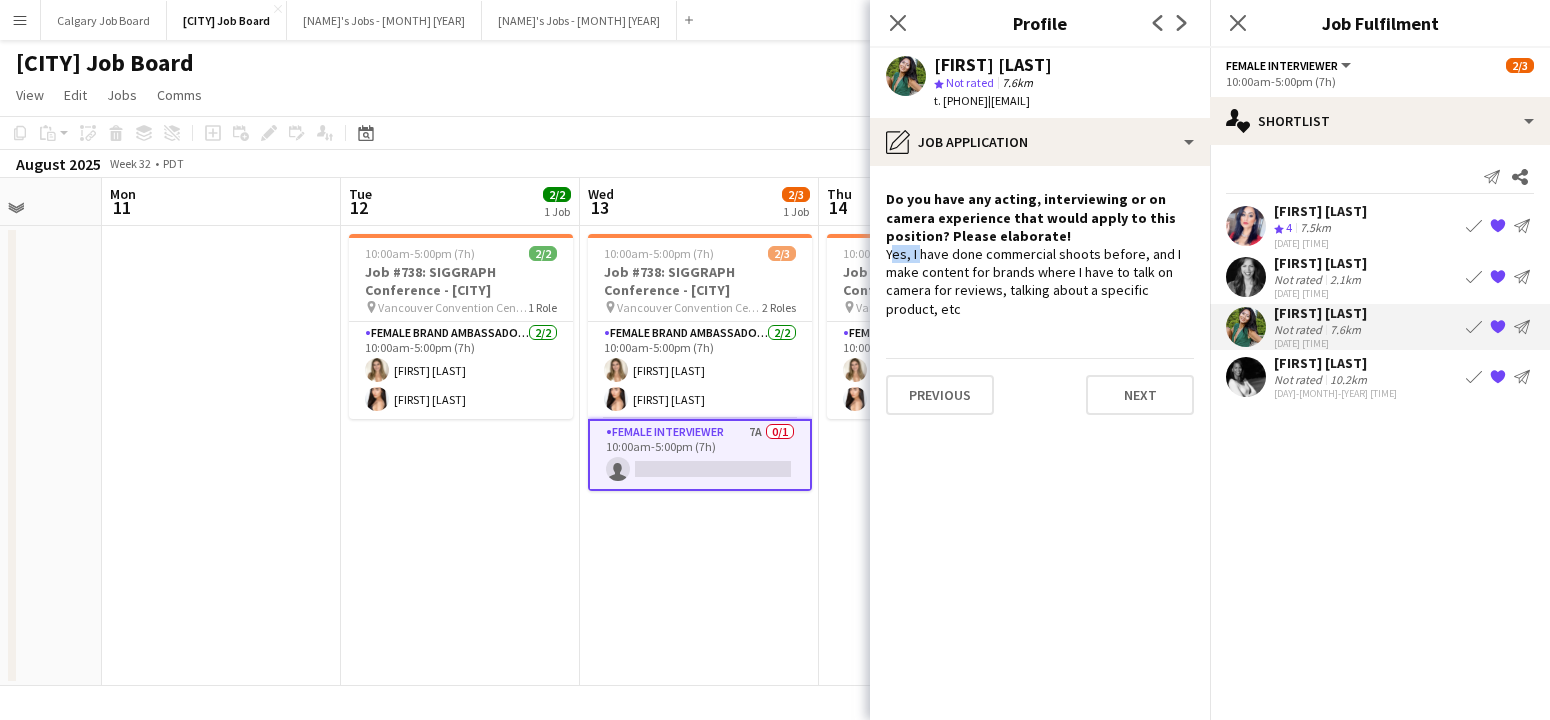 drag, startPoint x: 885, startPoint y: 253, endPoint x: 917, endPoint y: 247, distance: 32.55764 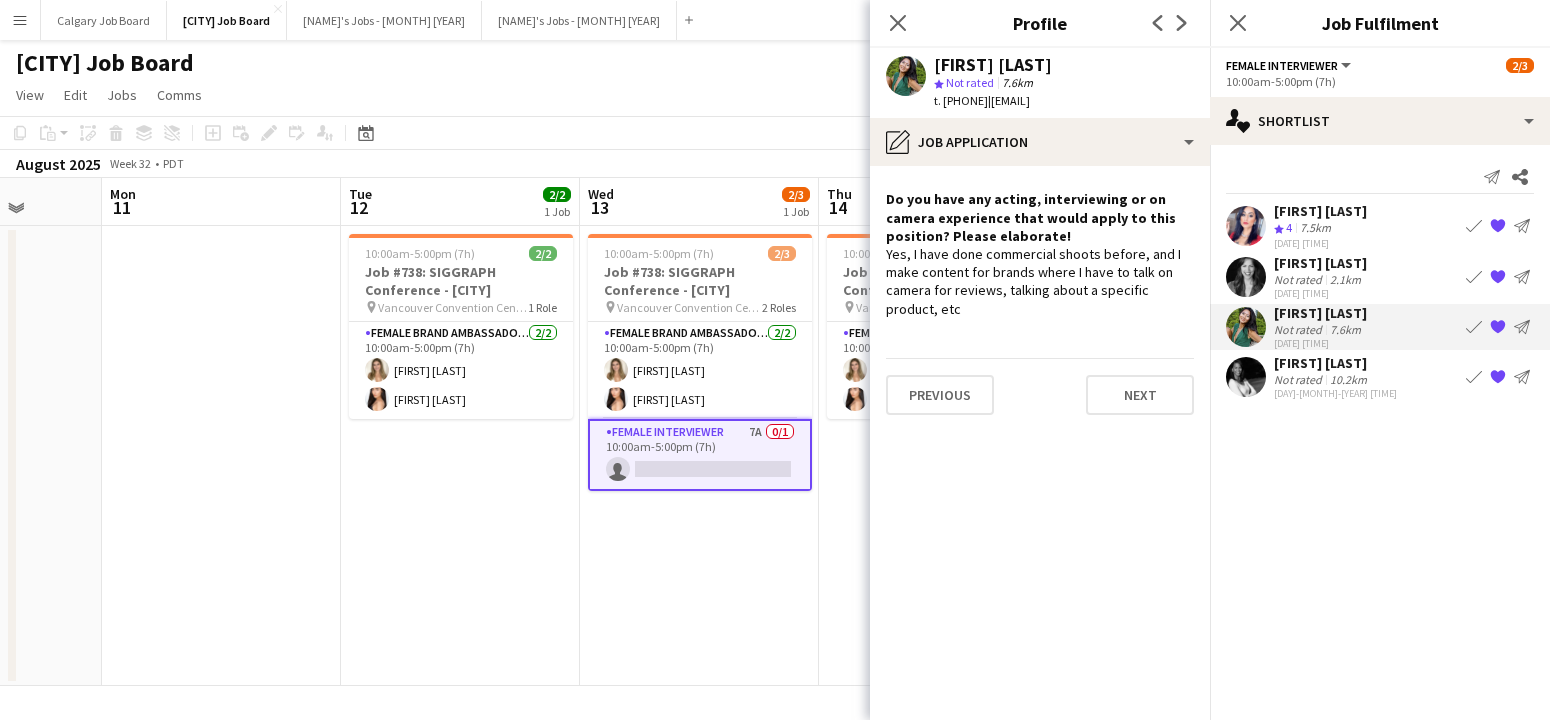 drag, startPoint x: 926, startPoint y: 248, endPoint x: 915, endPoint y: 254, distance: 12.529964 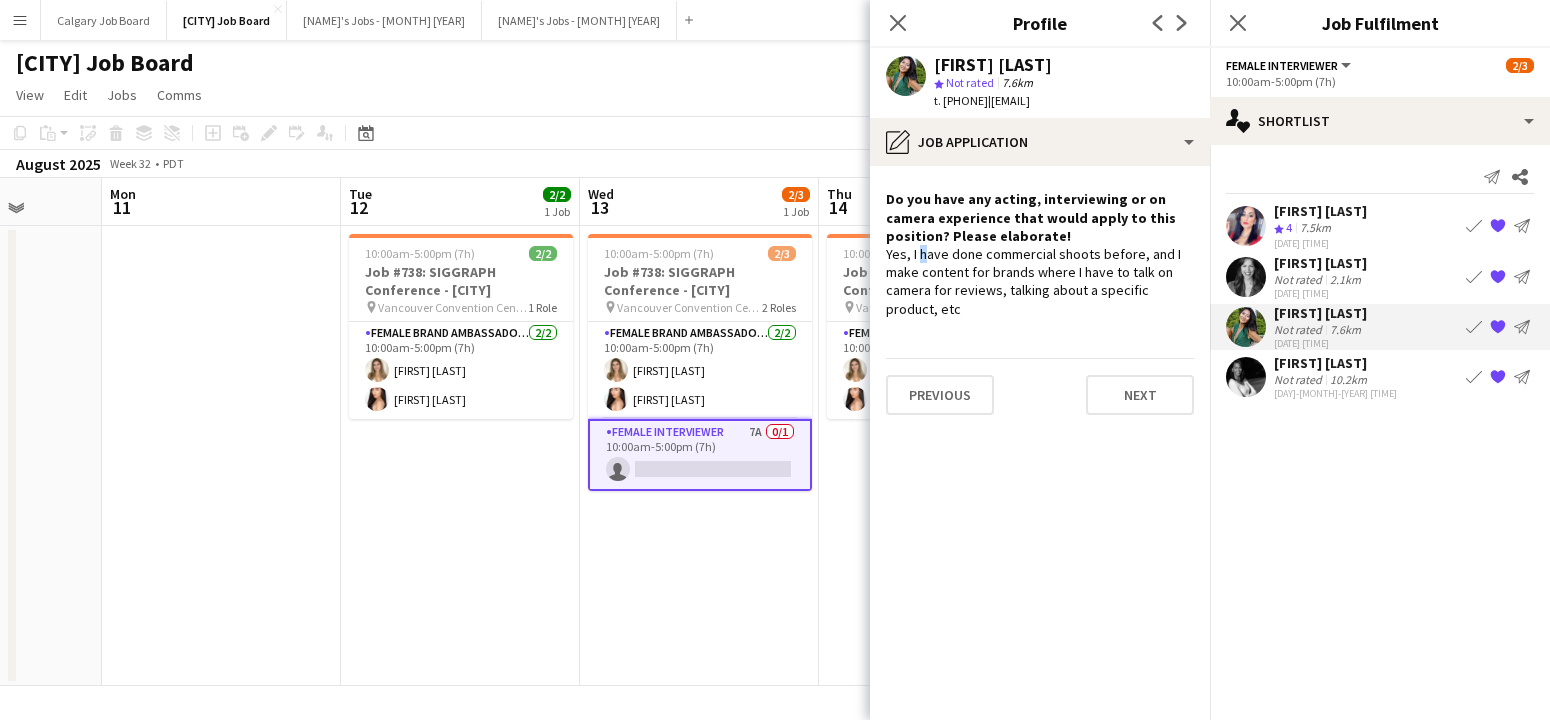 click on "Yes, I have done commercial shoots before, and I make content for brands where I have to talk on camera for reviews, talking about a specific product, etc" 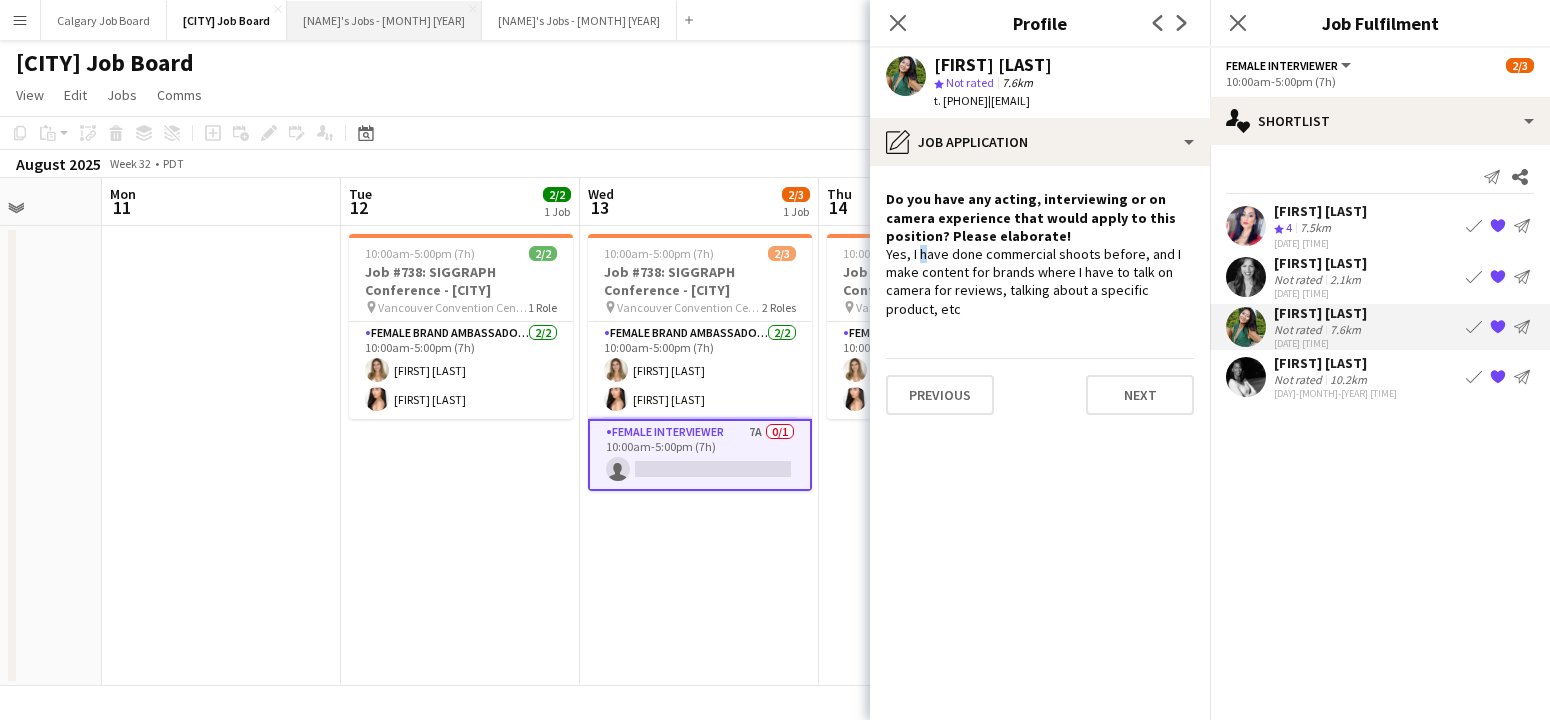 copy on "I have done commercial shoots before, and I make content for brands where I have to talk on camera for reviews, talking about a specific product, etc" 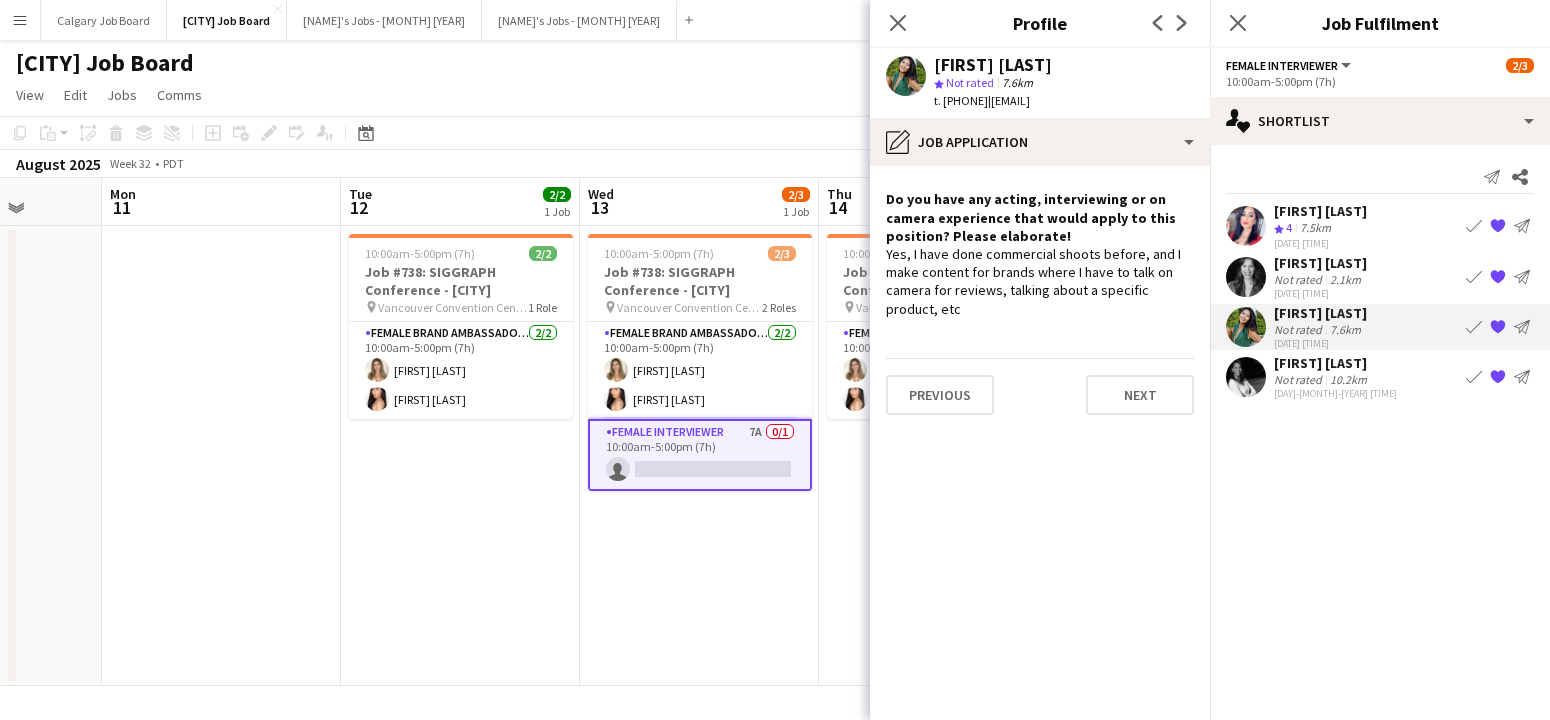 click on "[FIRST] [LAST]" at bounding box center [1335, 363] 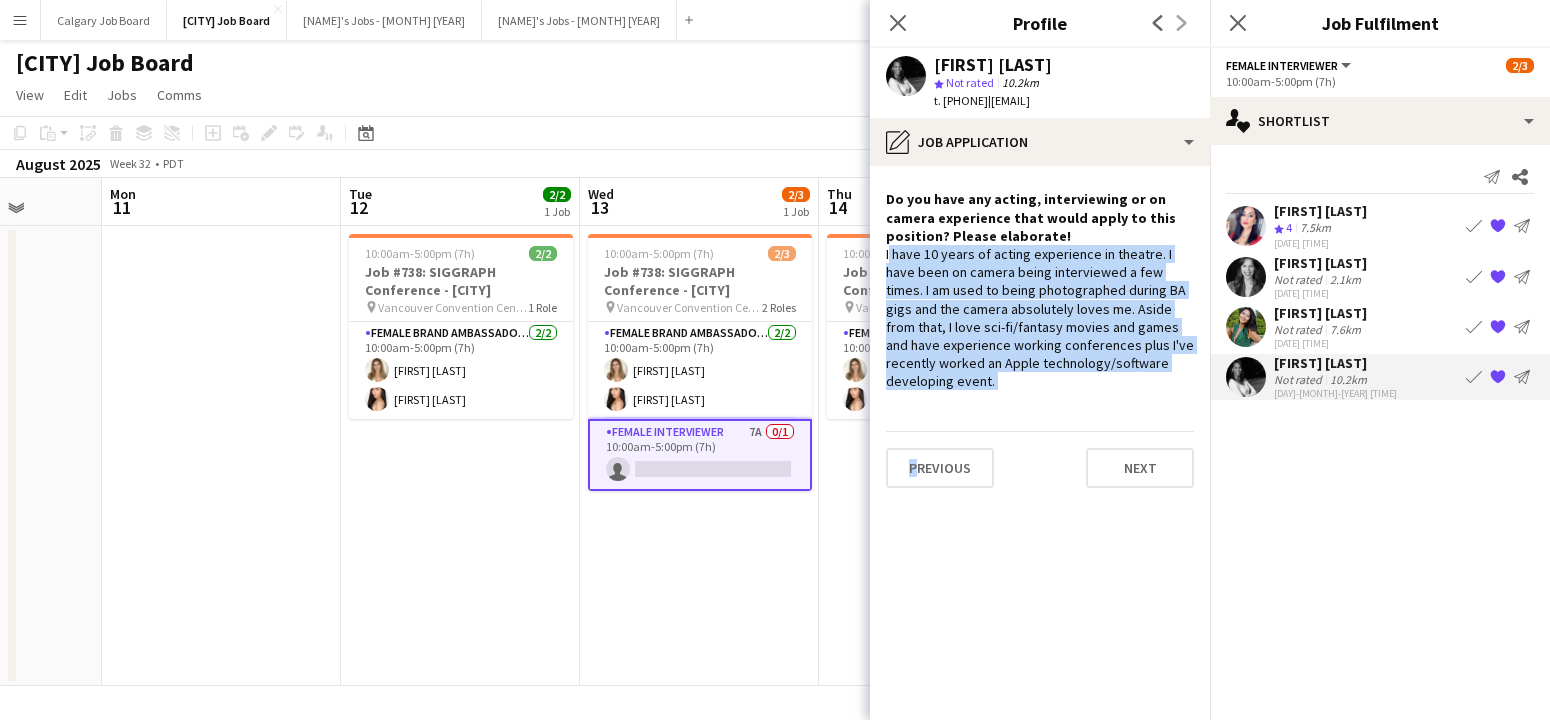 drag, startPoint x: 886, startPoint y: 254, endPoint x: 996, endPoint y: 400, distance: 182.80043 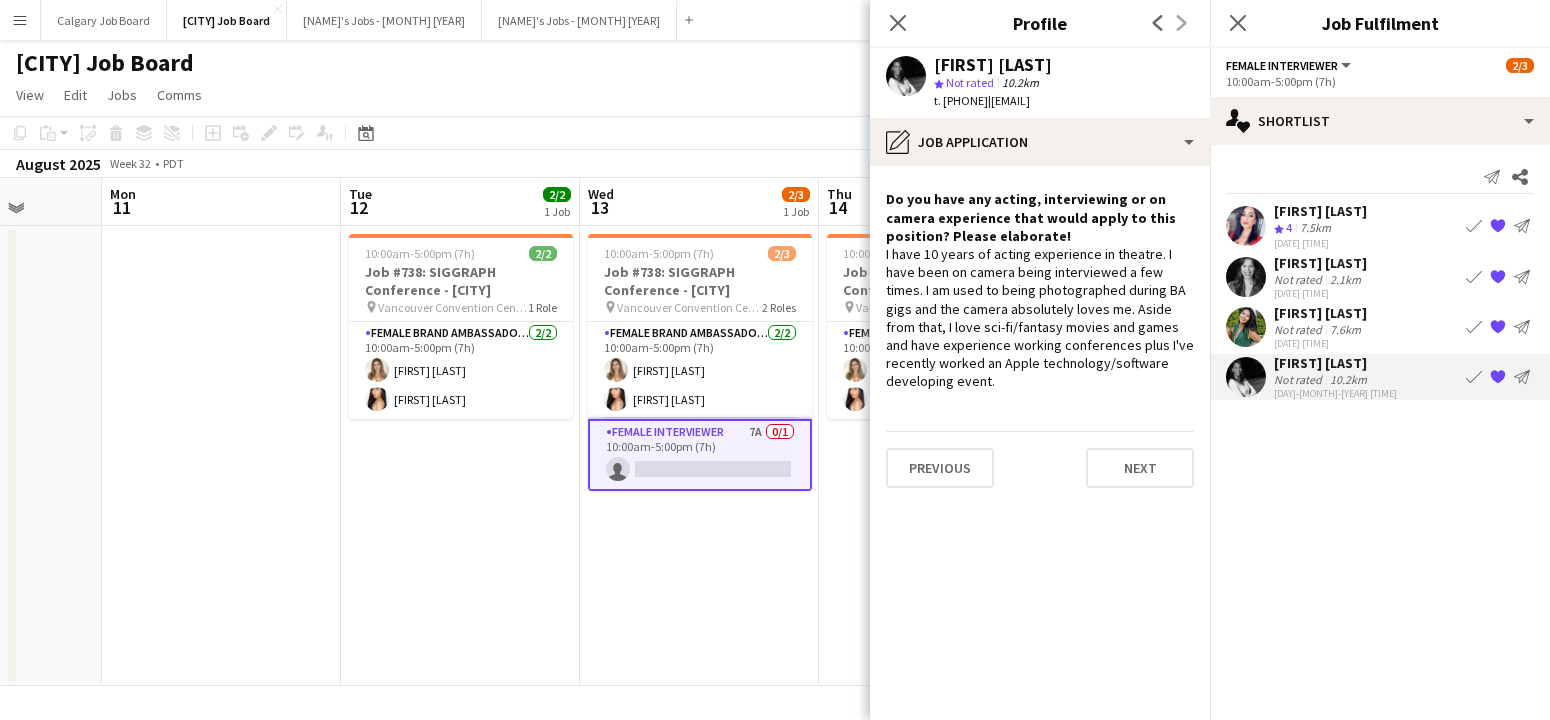 click on "View  Day view expanded Day view collapsed Month view Date picker Jump to today Expand Linked Jobs Collapse Linked Jobs  Edit  Copy
Command
C  Paste  Without Crew
Command
V With Crew
Command
Shift
V Paste as linked job  Group  Group Ungroup  Jobs  New Job Edit Job Delete Job New Linked Job Edit Linked Jobs Job fulfilment Promote Role Copy Role URL  Comms  Notify confirmed crew Create chat" 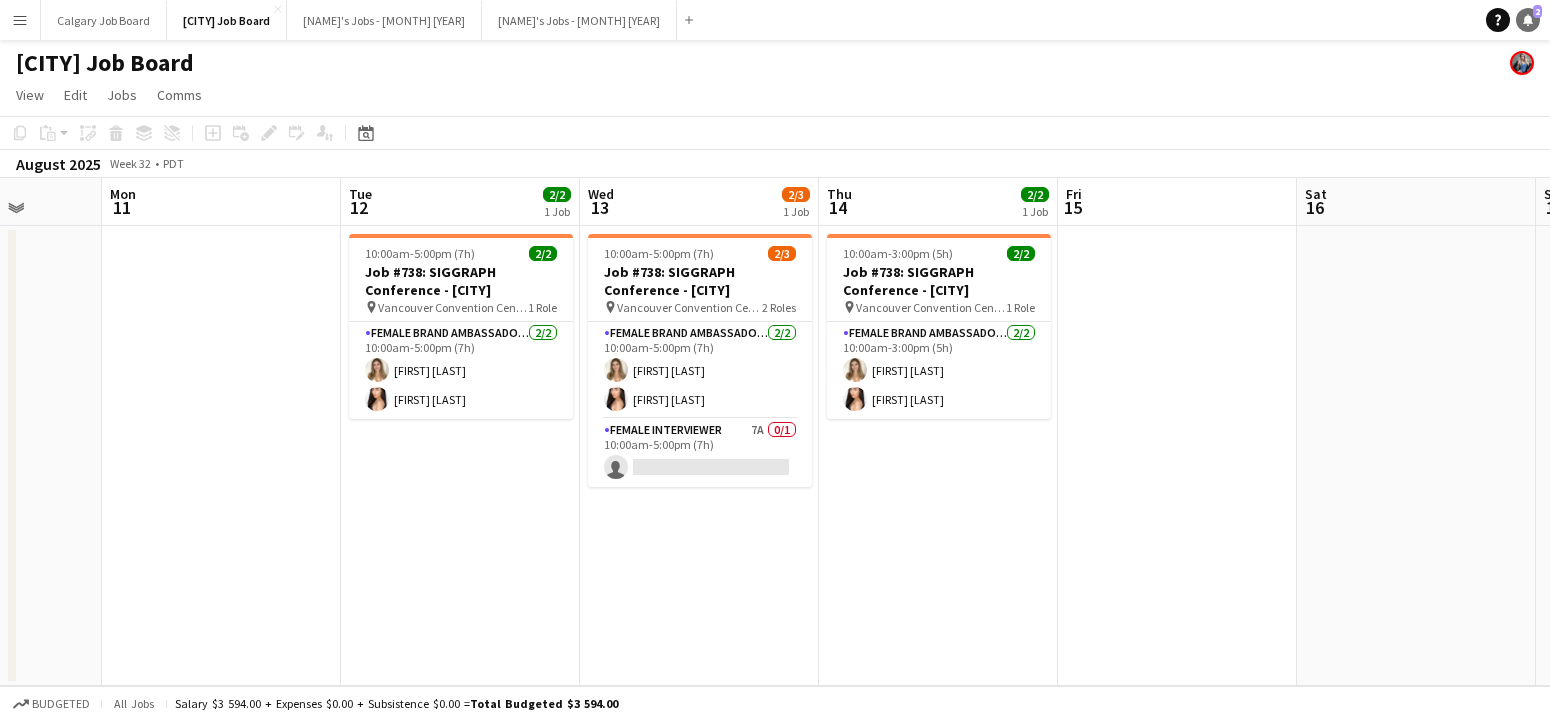 click 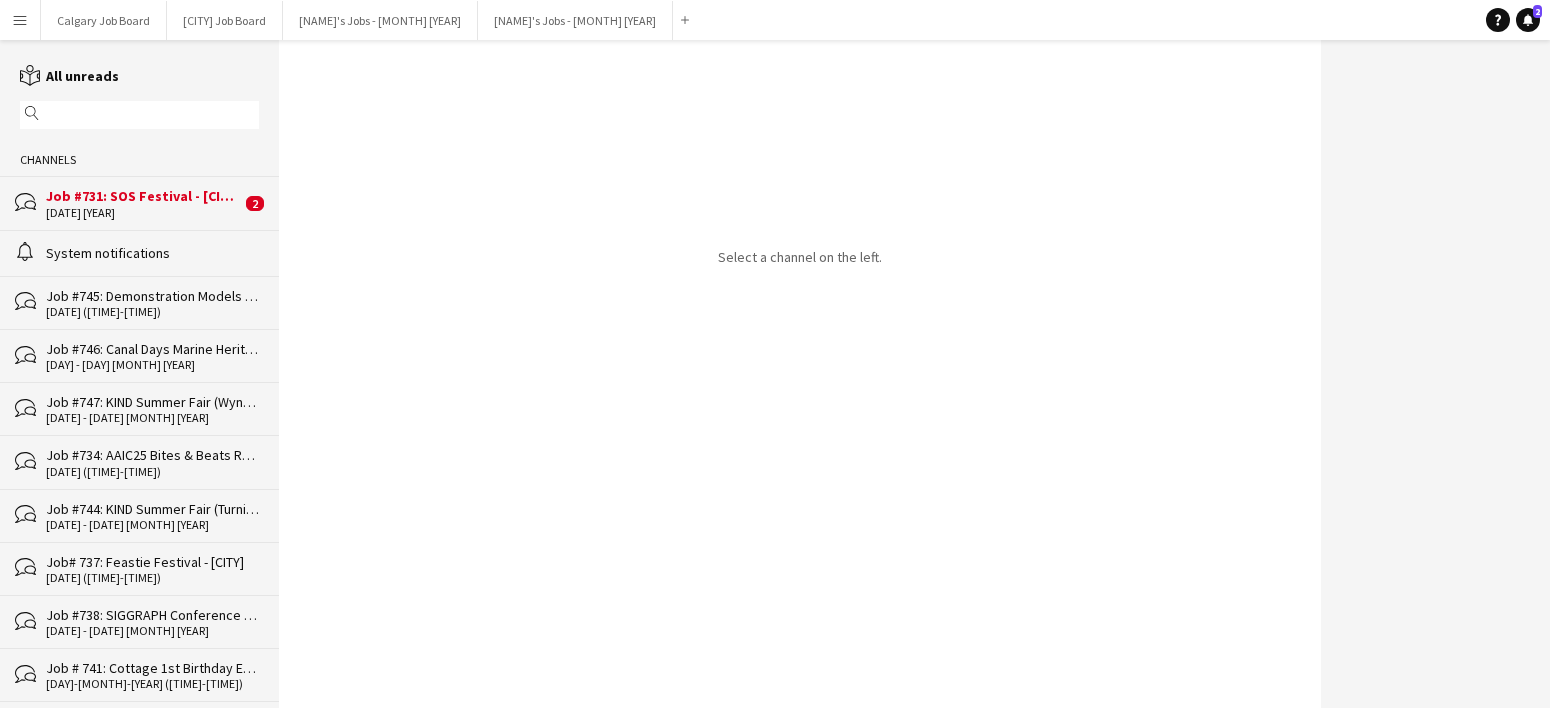 click on "Job #731: SOS Festival -  [CITY]" 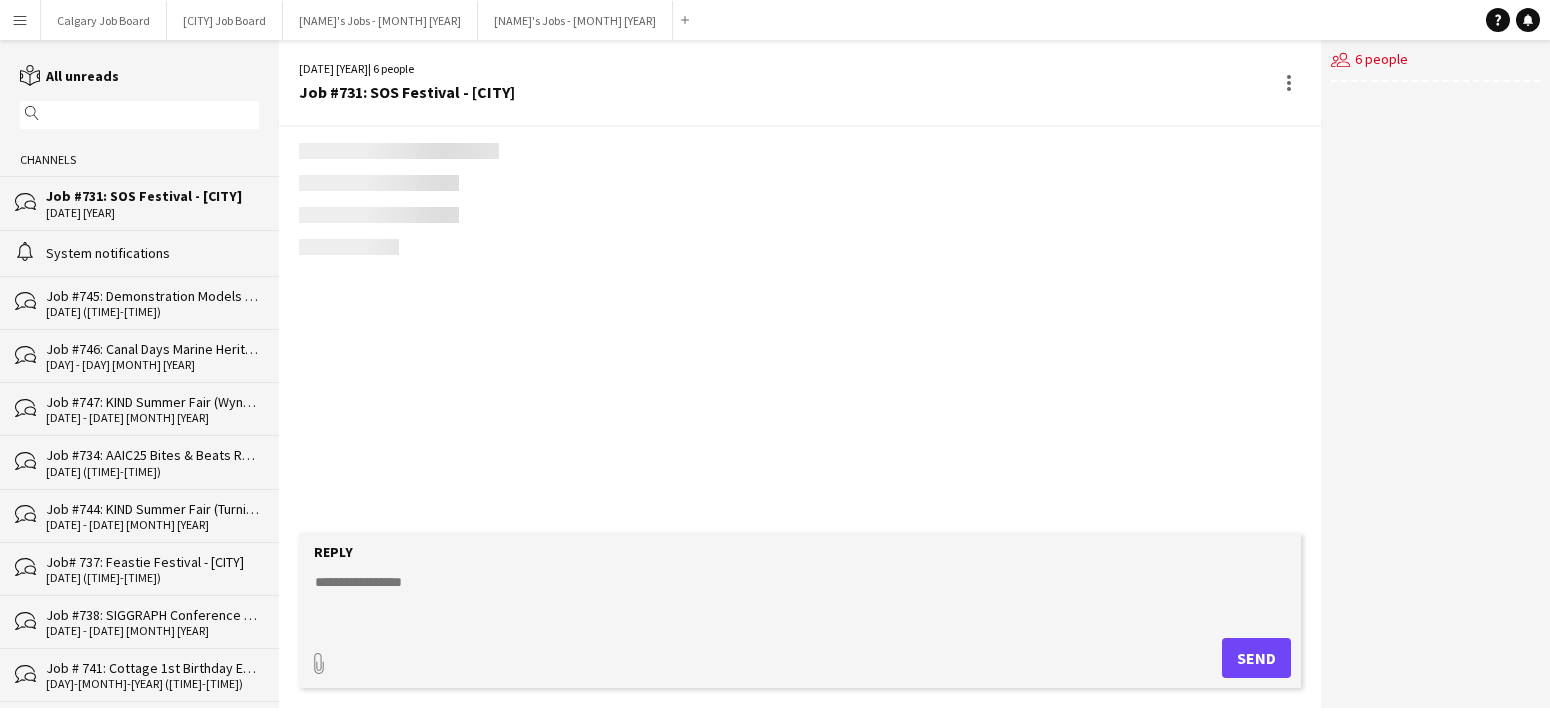 scroll, scrollTop: 3286, scrollLeft: 0, axis: vertical 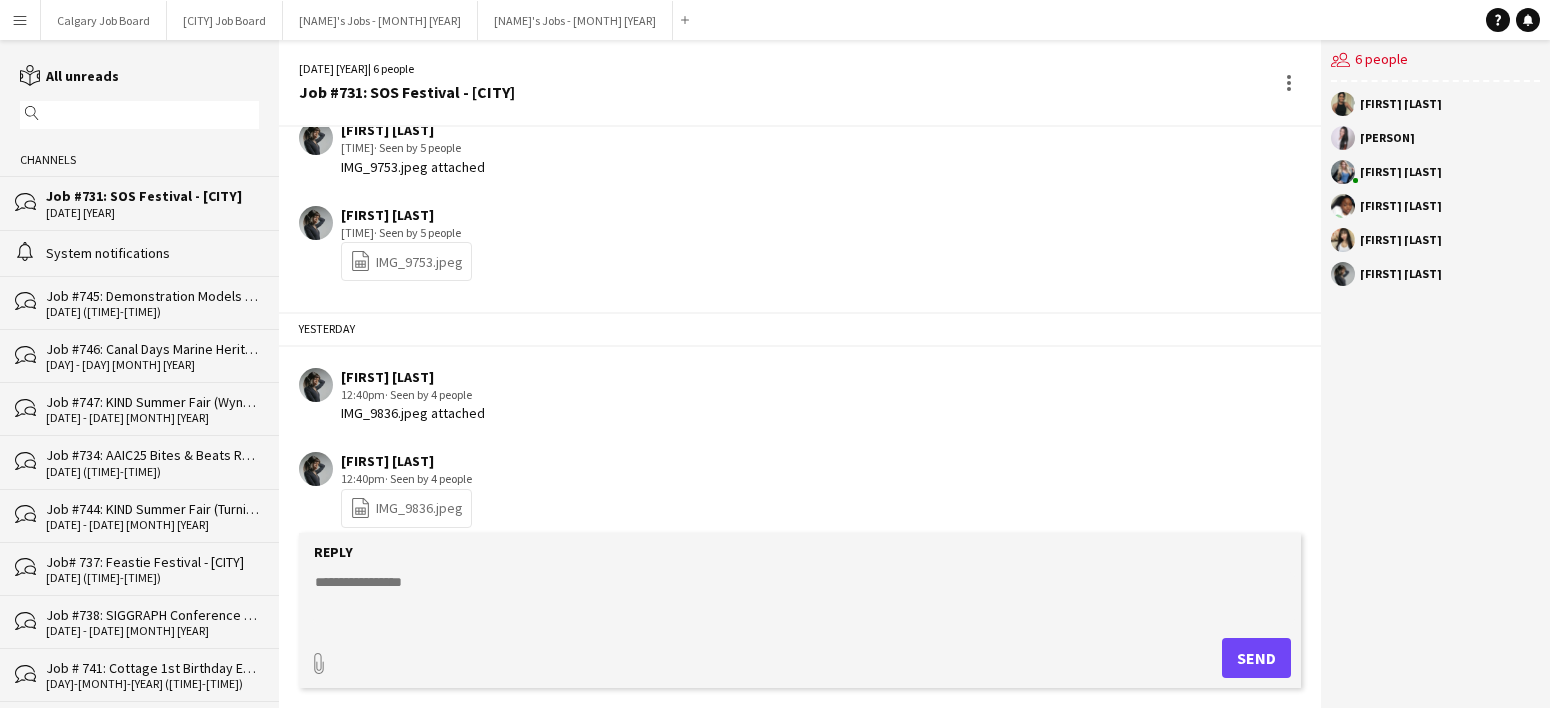 click on "System notifications" 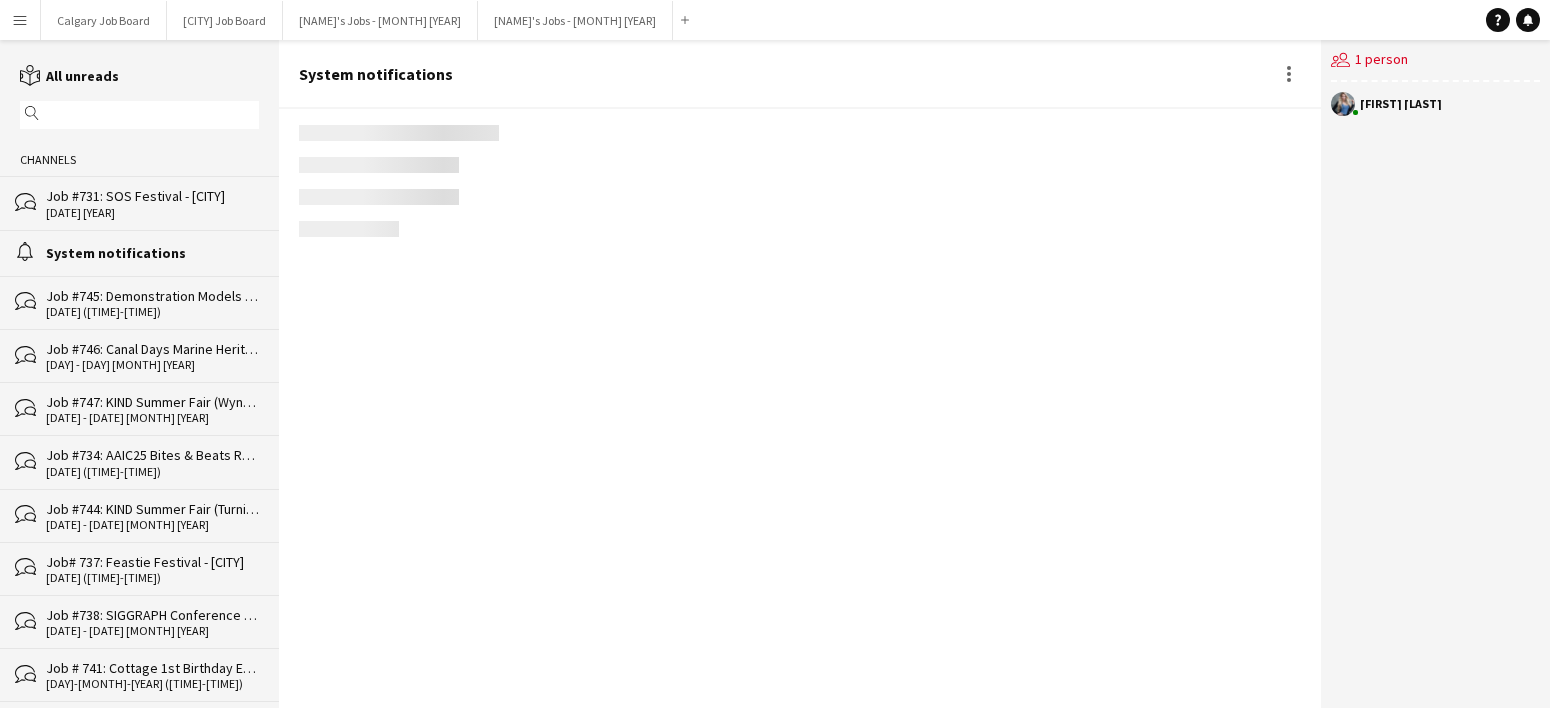 scroll, scrollTop: 3156, scrollLeft: 0, axis: vertical 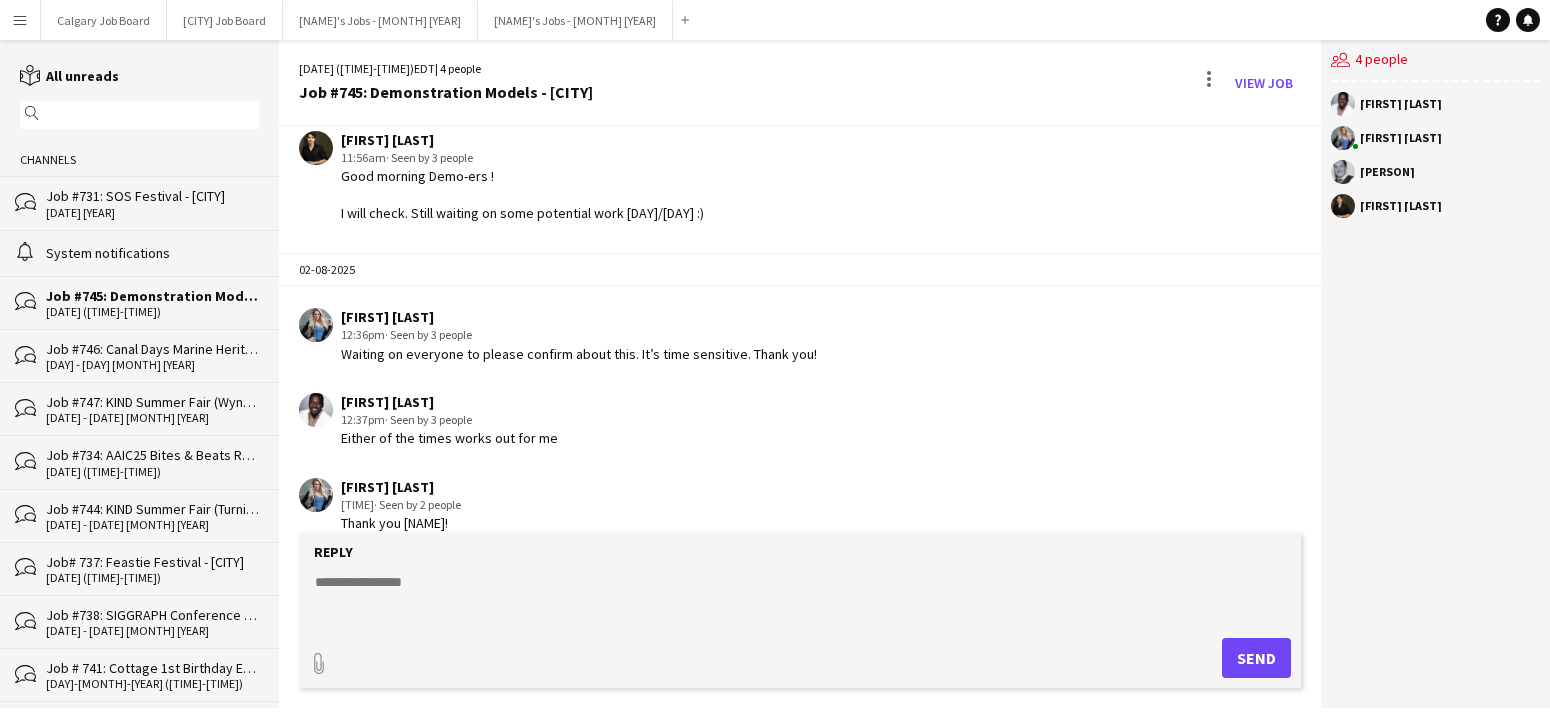 click 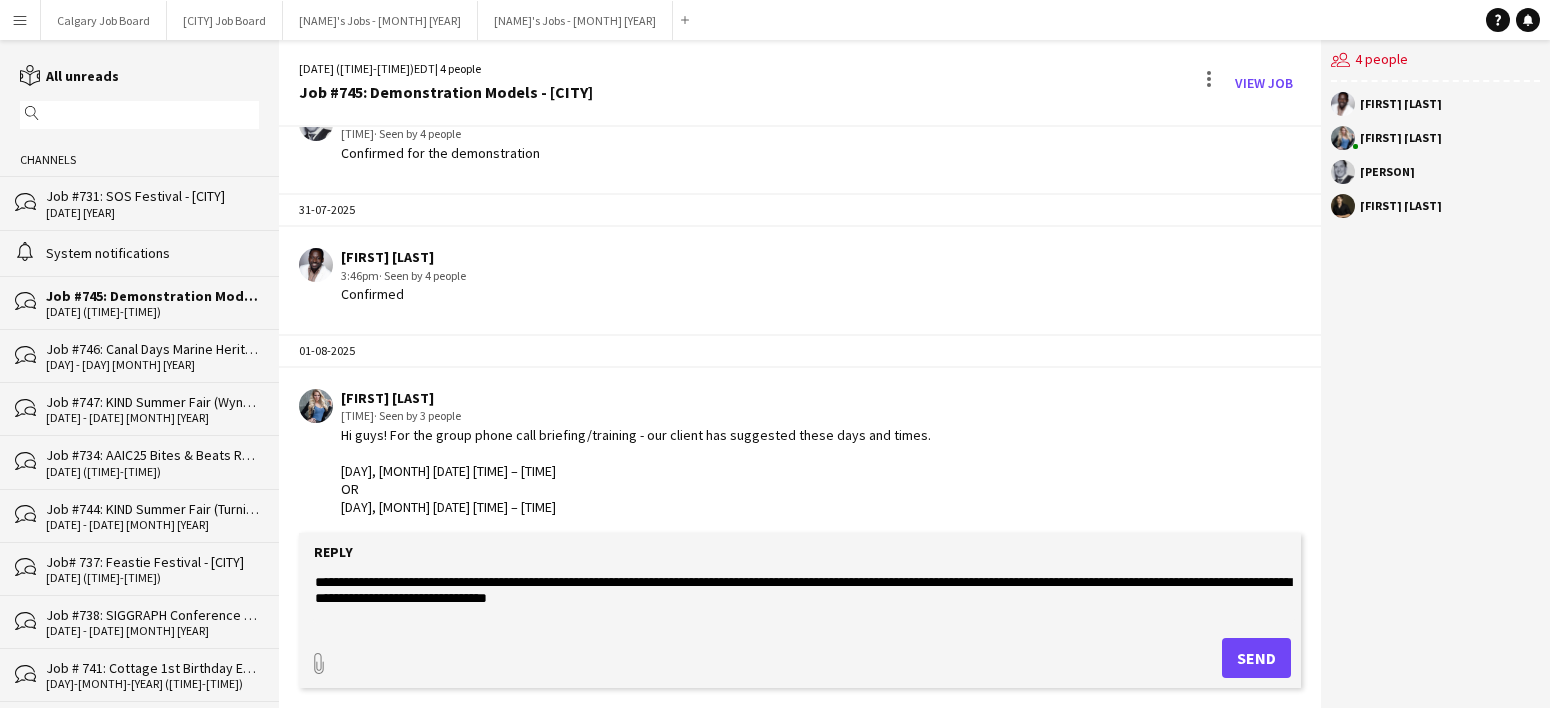 scroll, scrollTop: 177, scrollLeft: 0, axis: vertical 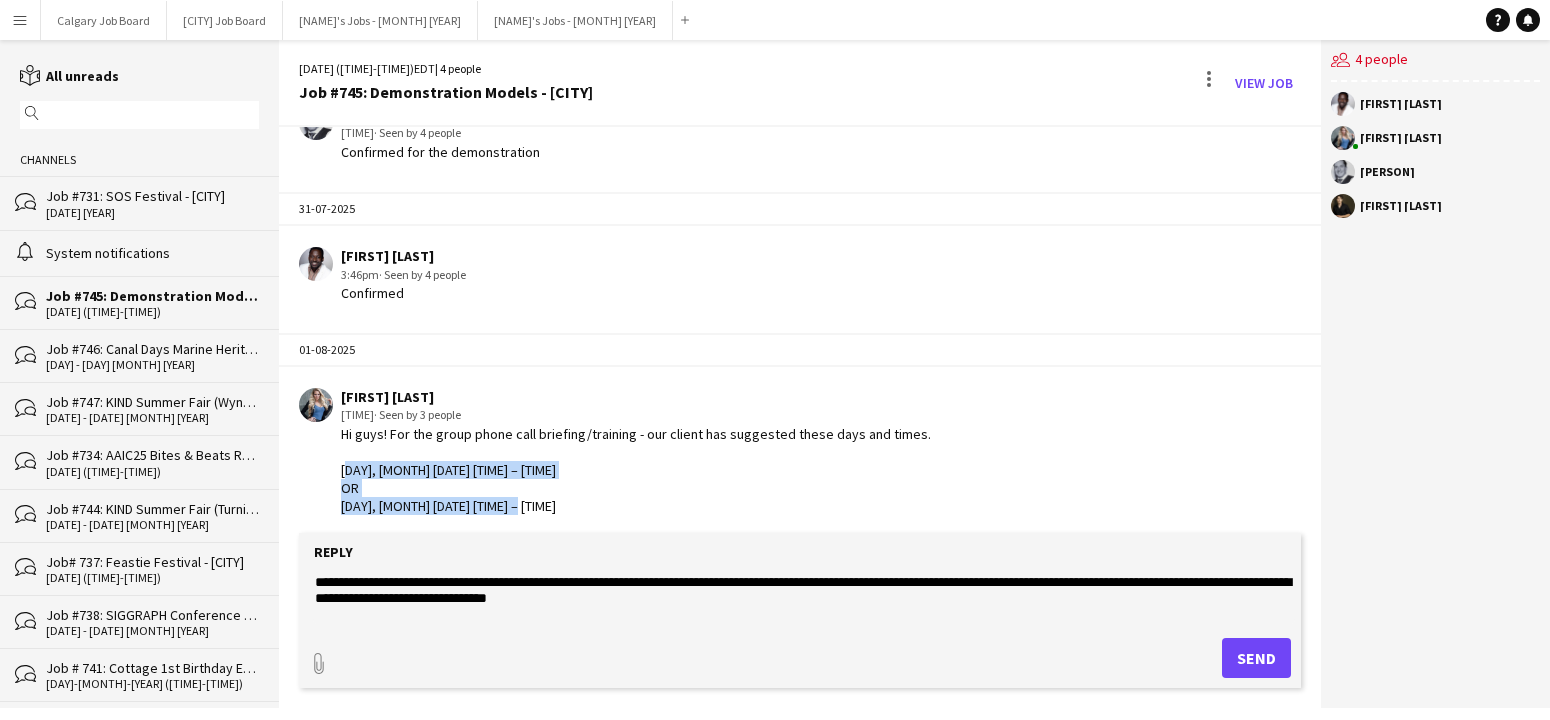 drag, startPoint x: 342, startPoint y: 464, endPoint x: 549, endPoint y: 504, distance: 210.82932 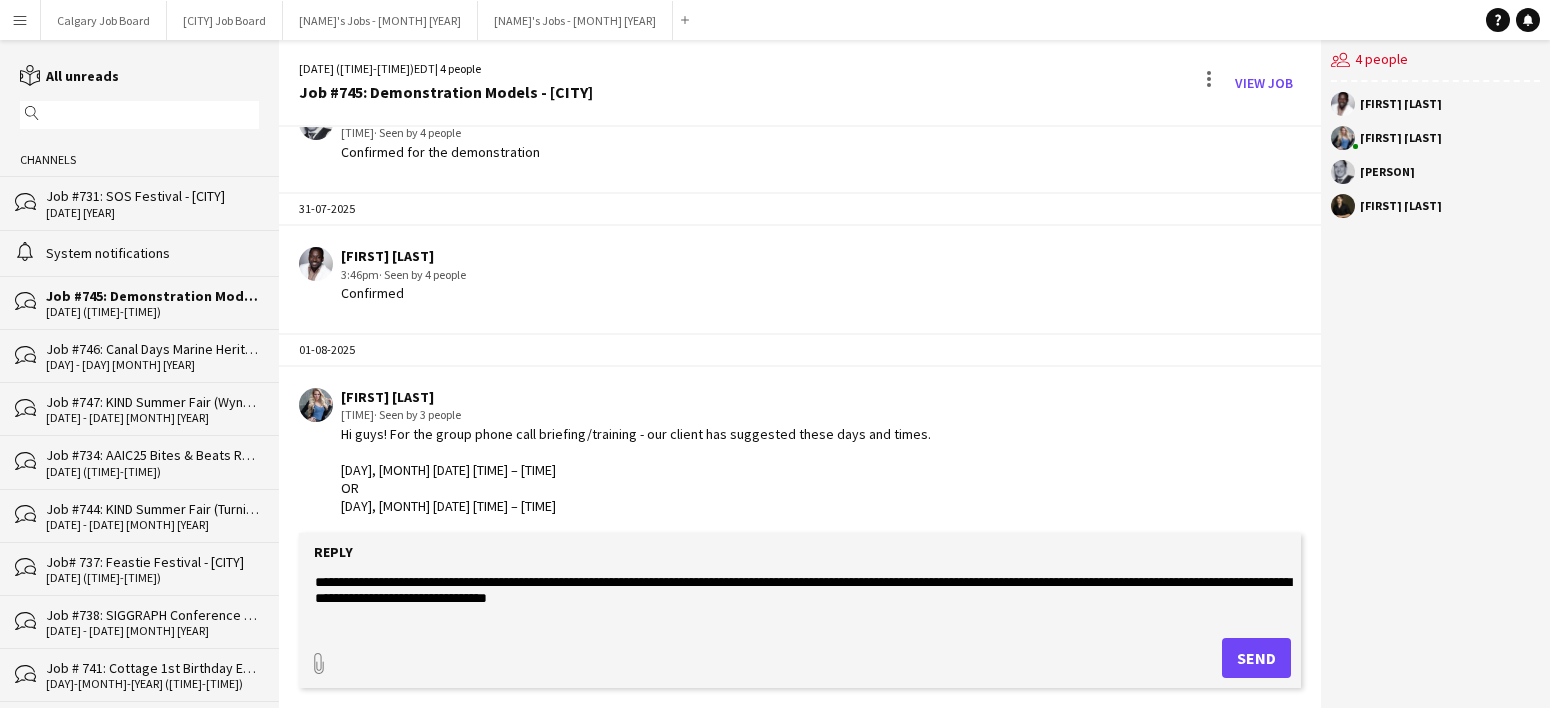 click on "**********" 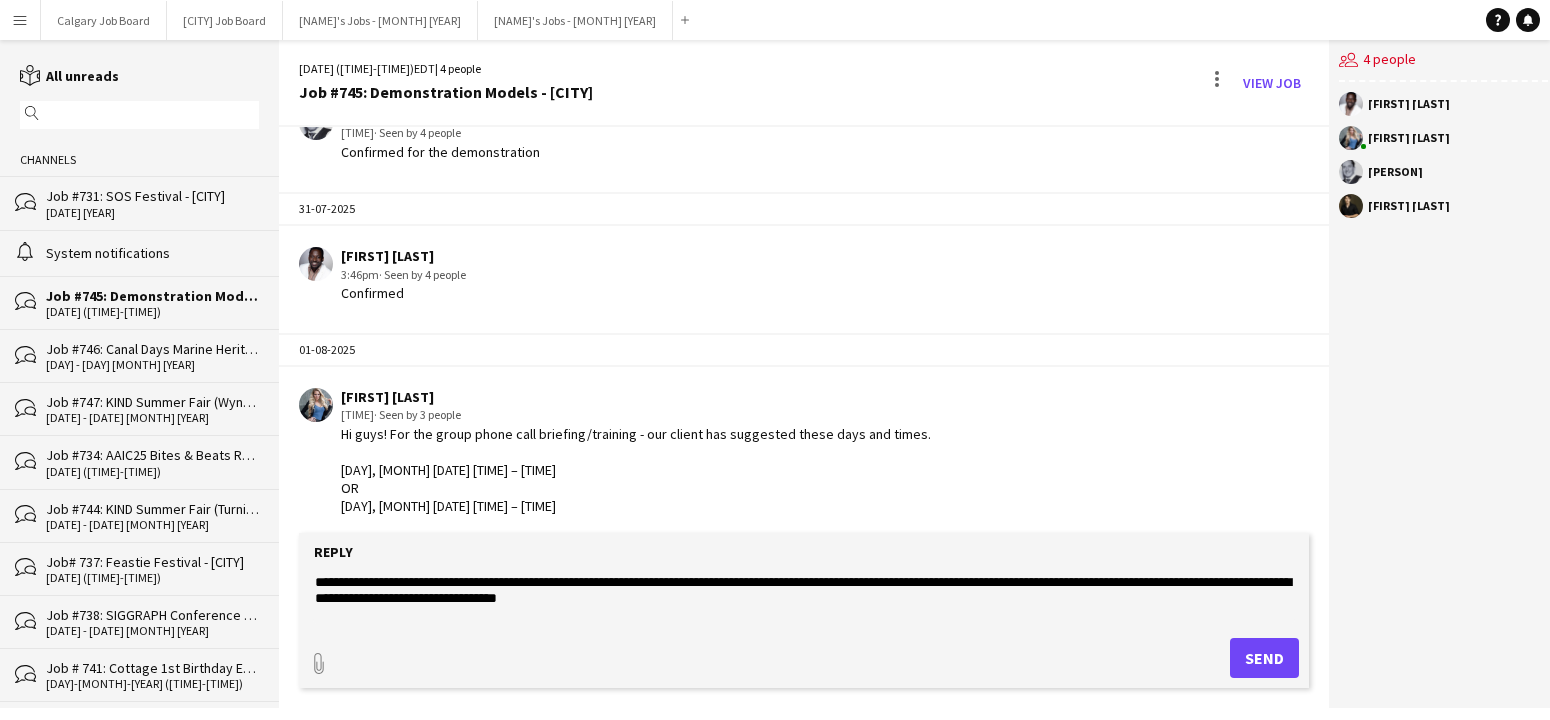 paste on "**********" 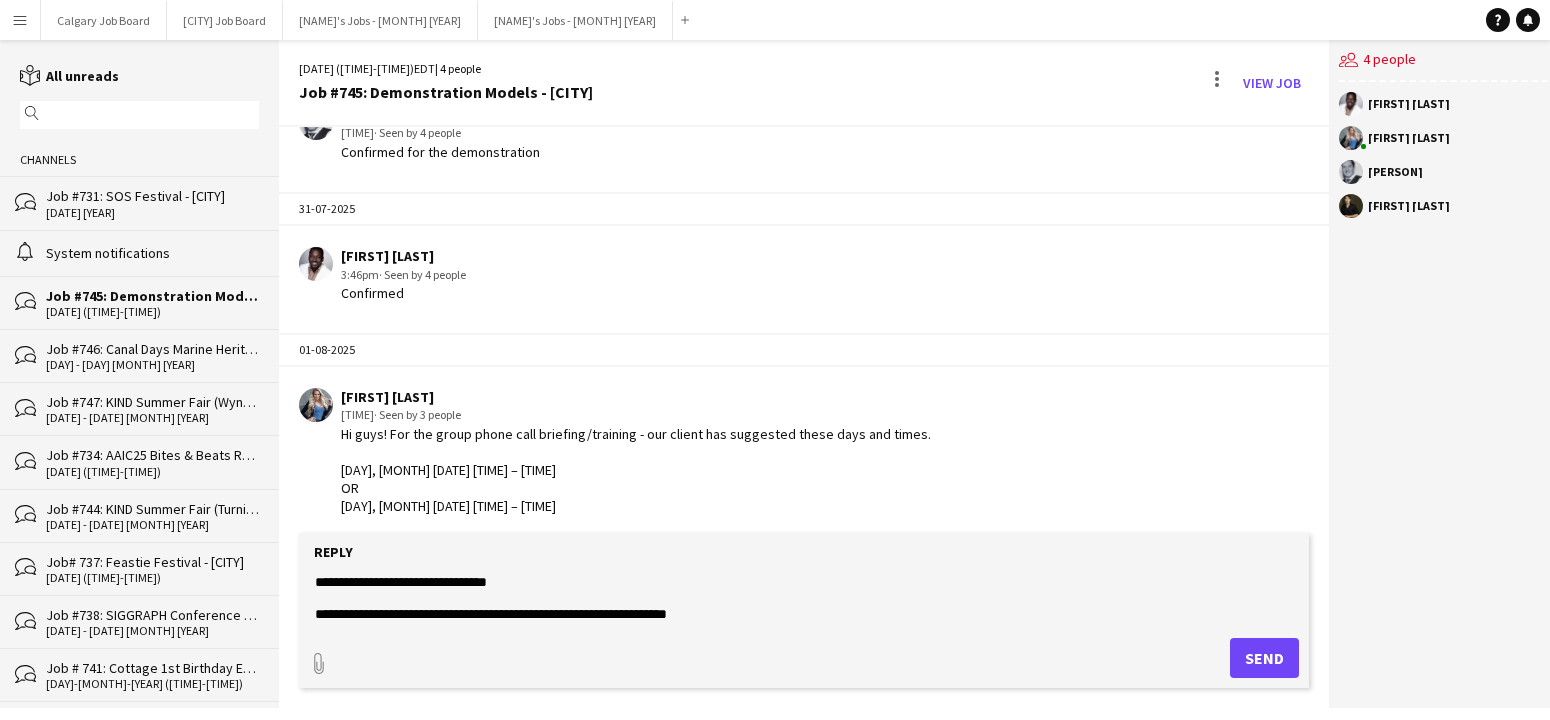 scroll, scrollTop: 16, scrollLeft: 0, axis: vertical 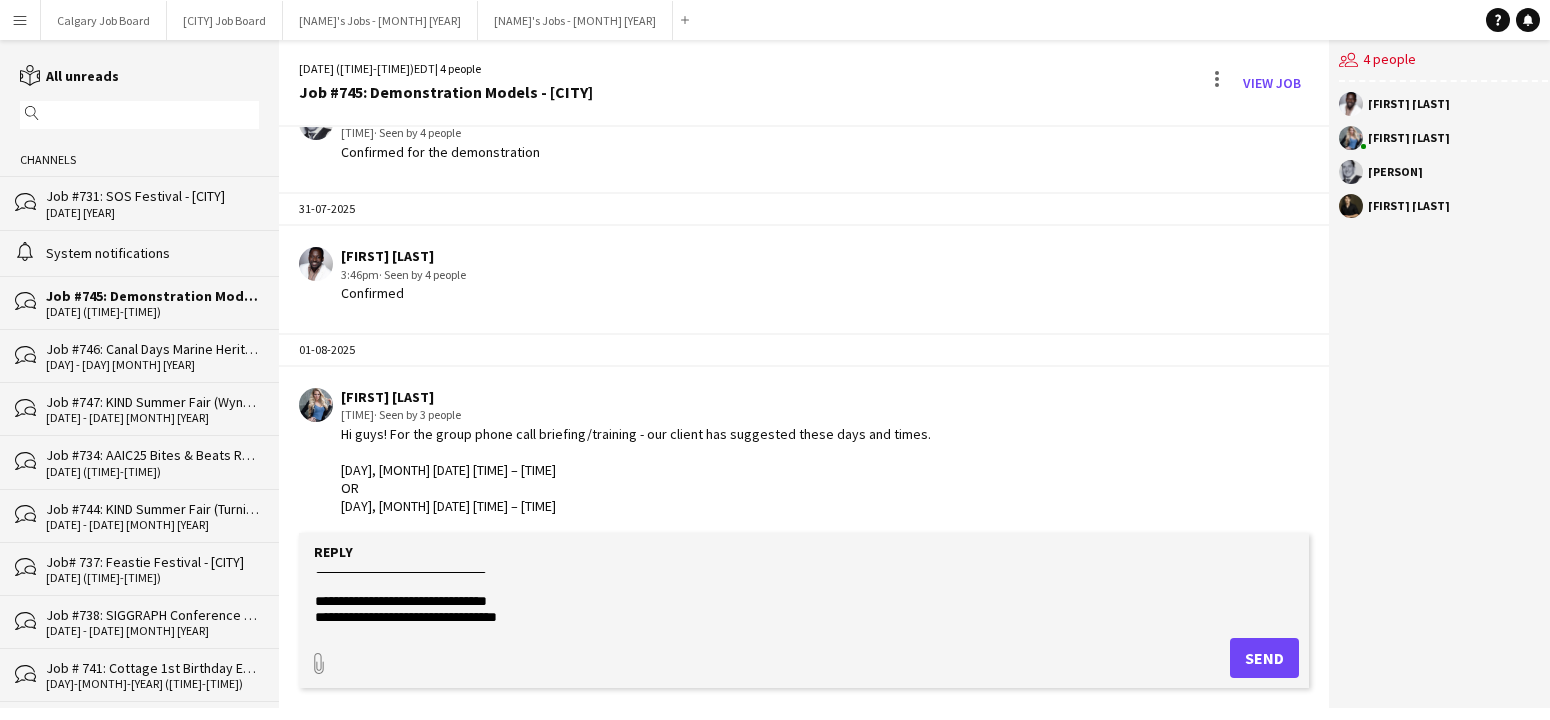 click on "**********" 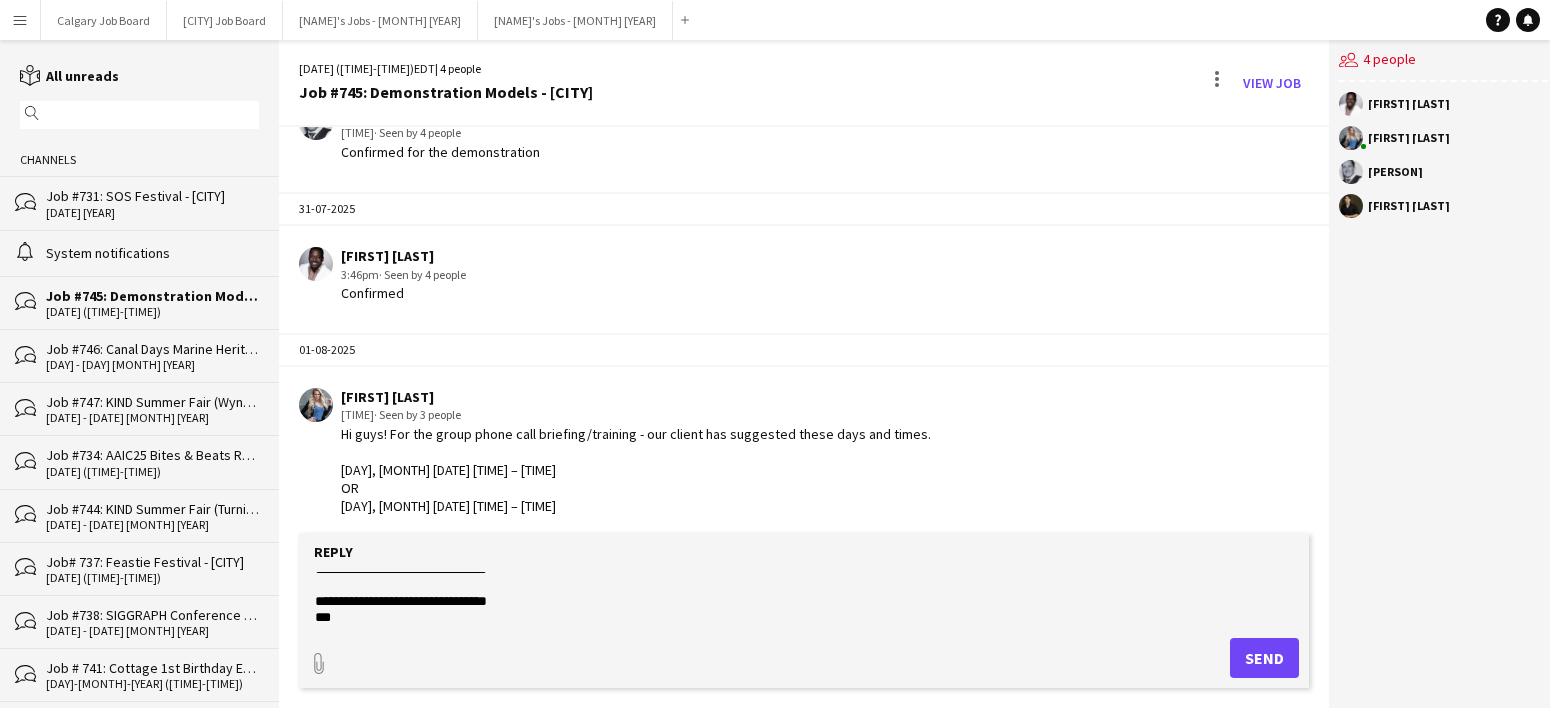 scroll, scrollTop: 48, scrollLeft: 0, axis: vertical 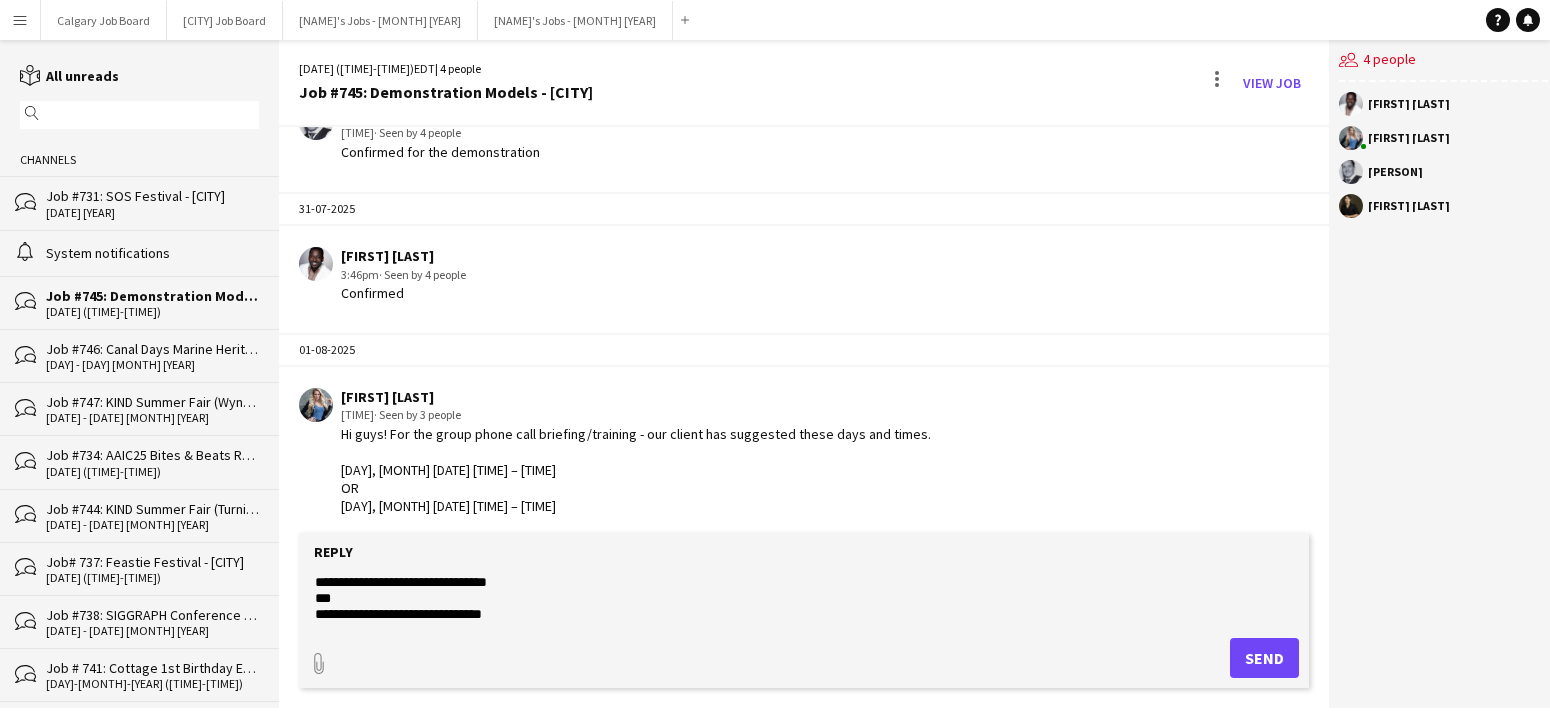click on "**********" 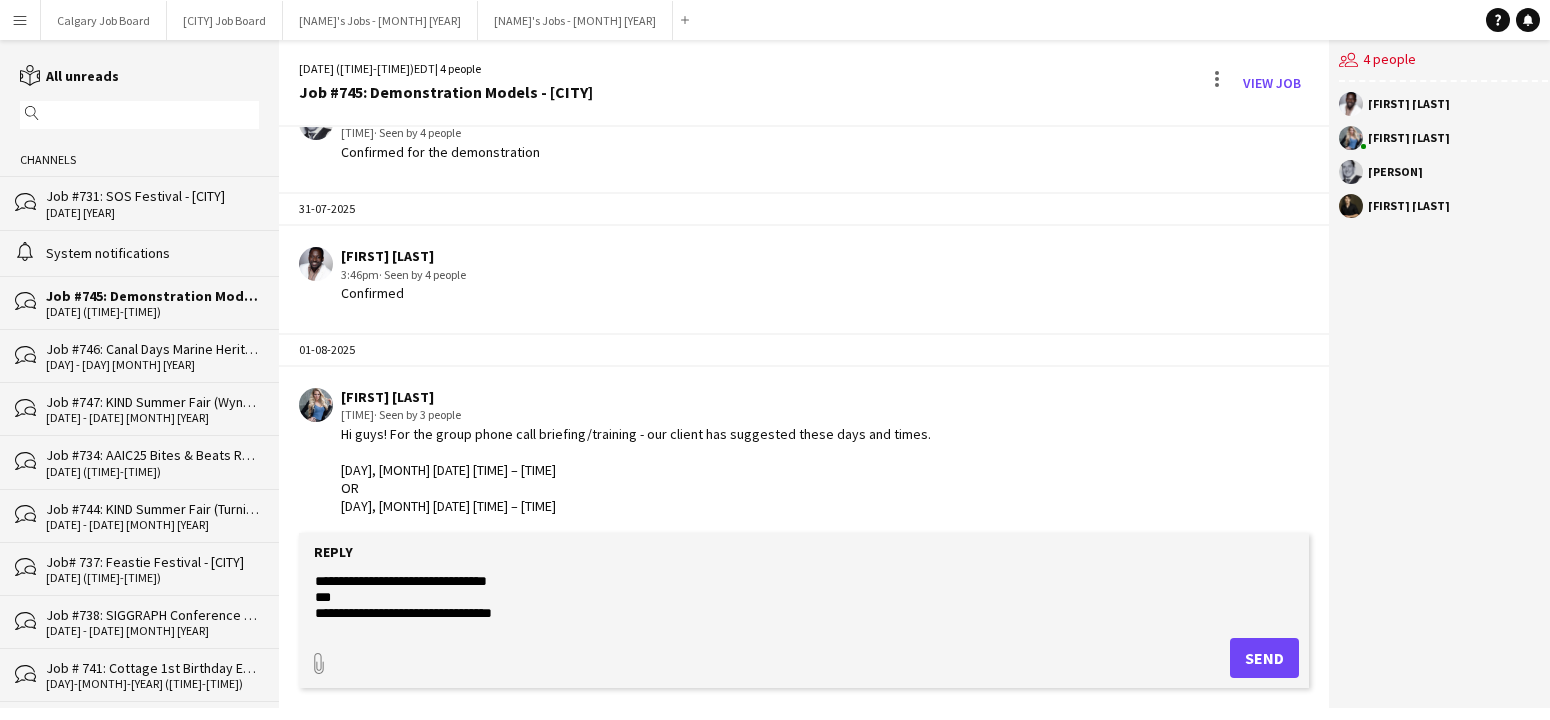 scroll, scrollTop: 79, scrollLeft: 0, axis: vertical 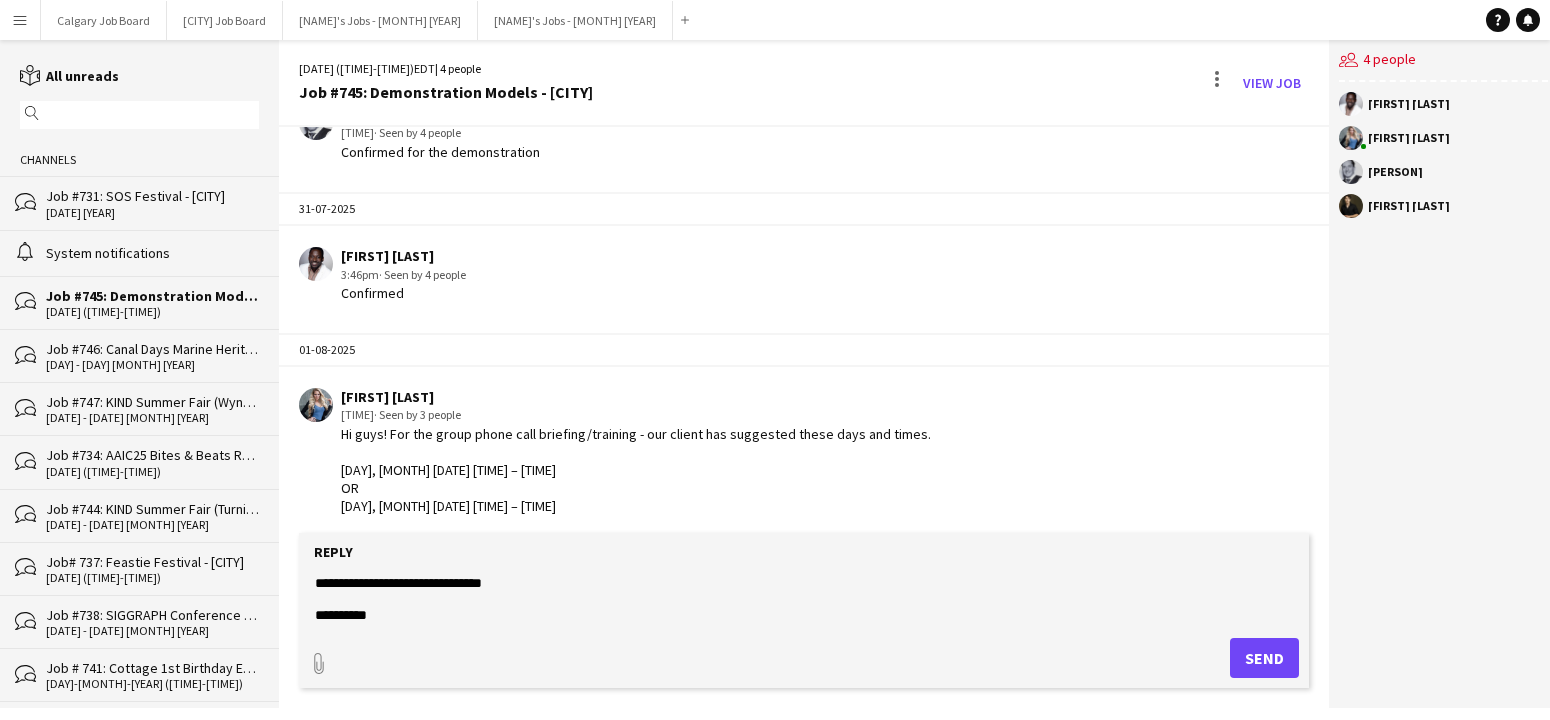 type on "**********" 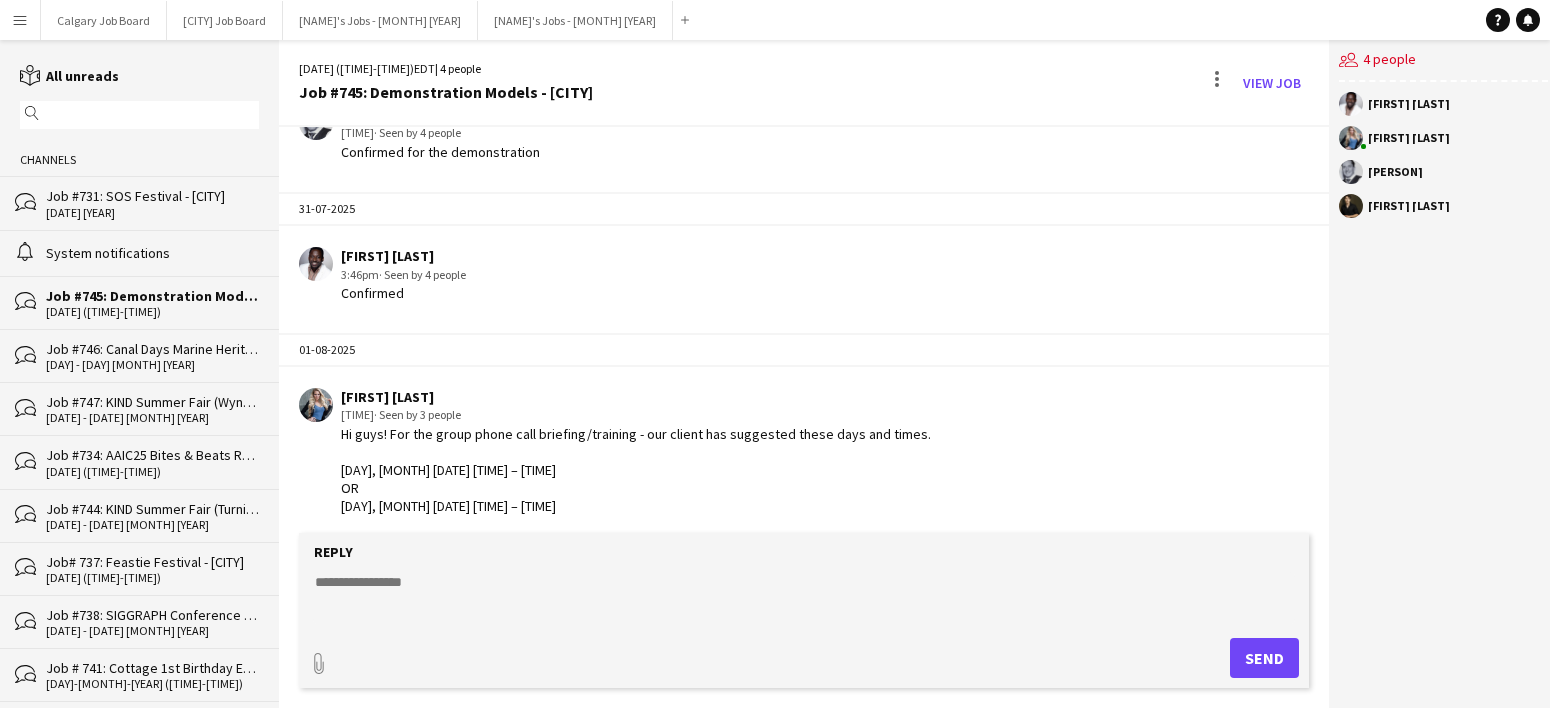 scroll, scrollTop: 0, scrollLeft: 0, axis: both 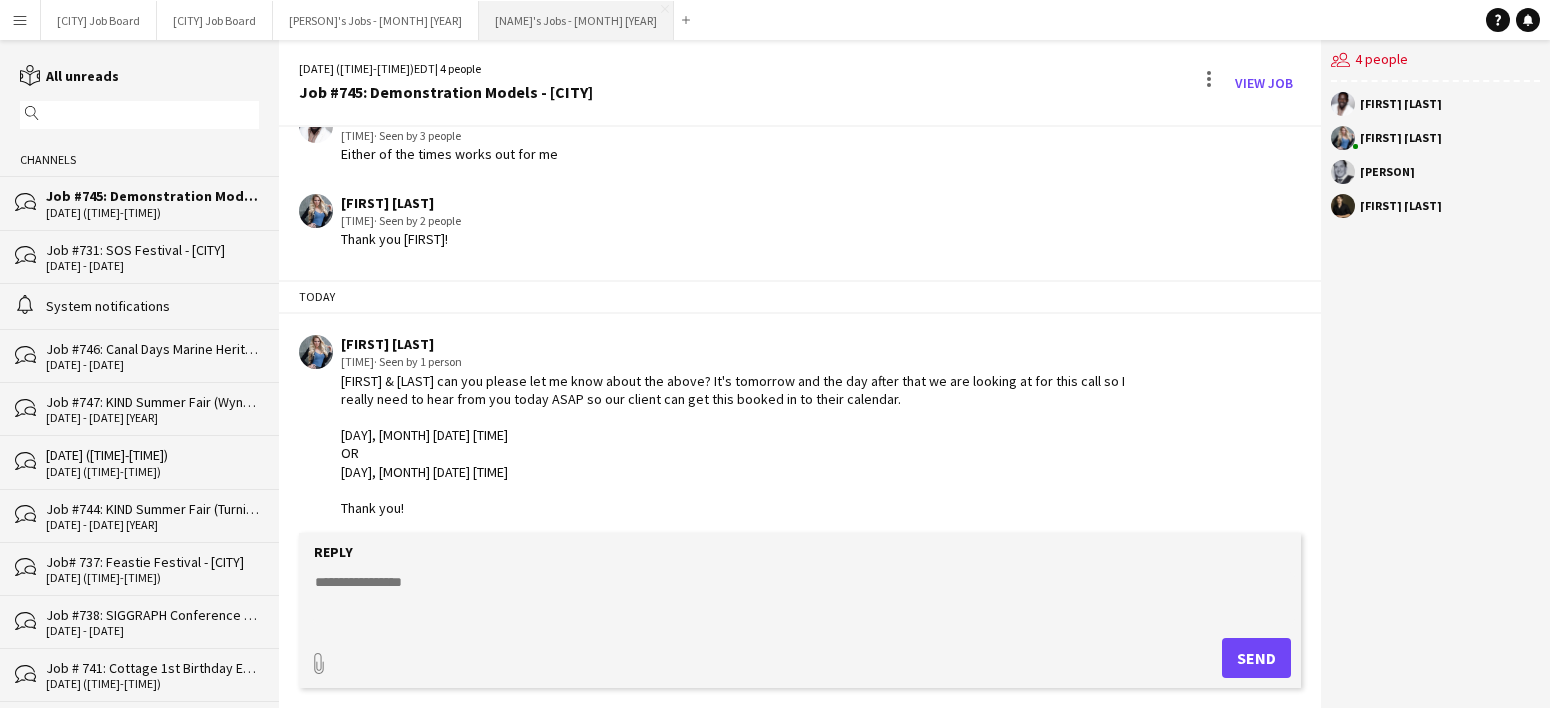 click on "[NAME]'s Jobs - [MONTH] [YEAR] Close" at bounding box center (576, 20) 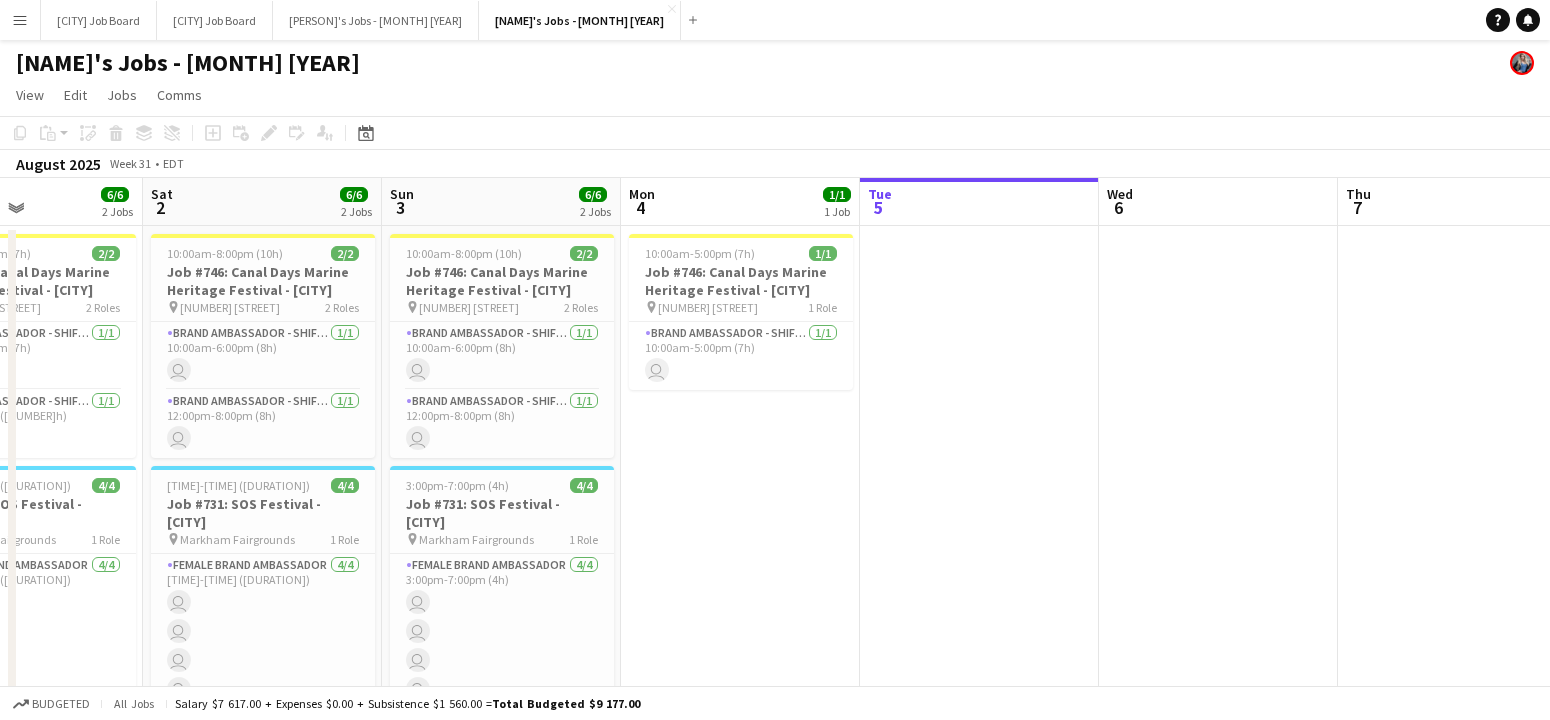 scroll, scrollTop: 0, scrollLeft: 575, axis: horizontal 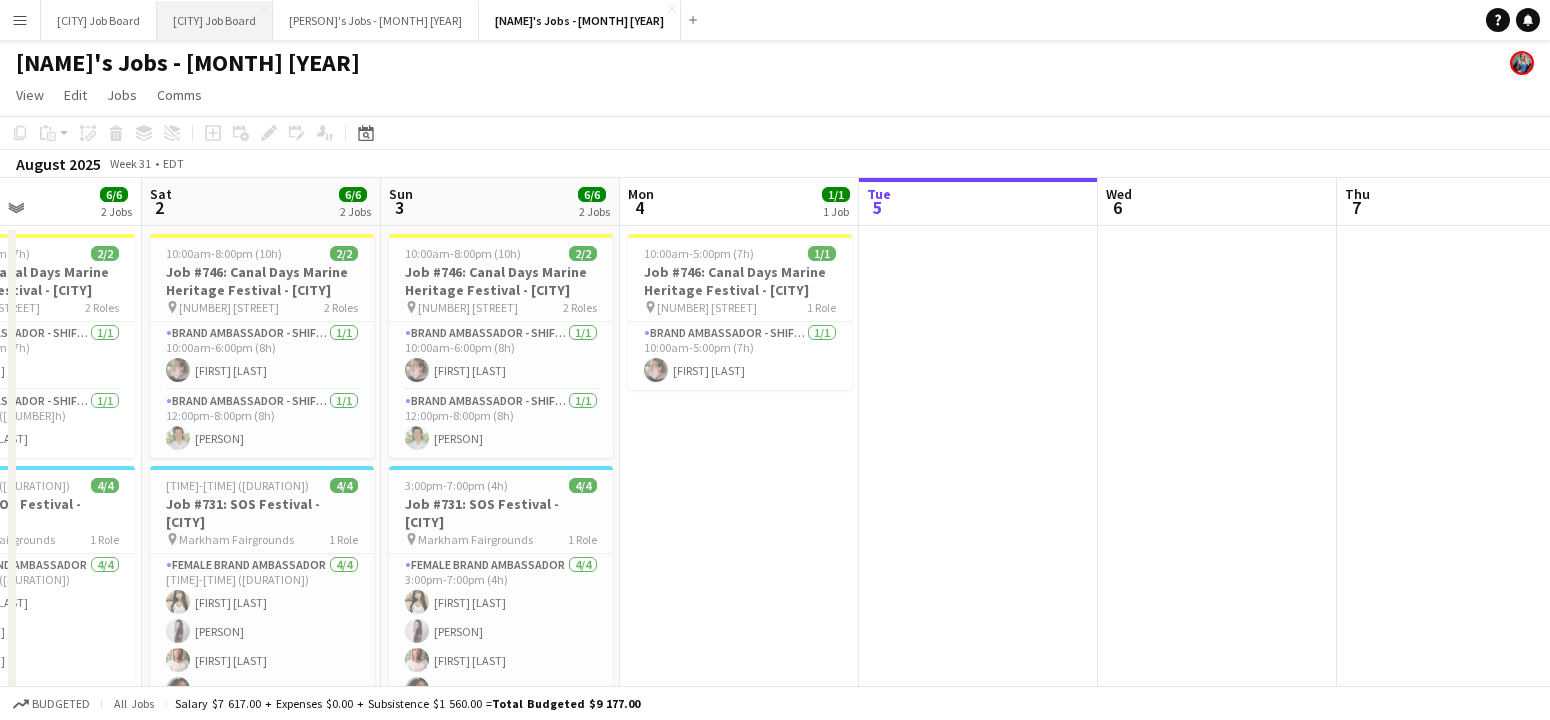 click on "Vancouver Job Board
Close" at bounding box center [215, 20] 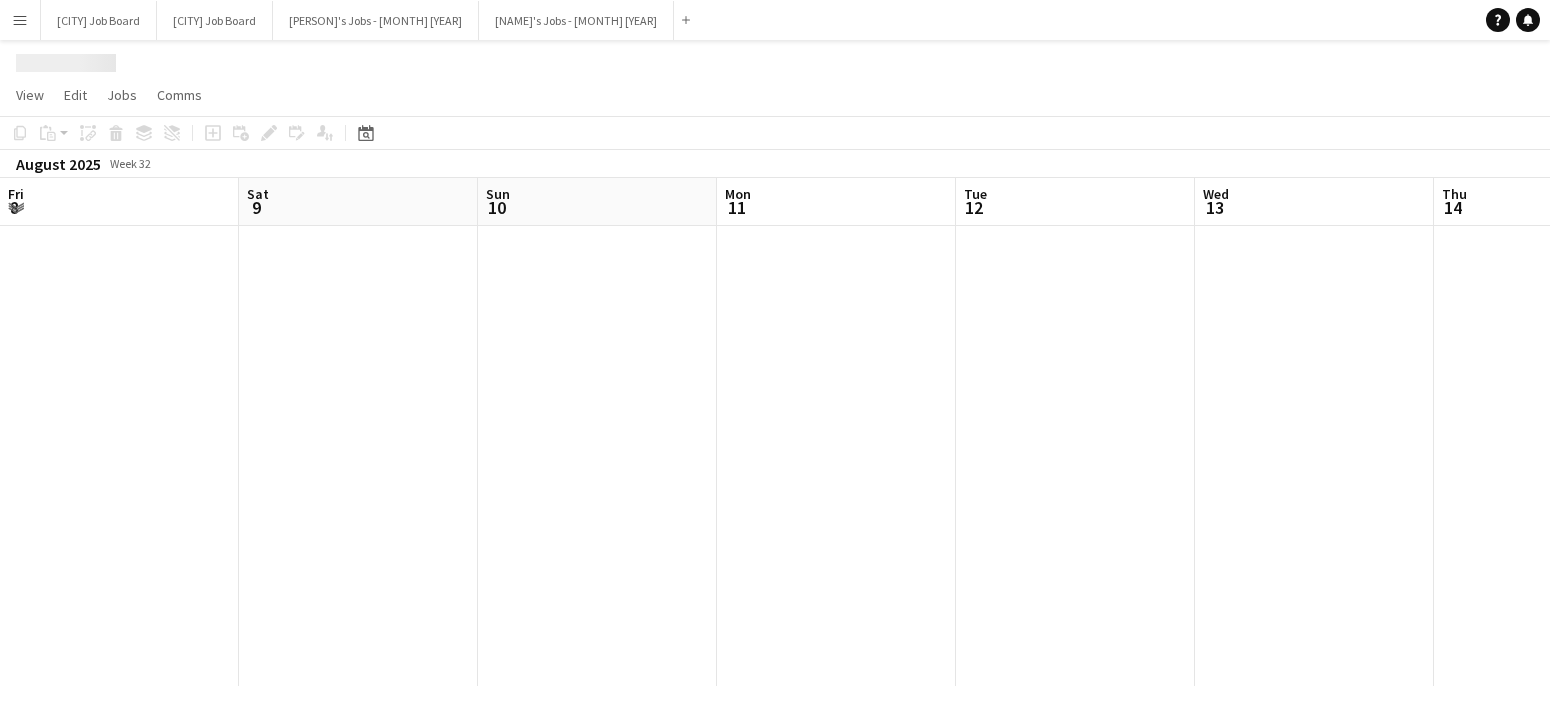 scroll, scrollTop: 0, scrollLeft: 615, axis: horizontal 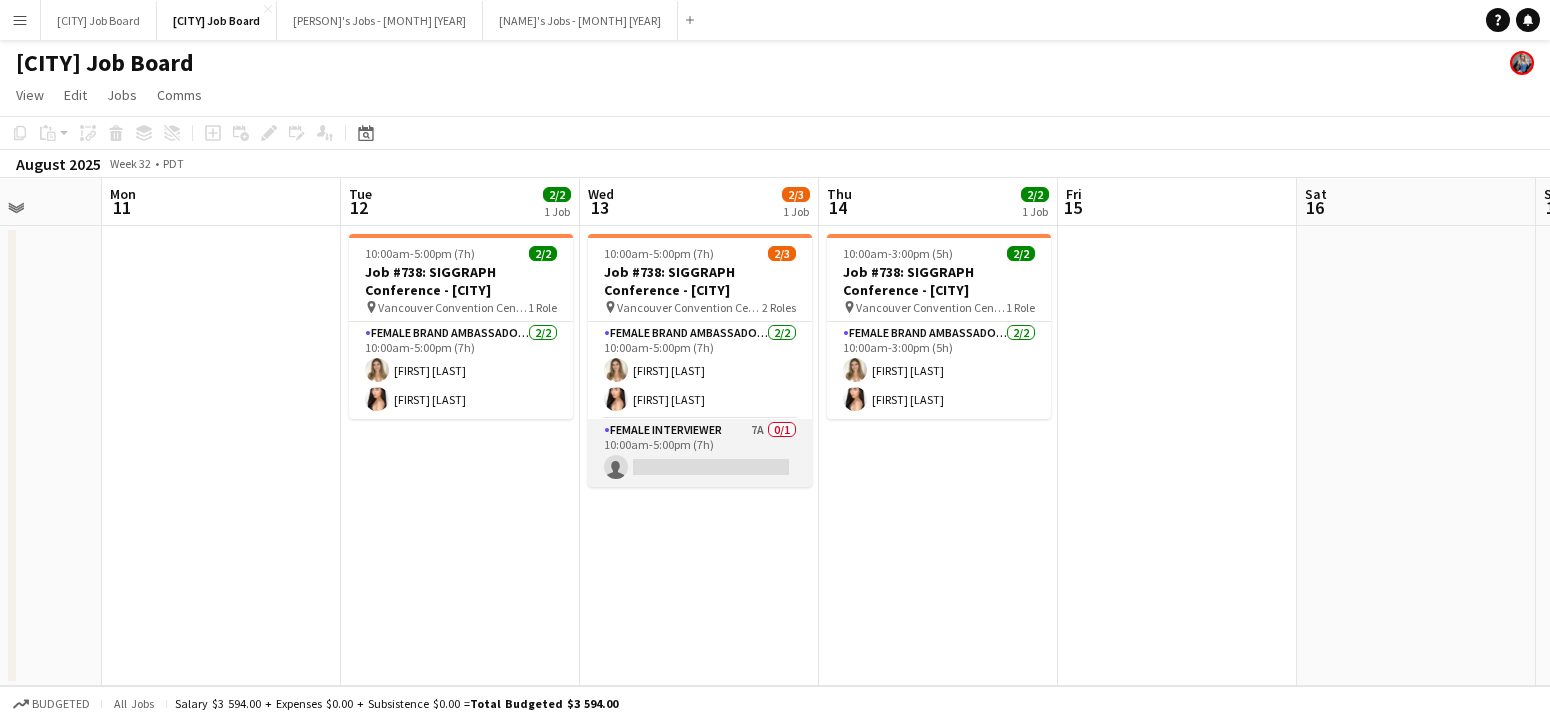 click on "[GENDER] Interviewer [NUMBER] [NUMBER]/[NUMBER] [TIME]-[TIME] ([NUMBER]h)
single-neutral-actions" at bounding box center (700, 453) 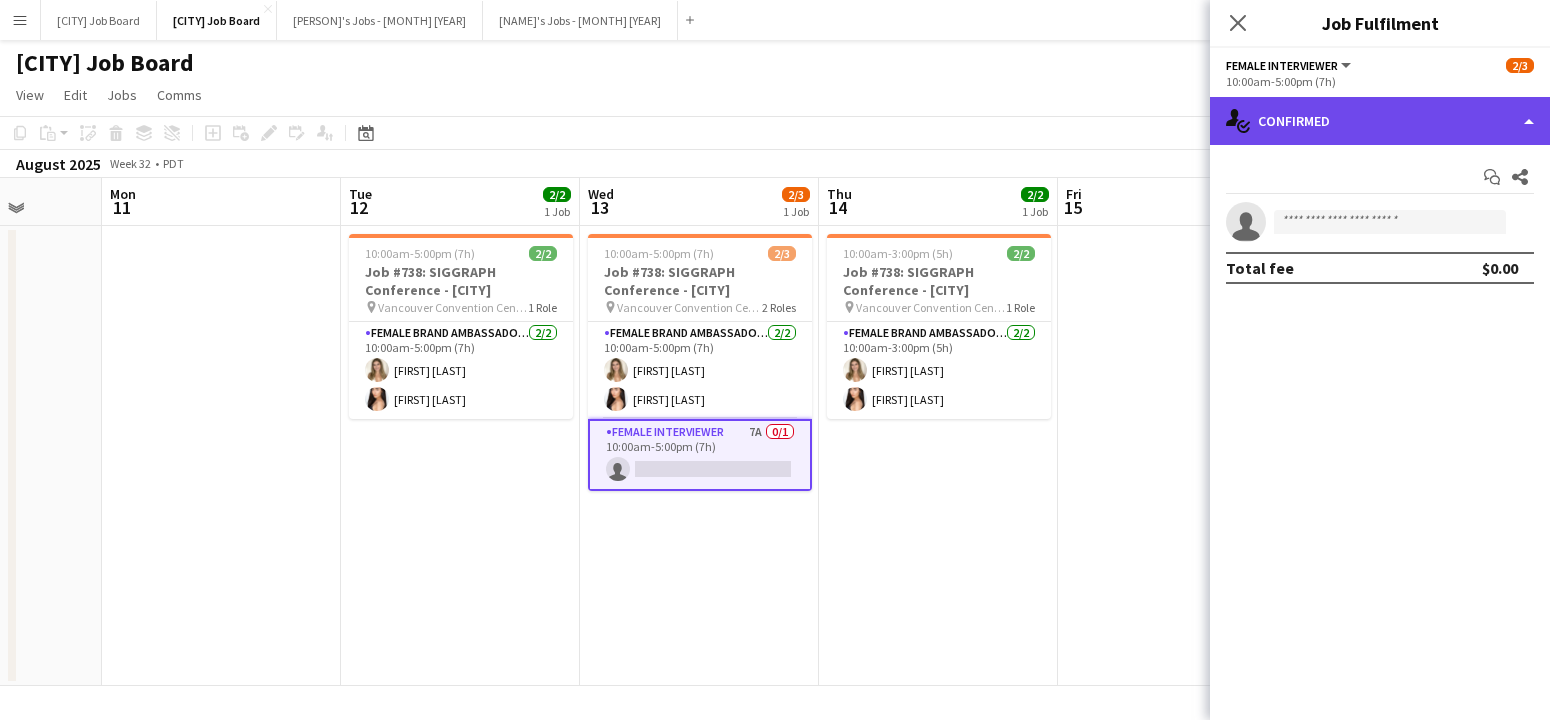 click on "single-neutral-actions-check-2
Confirmed" 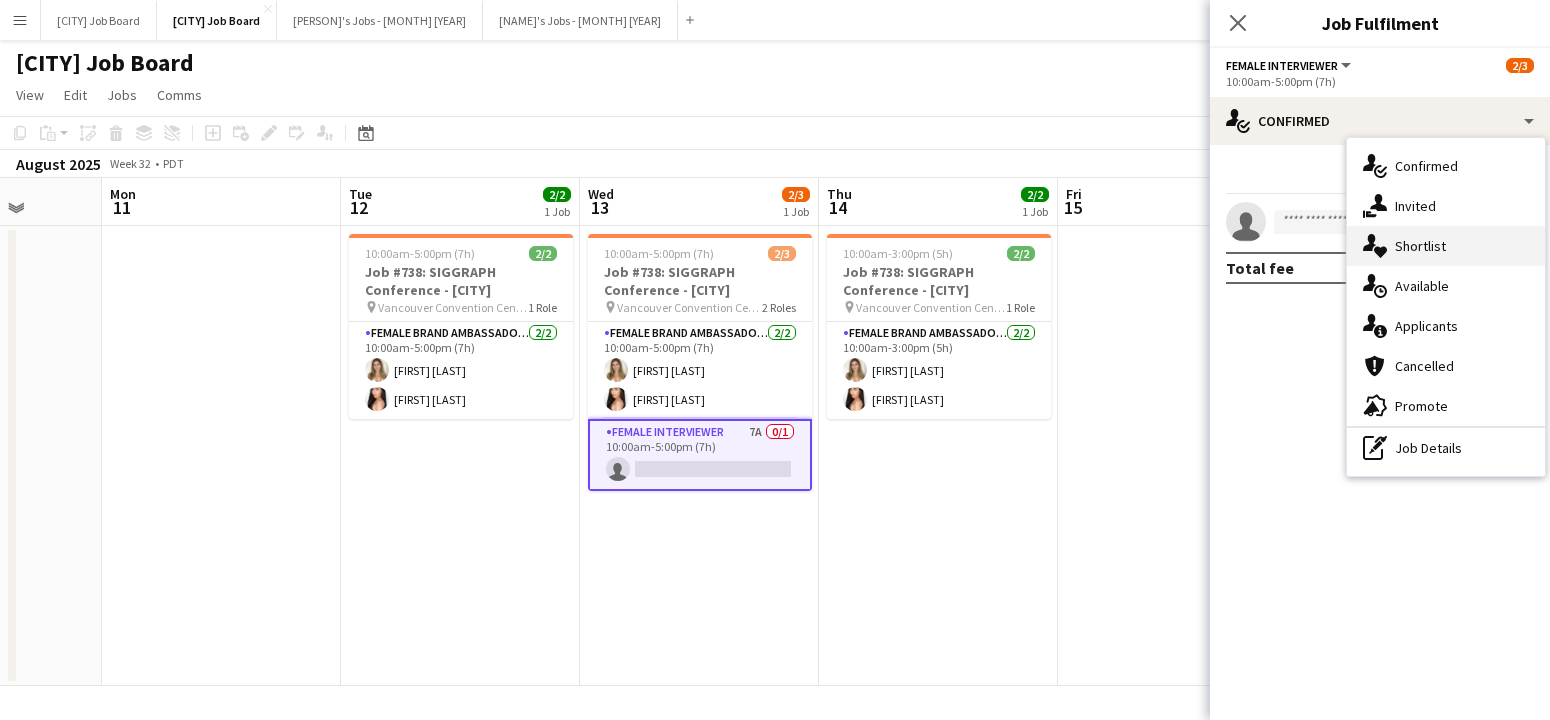 click on "single-neutral-actions-heart
Shortlist" at bounding box center (1446, 246) 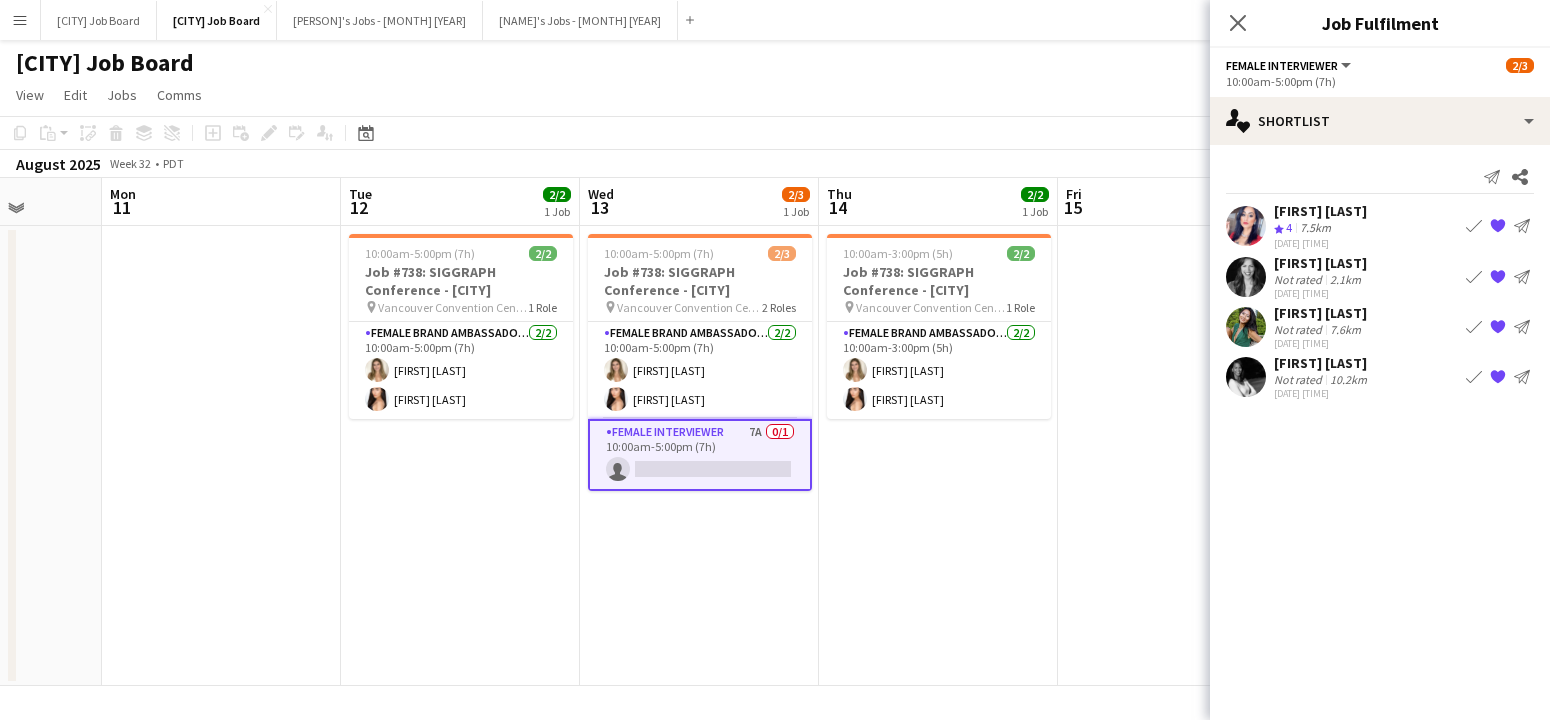 click on "Book crew" at bounding box center (1474, 277) 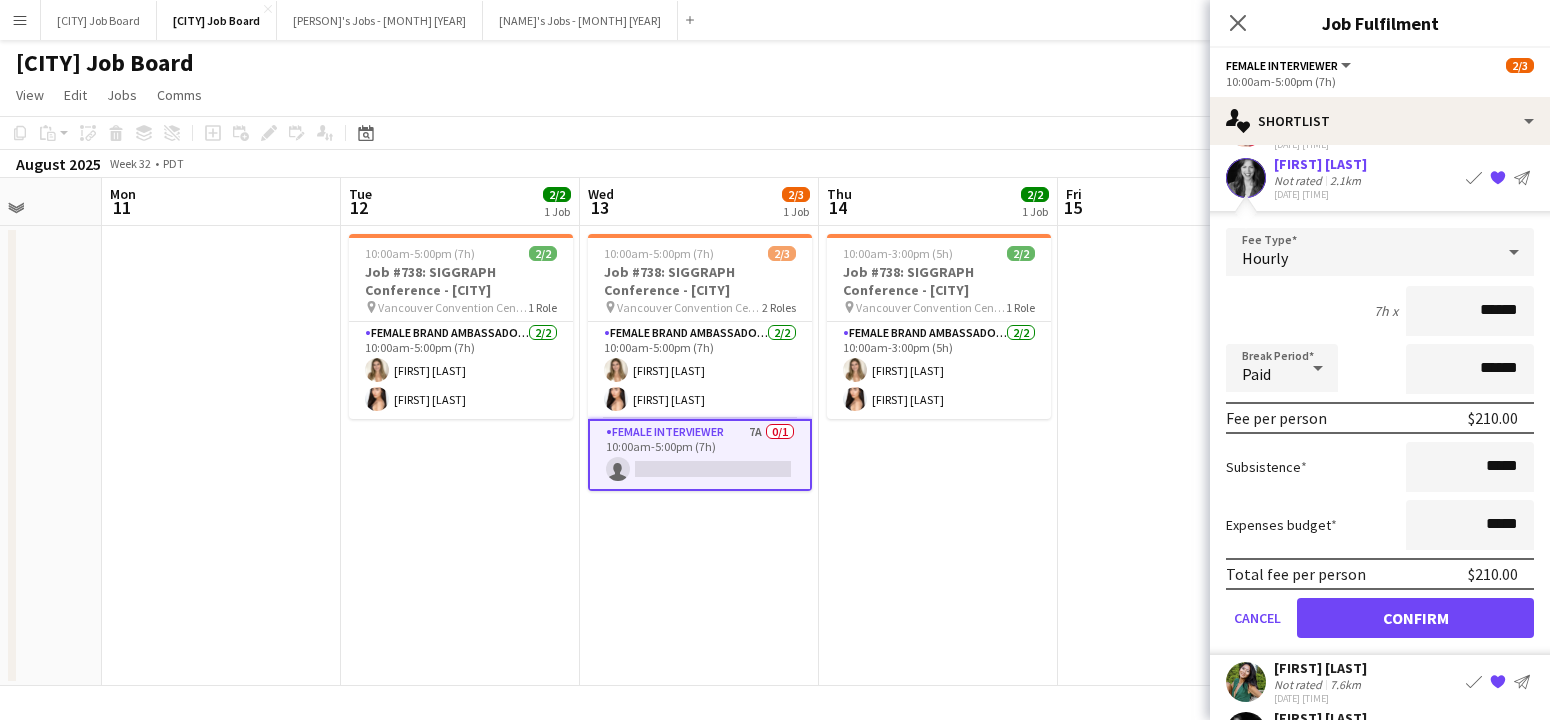 scroll, scrollTop: 109, scrollLeft: 0, axis: vertical 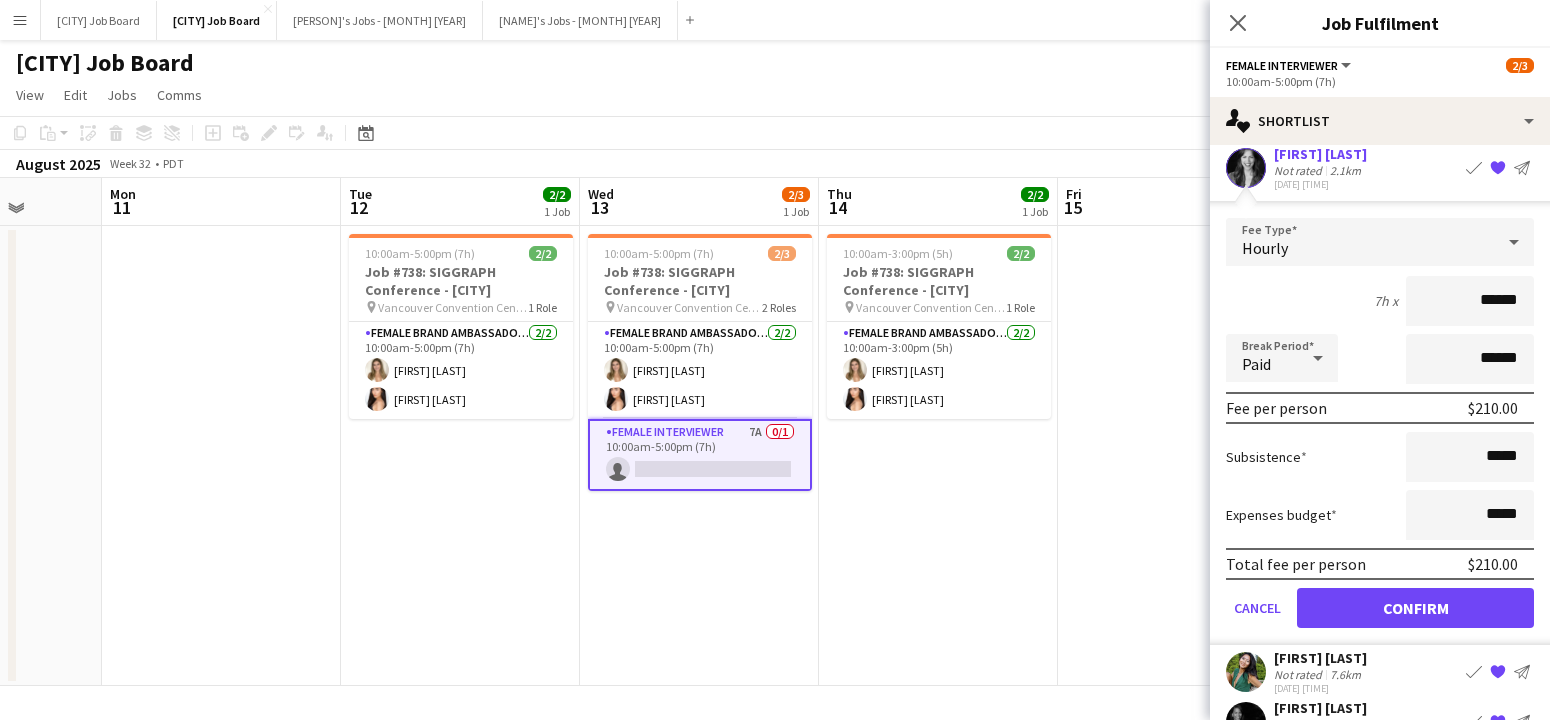 click on "Confirm" at bounding box center [1415, 608] 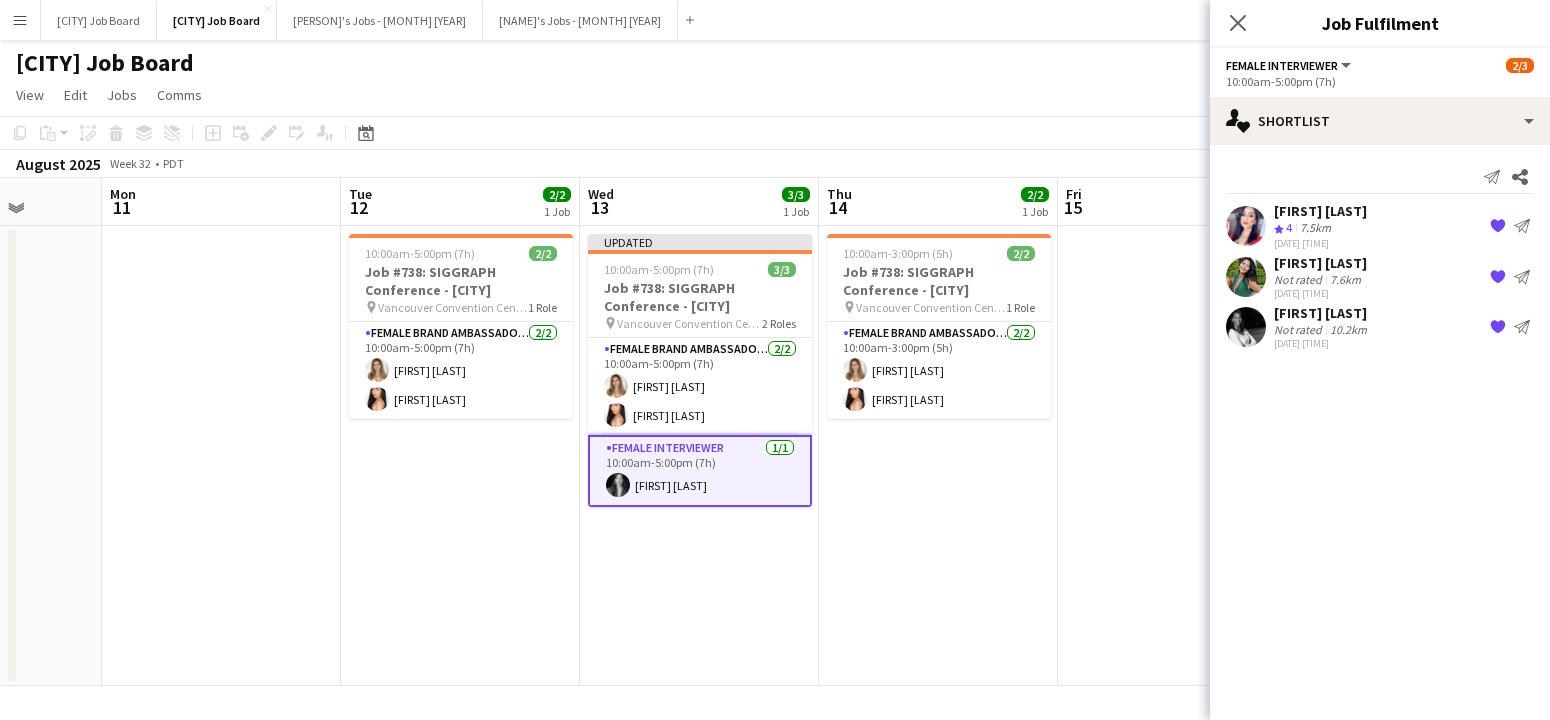 scroll, scrollTop: 0, scrollLeft: 0, axis: both 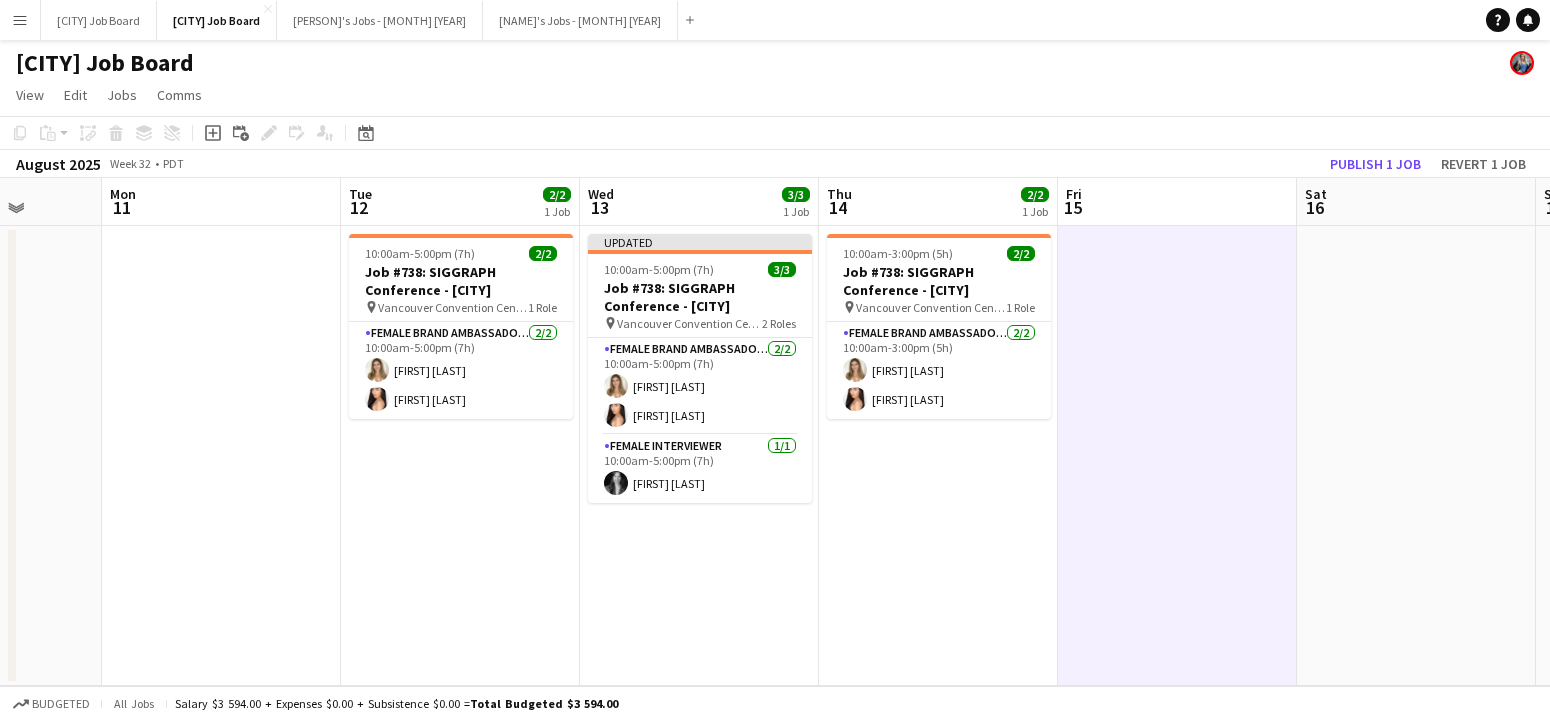 drag, startPoint x: 1344, startPoint y: 163, endPoint x: 1336, endPoint y: 172, distance: 12.0415945 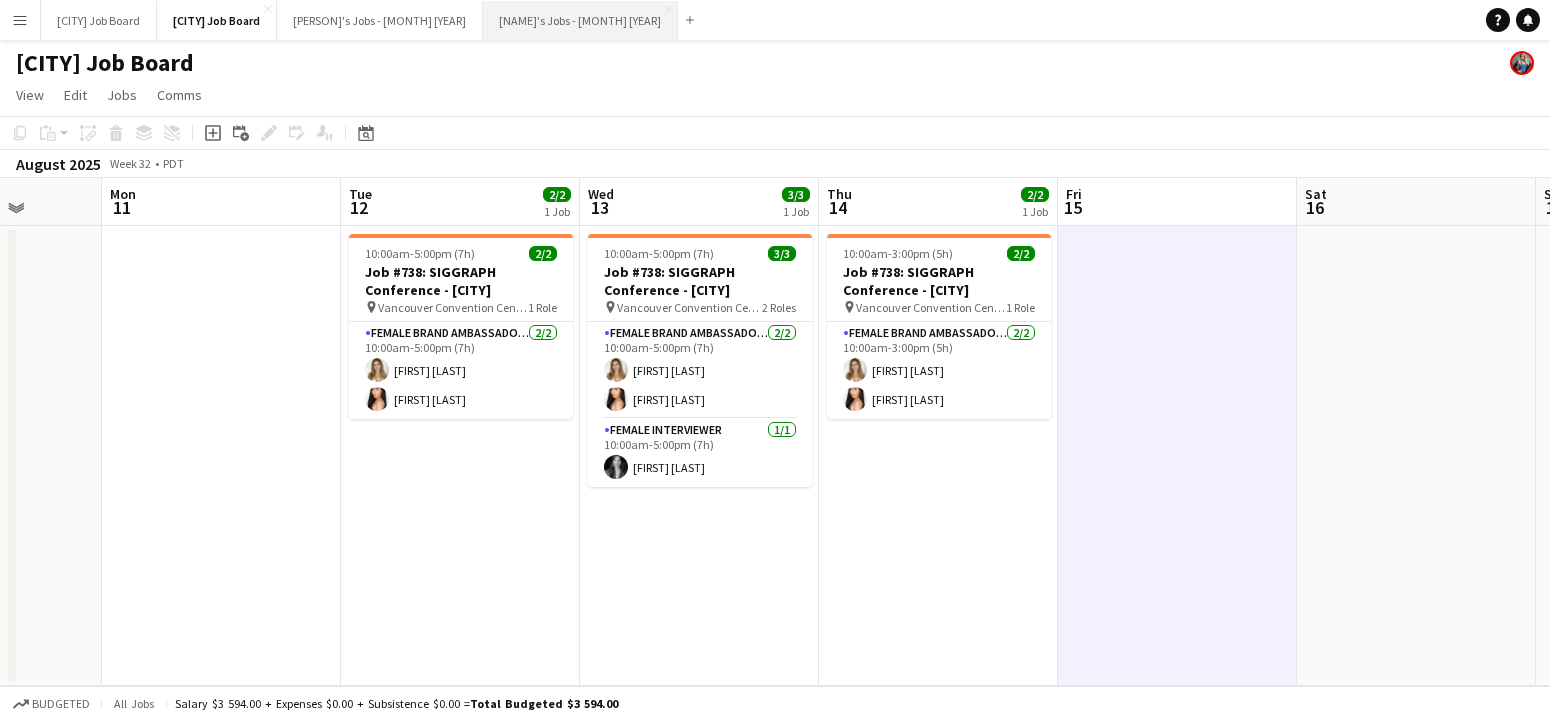 click on "[NAME]'s Jobs - [MONTH] [YEAR] Close" at bounding box center [580, 20] 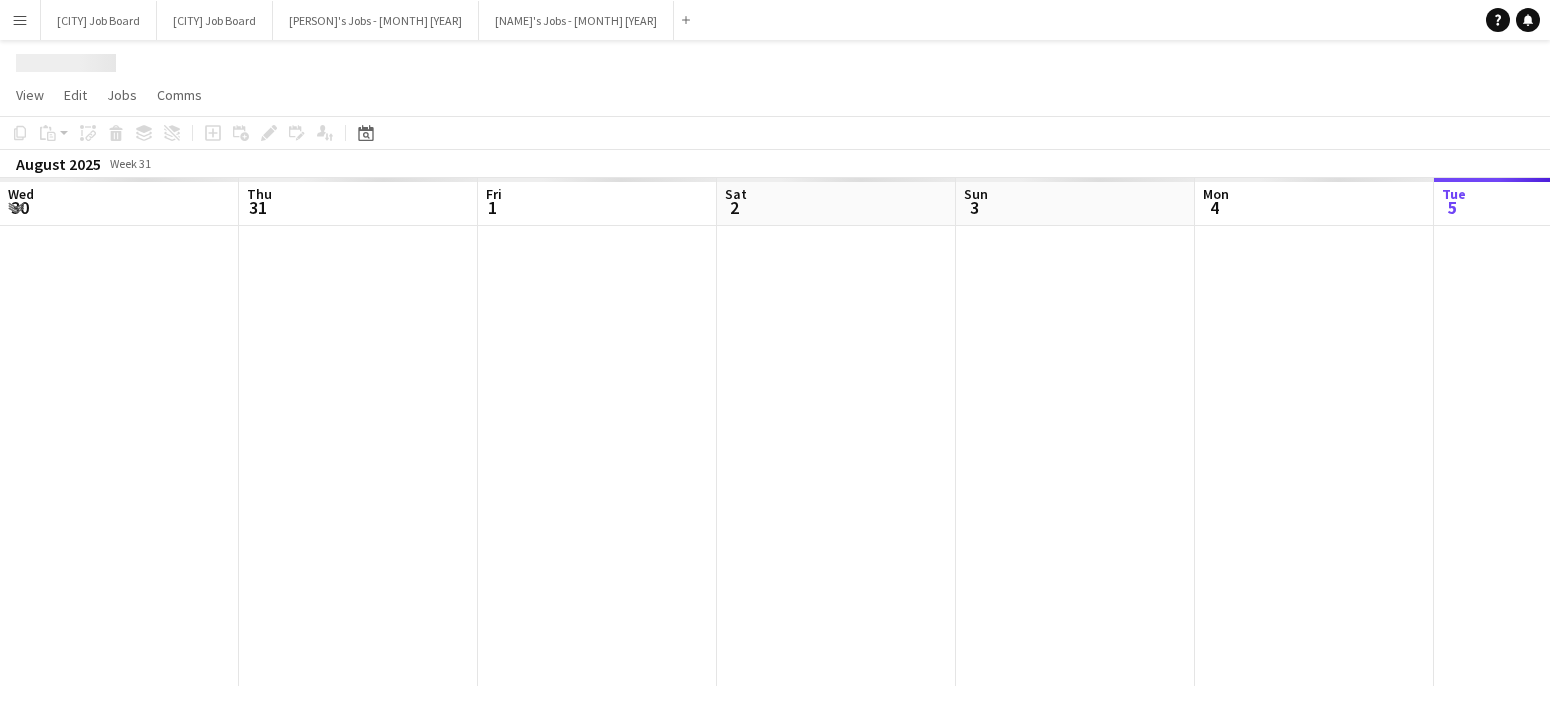 scroll, scrollTop: 0, scrollLeft: 575, axis: horizontal 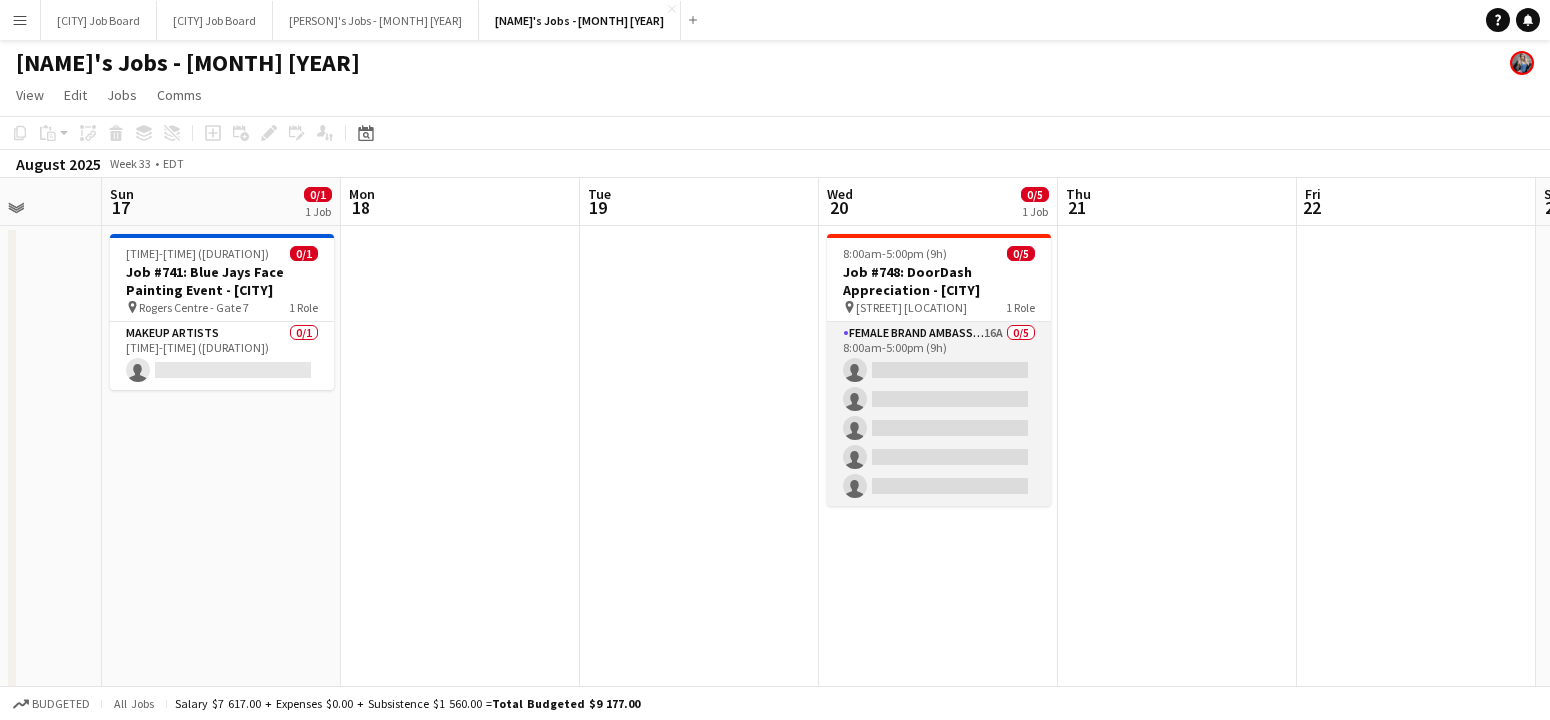 click on "Female Brand Ambassadors   16A   0/5   8:00am-5:00pm (9h)
single-neutral-actions
single-neutral-actions
single-neutral-actions
single-neutral-actions
single-neutral-actions" at bounding box center (939, 414) 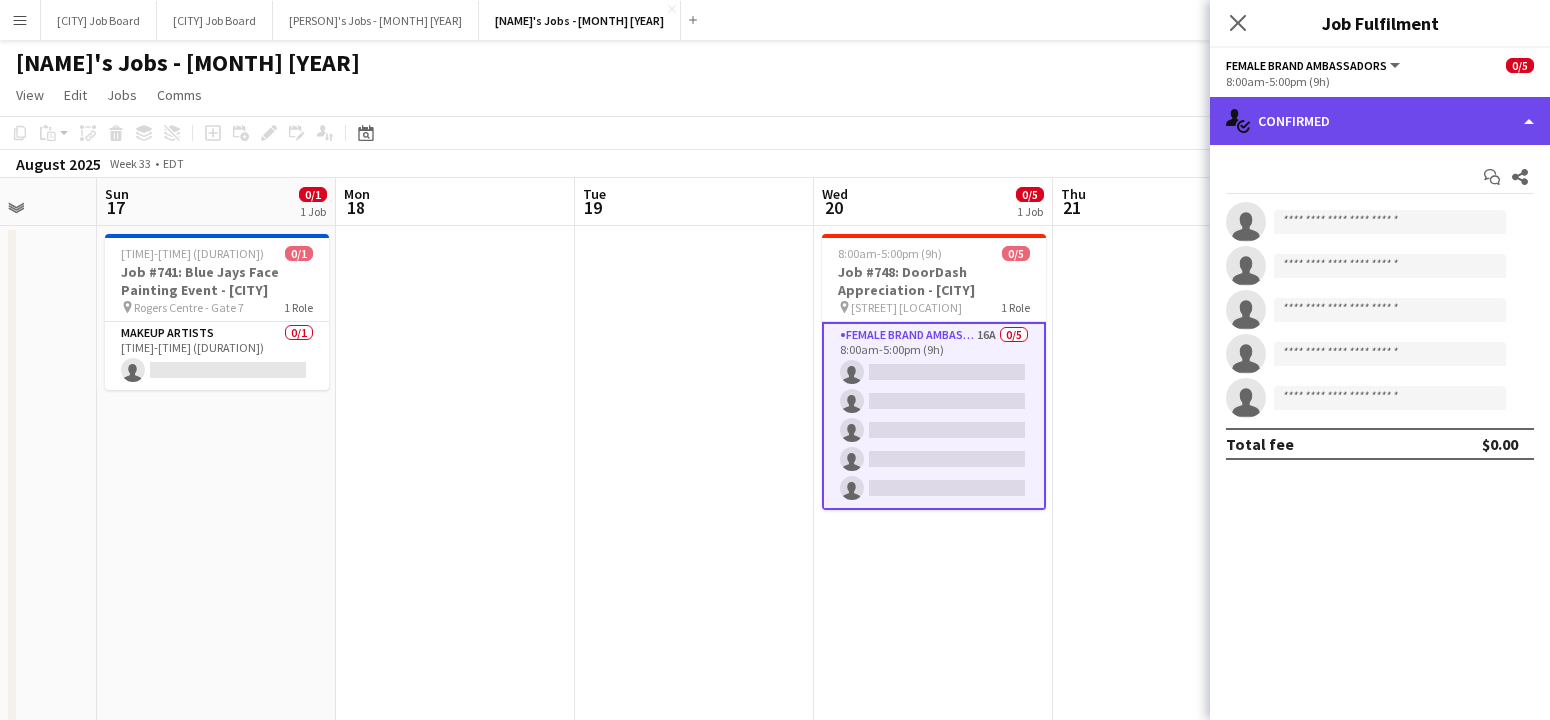 click on "single-neutral-actions-check-2
Confirmed" 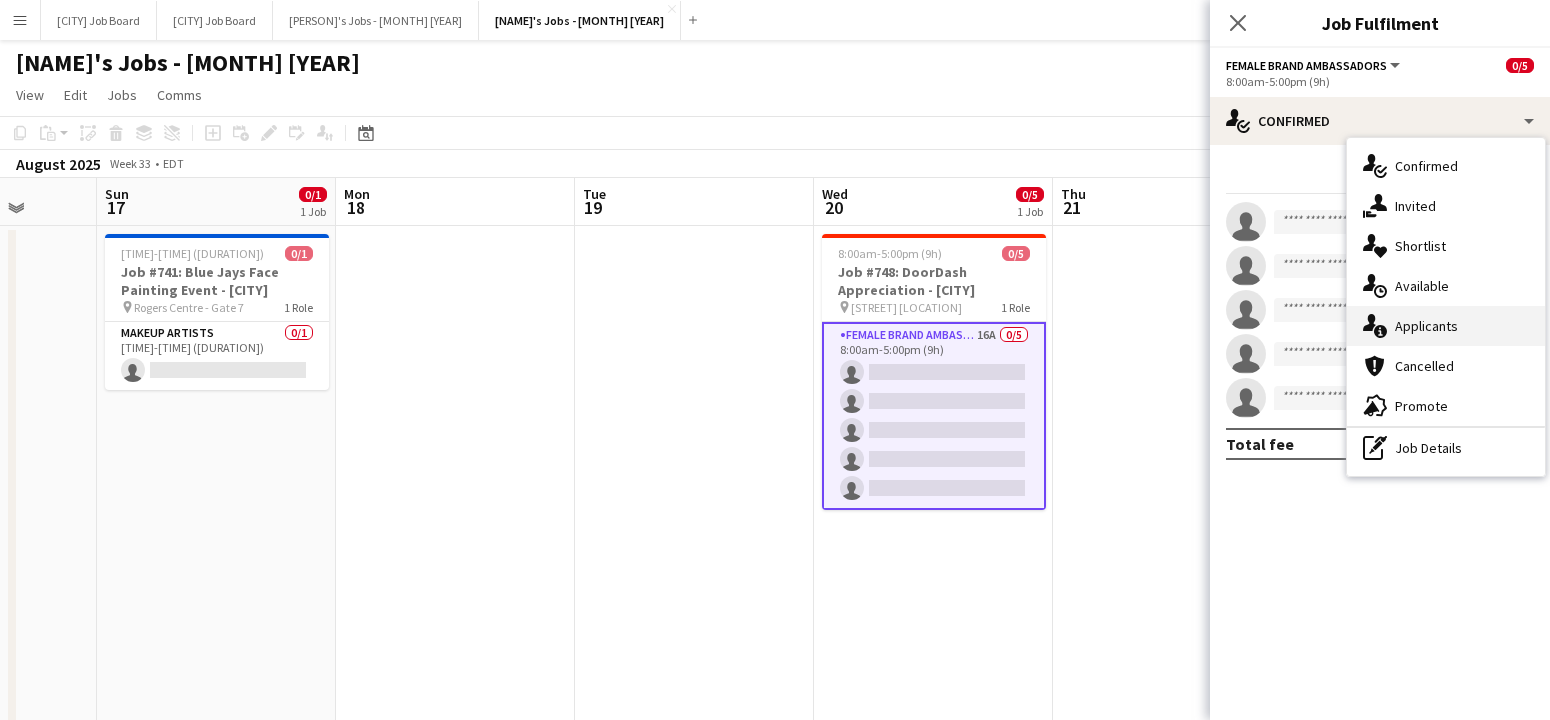click on "single-neutral-actions-information
Applicants" at bounding box center [1446, 326] 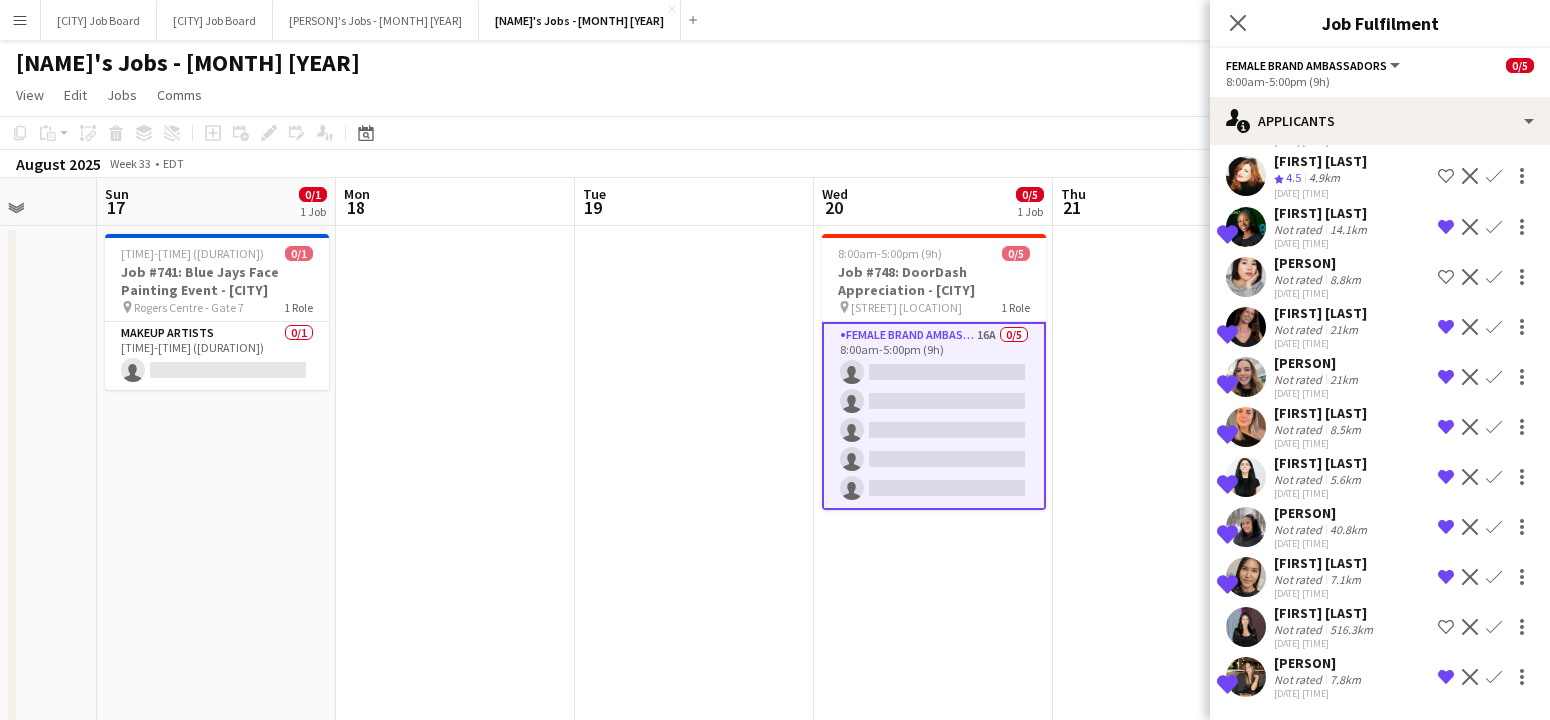 scroll, scrollTop: 360, scrollLeft: 0, axis: vertical 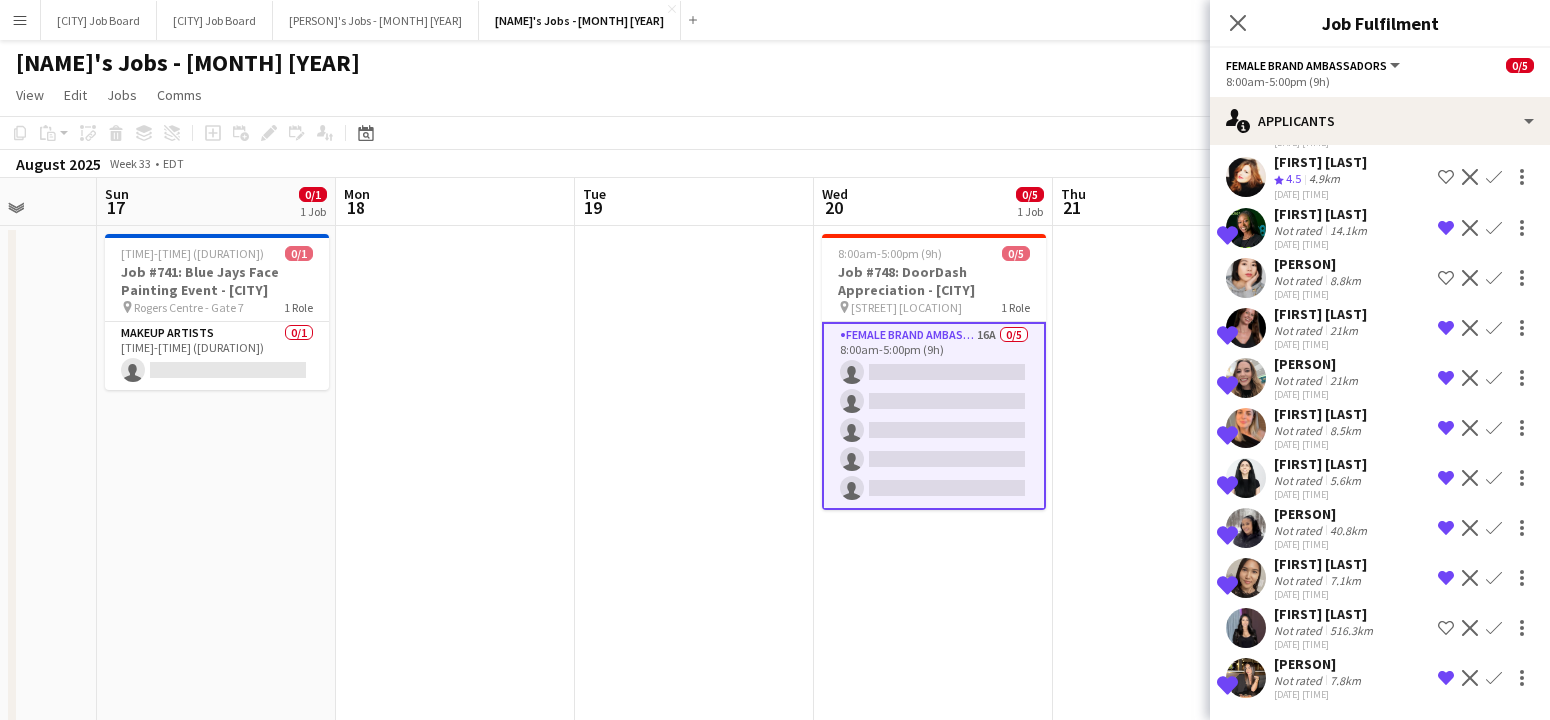 click at bounding box center (1172, 489) 